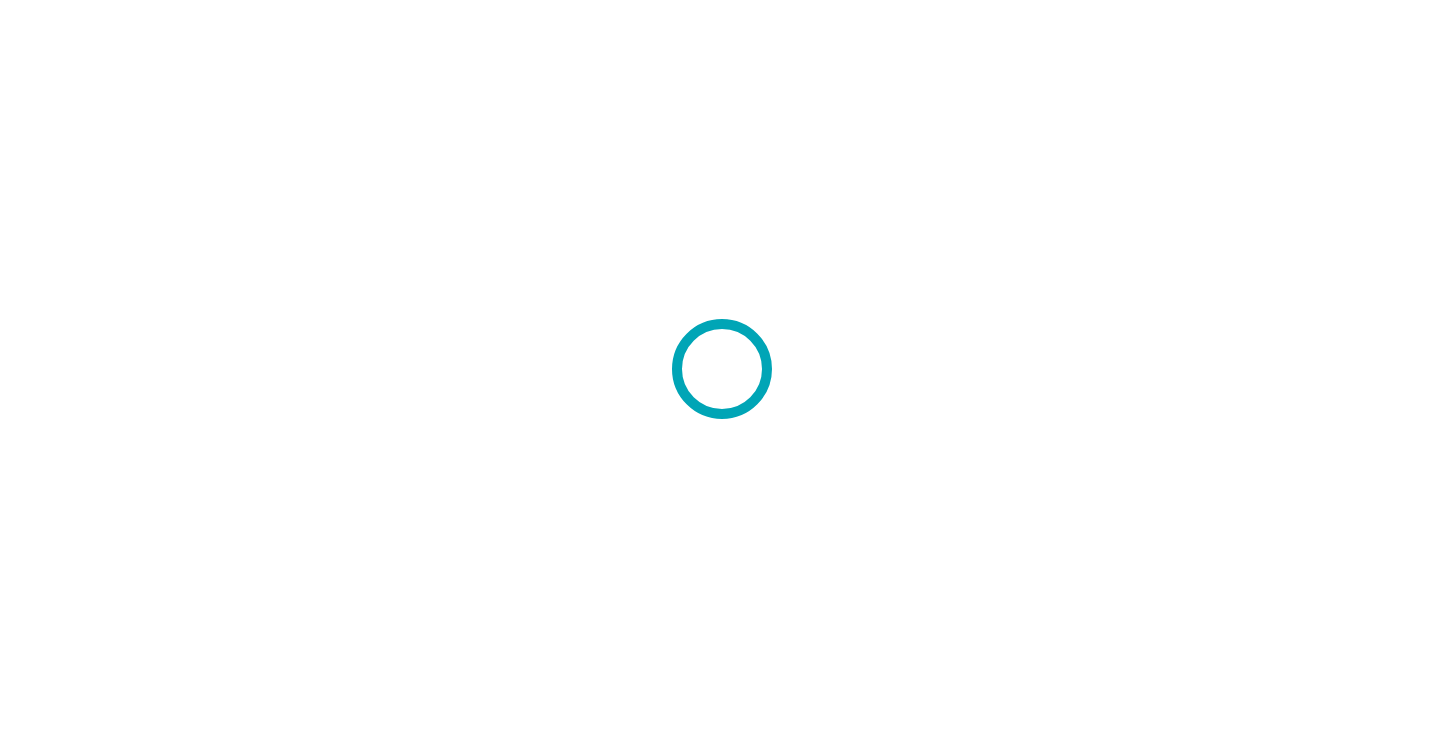 scroll, scrollTop: 0, scrollLeft: 0, axis: both 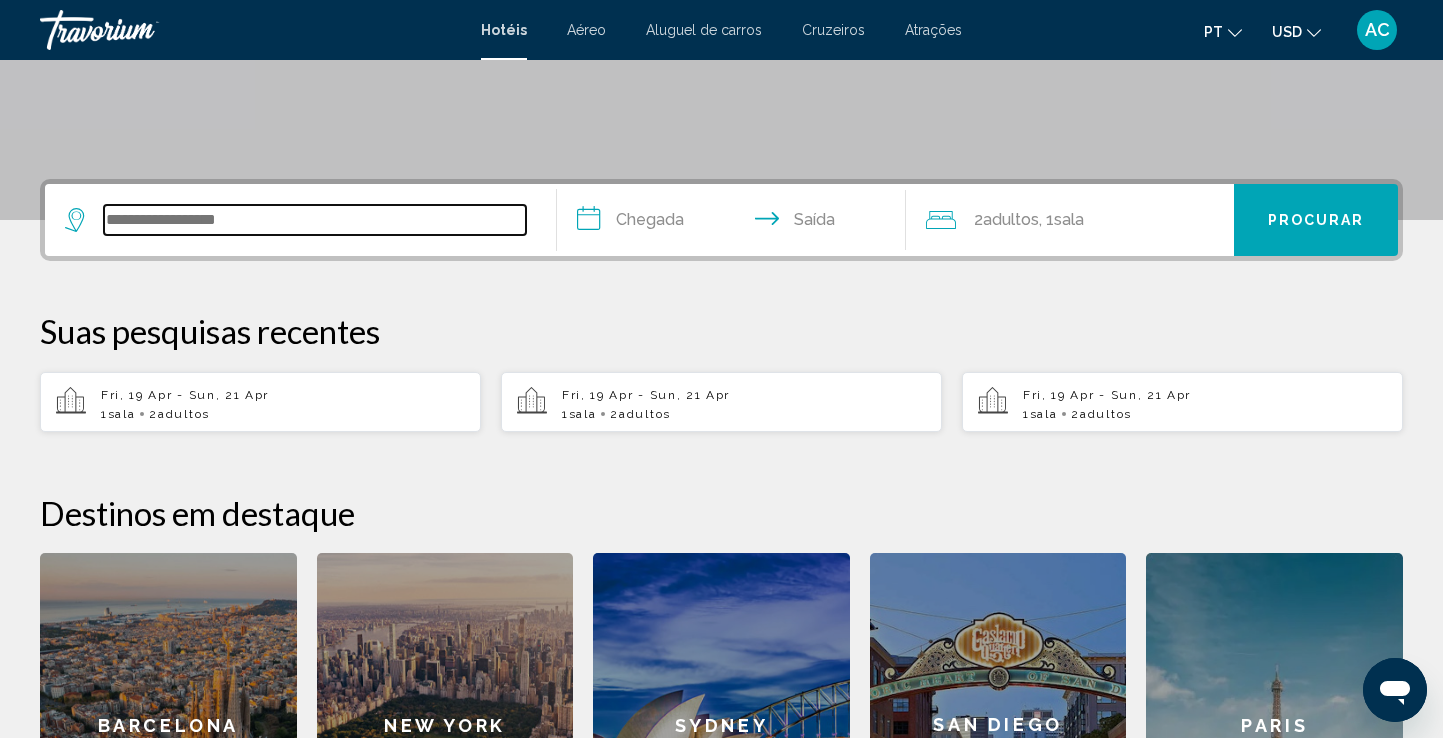 click at bounding box center [315, 220] 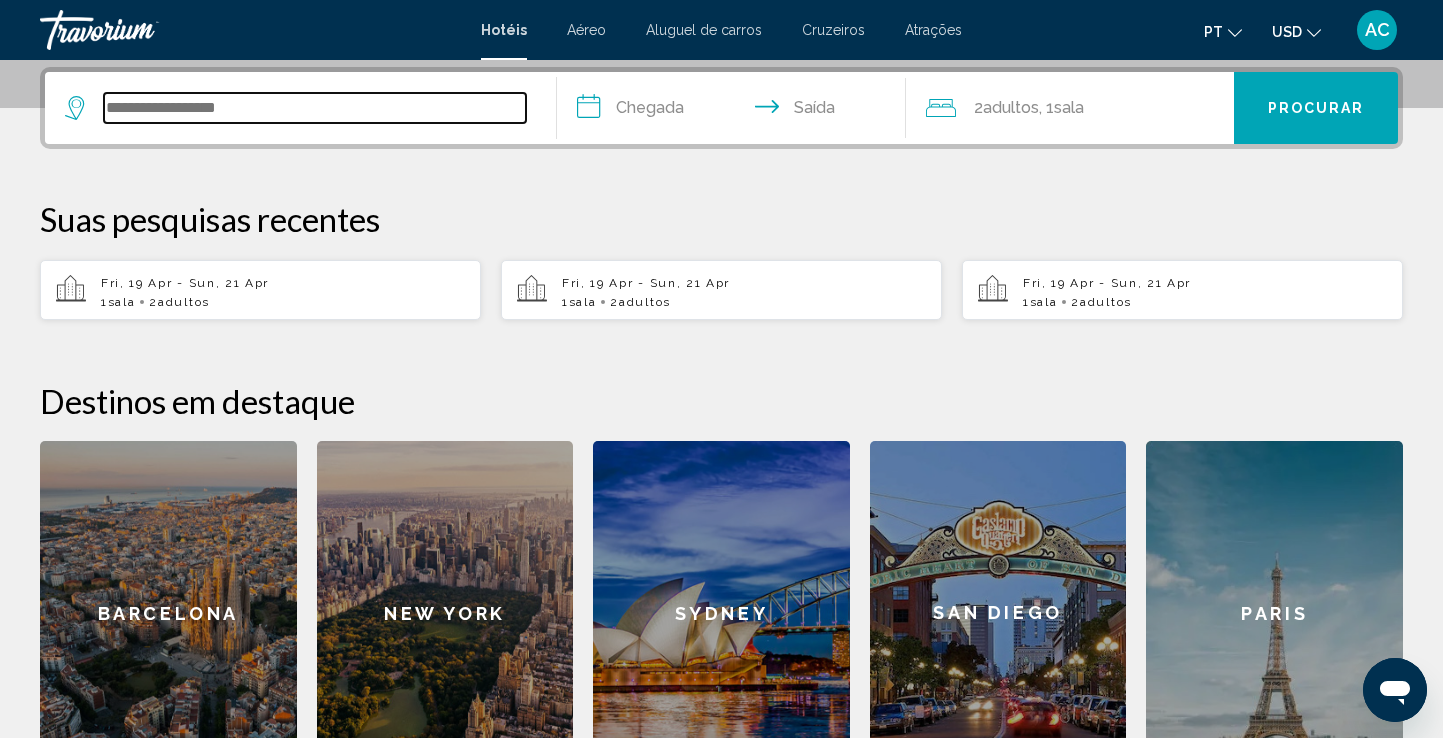 scroll, scrollTop: 494, scrollLeft: 0, axis: vertical 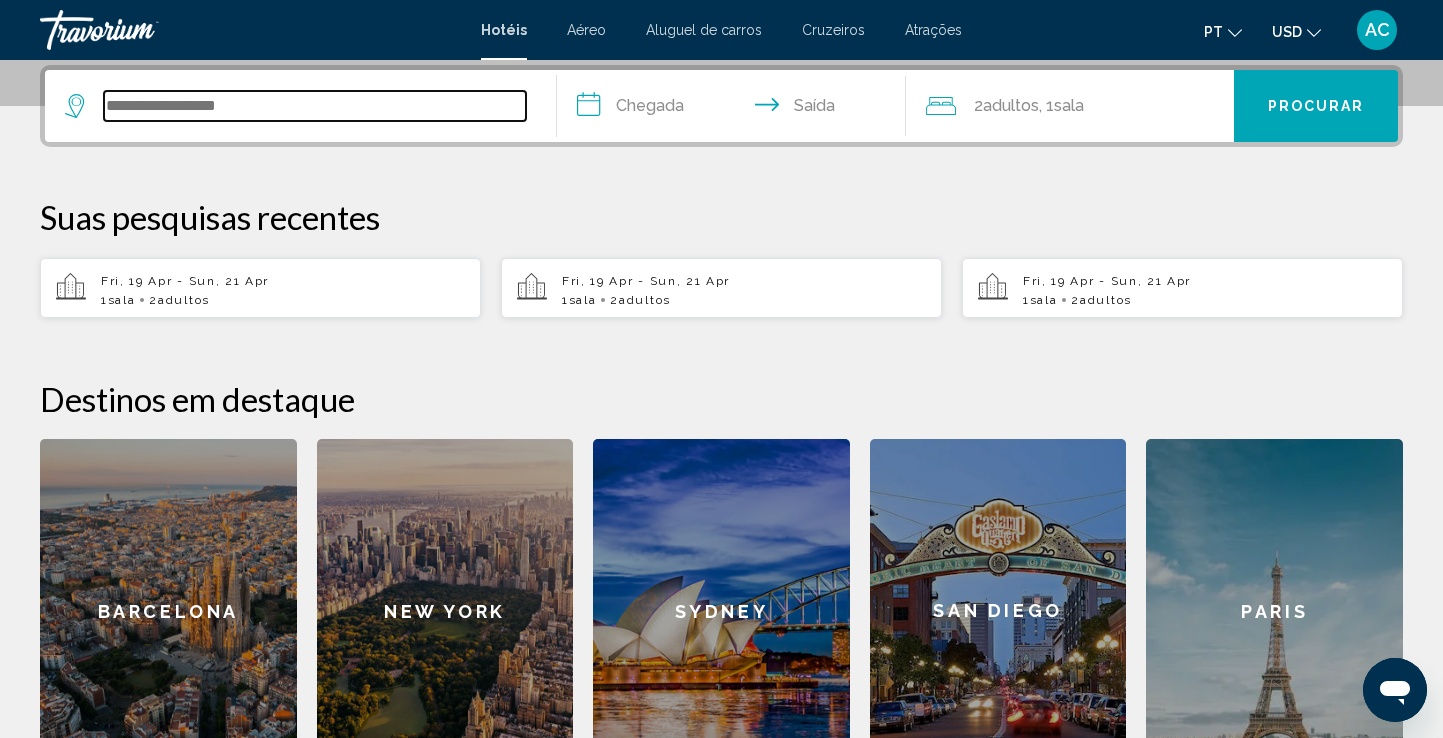click at bounding box center [315, 106] 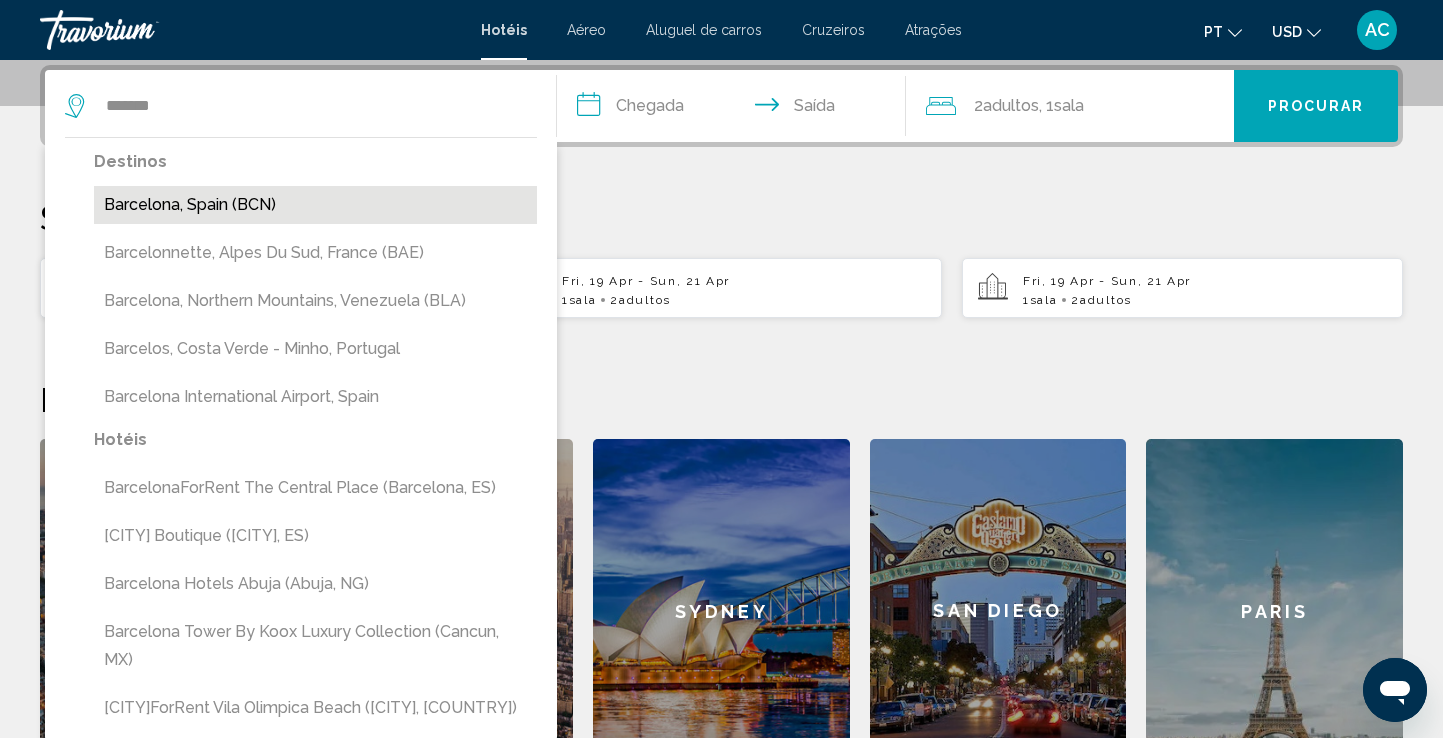 drag, startPoint x: 211, startPoint y: 106, endPoint x: 143, endPoint y: 208, distance: 122.588745 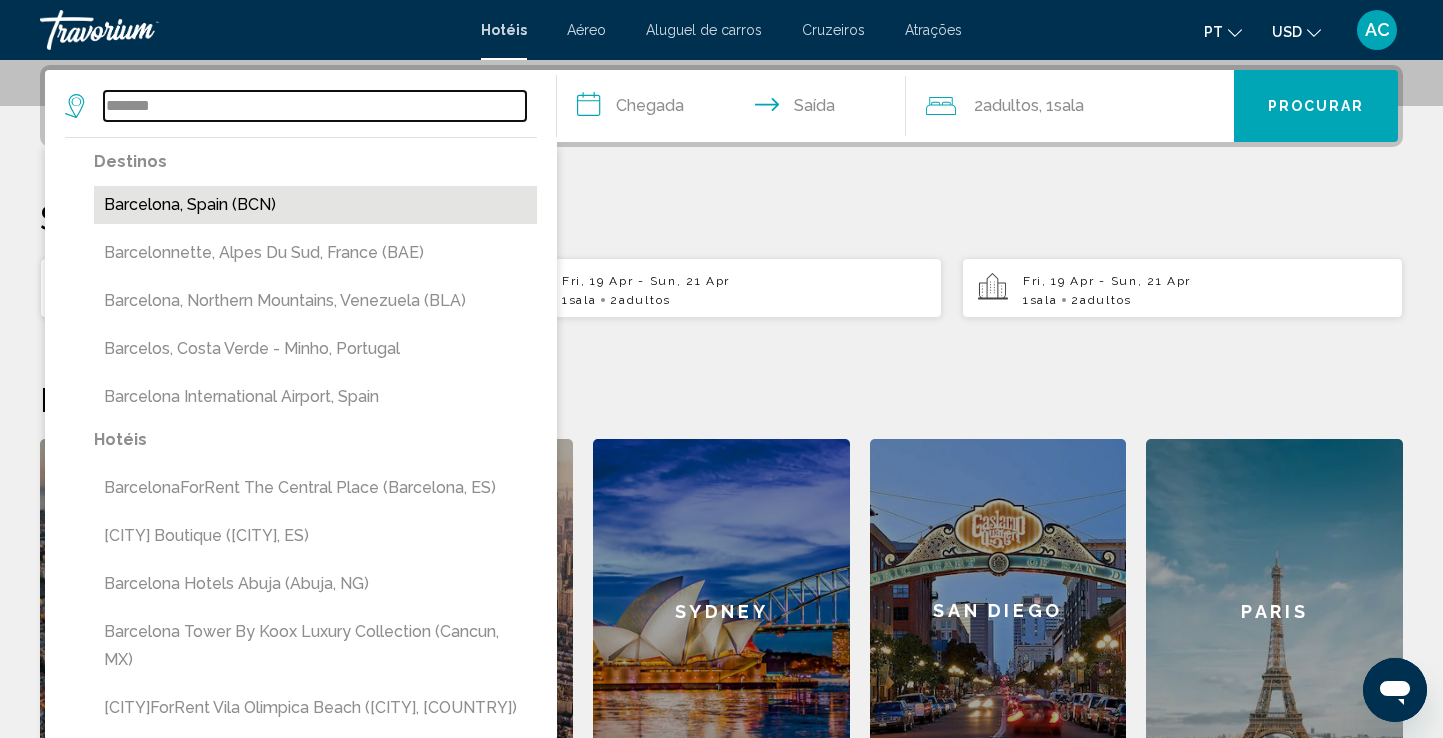 type on "**********" 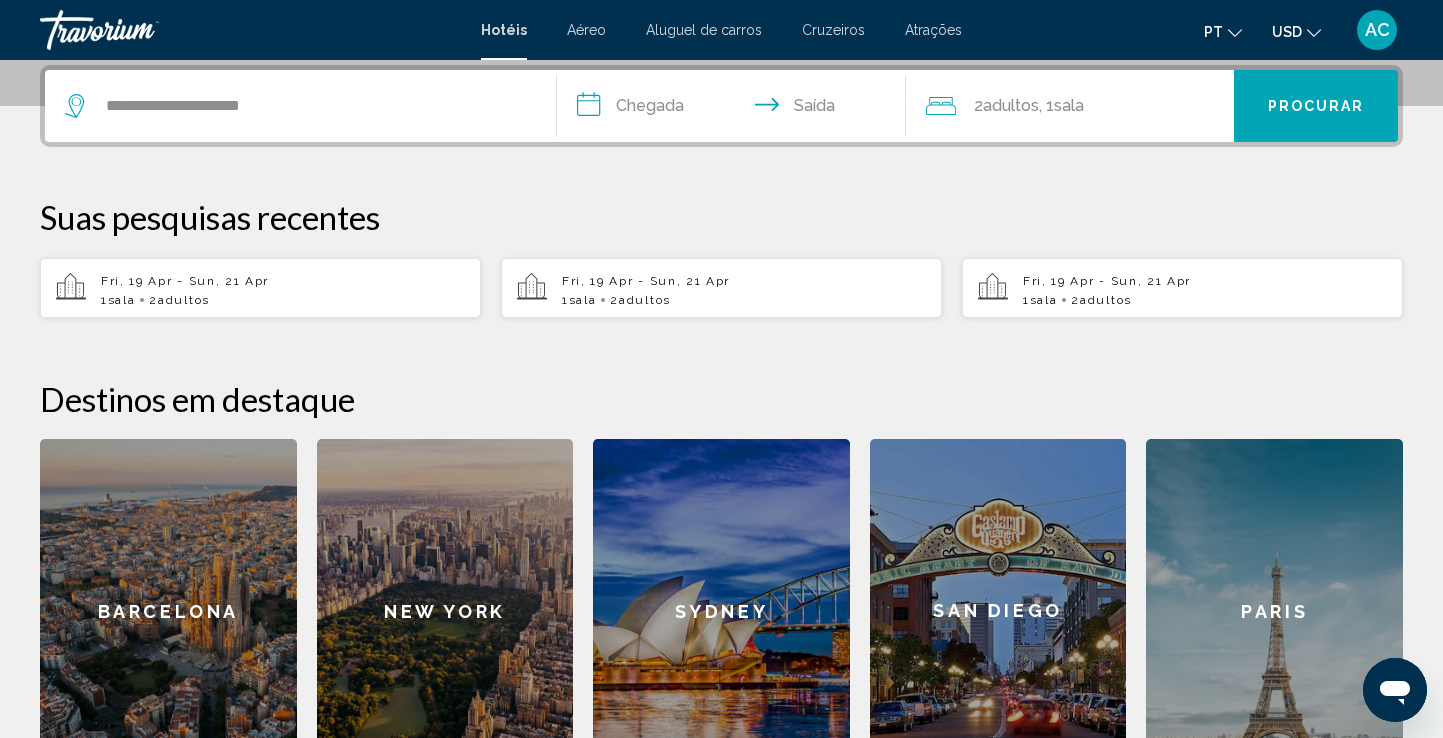 click on "**********" at bounding box center (735, 109) 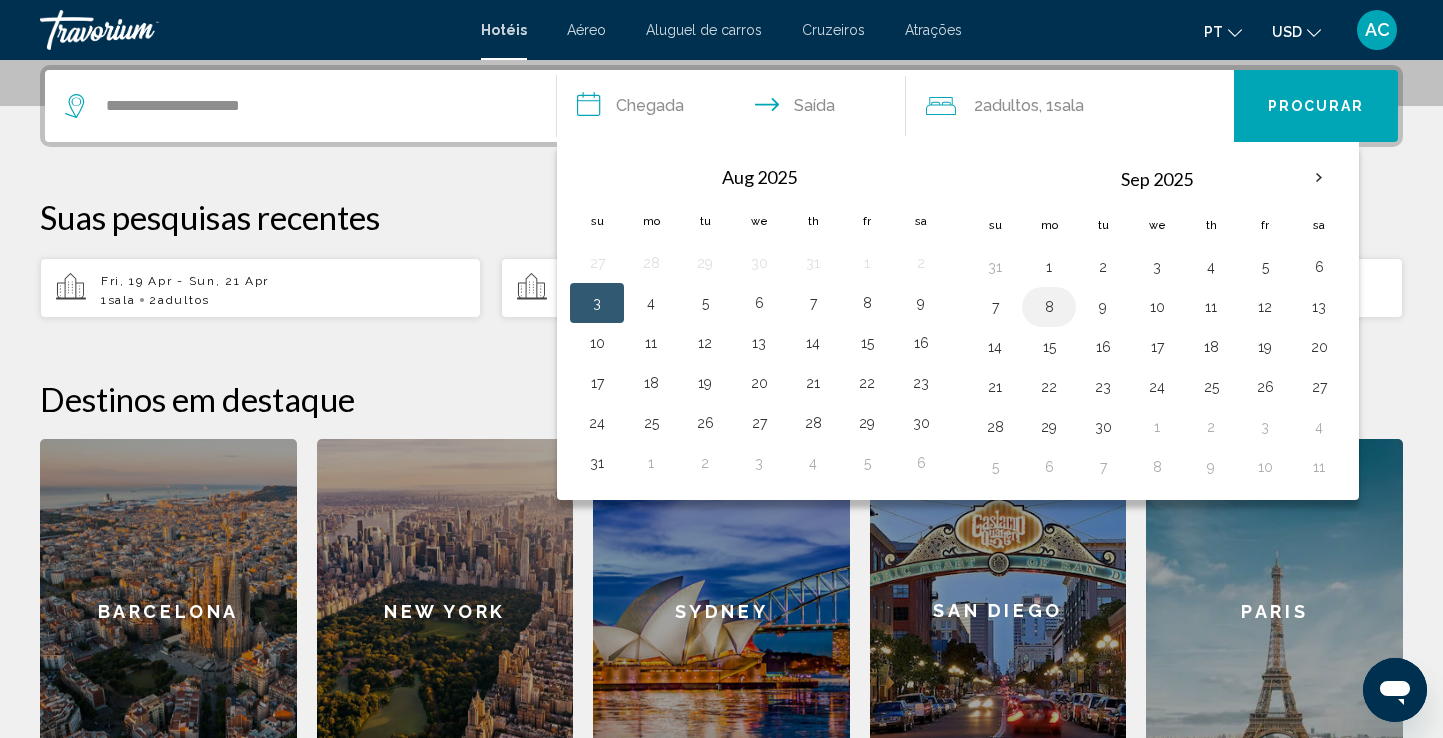 click on "8" at bounding box center [1049, 307] 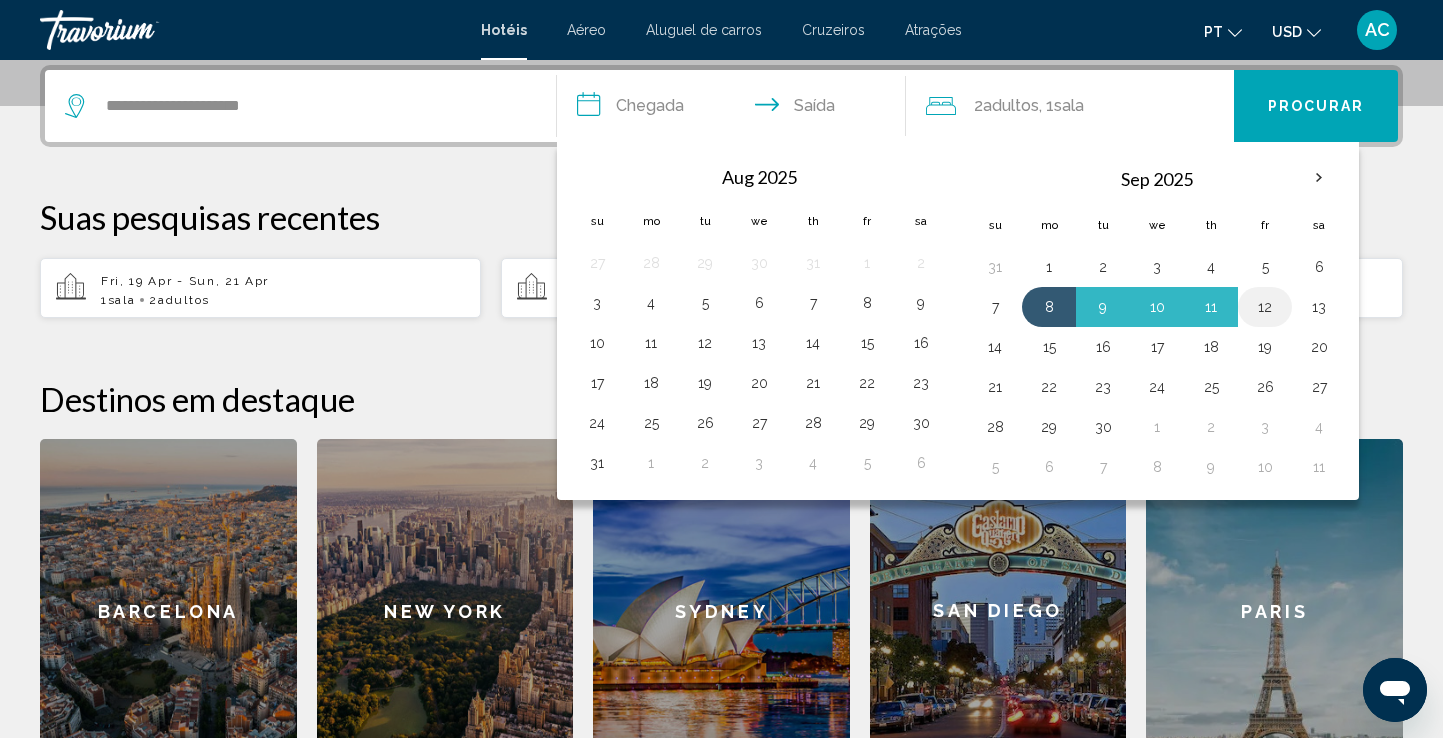 click on "12" at bounding box center [1265, 307] 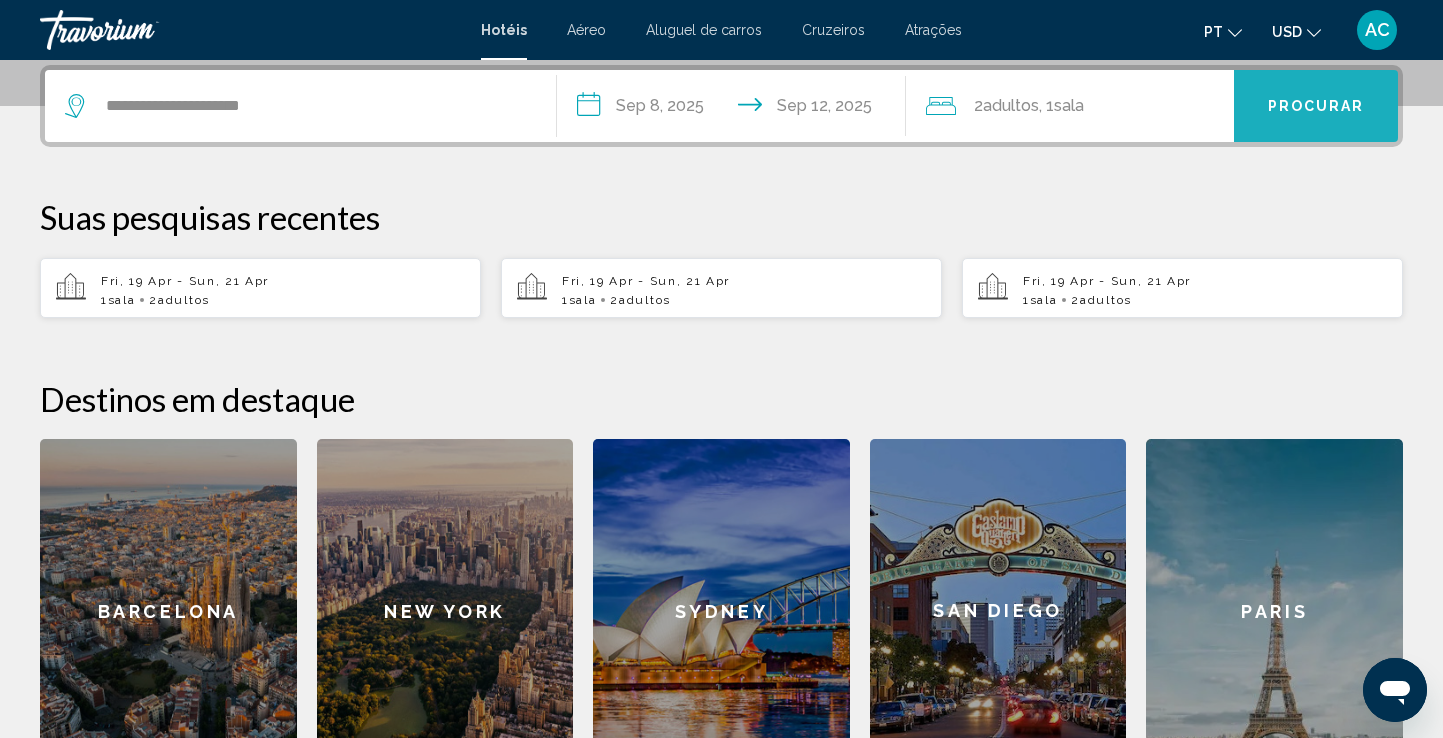 click on "Procurar" at bounding box center [1316, 106] 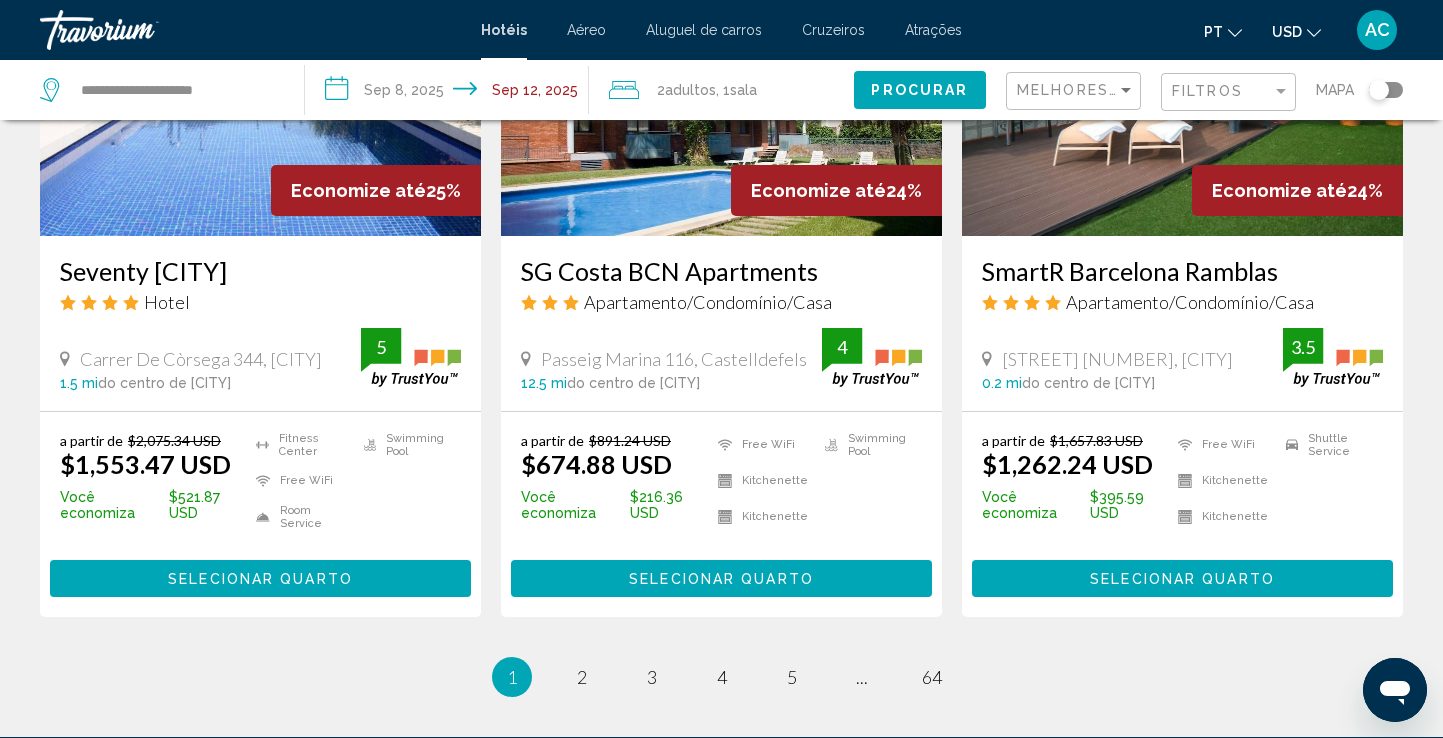 scroll, scrollTop: 2553, scrollLeft: 0, axis: vertical 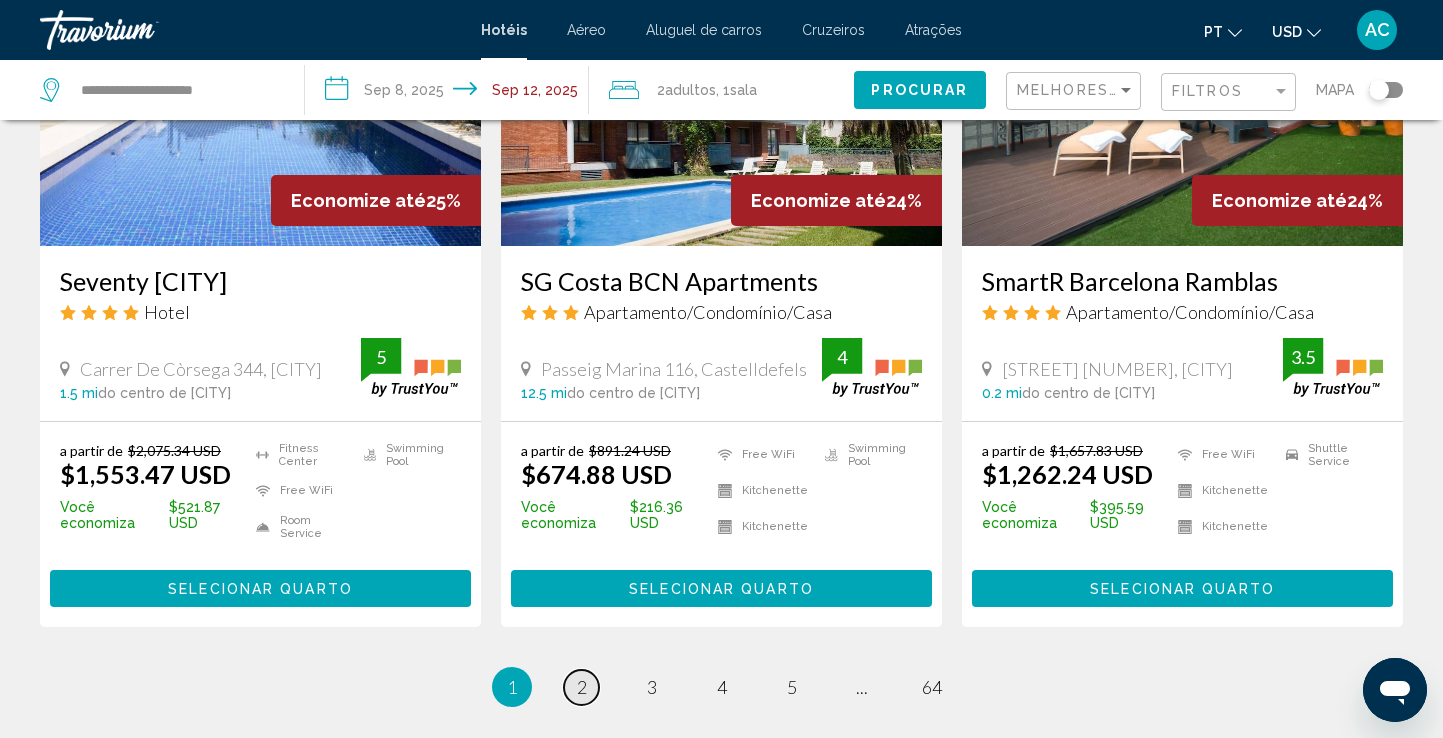 click on "2" at bounding box center [582, 687] 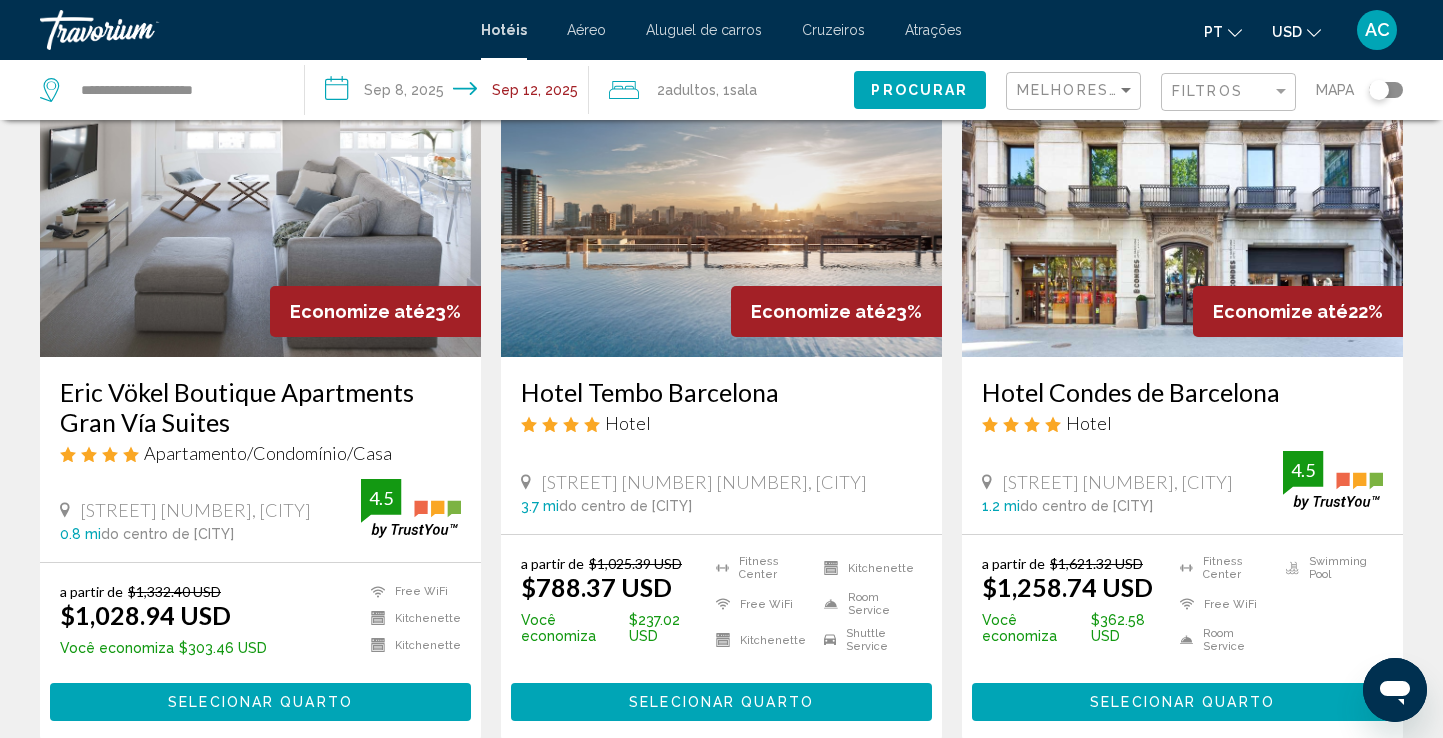 scroll, scrollTop: 158, scrollLeft: 0, axis: vertical 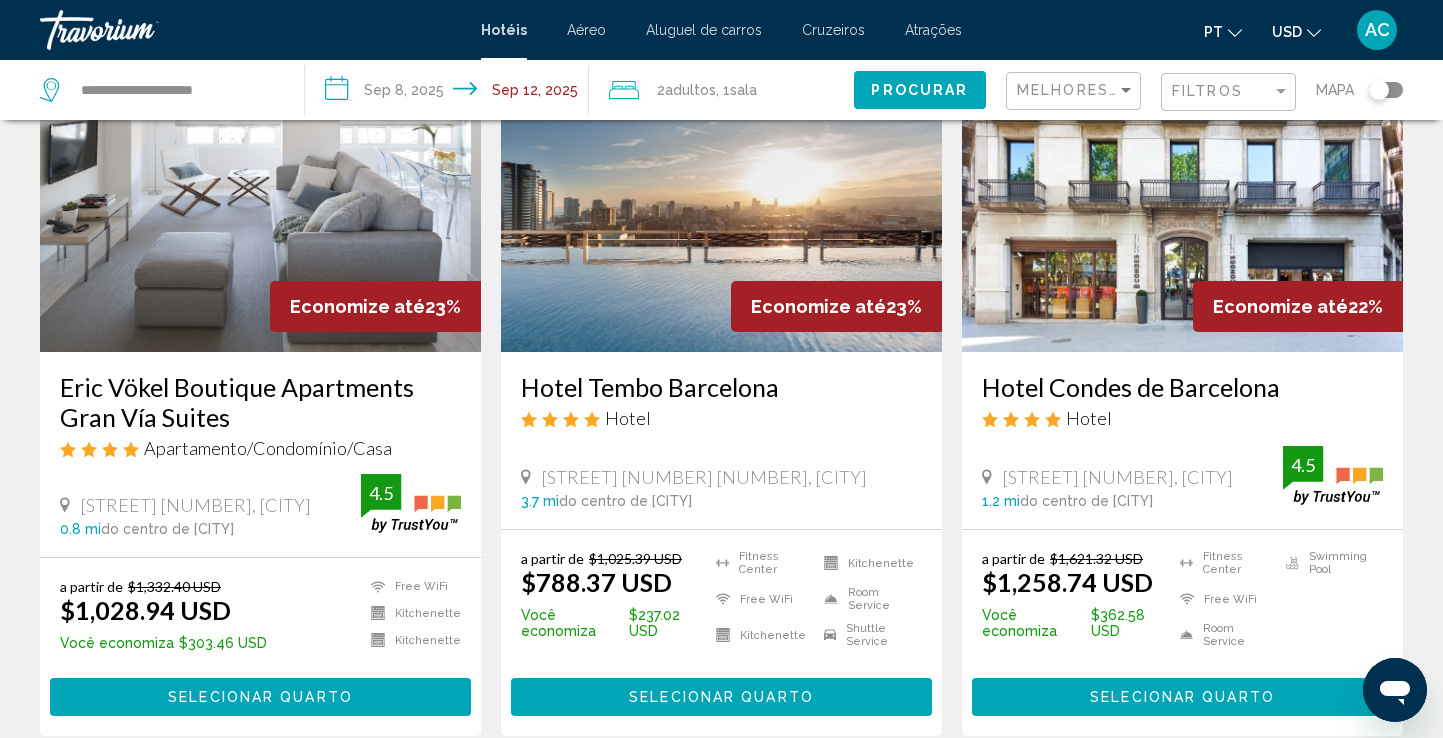 click at bounding box center [721, 192] 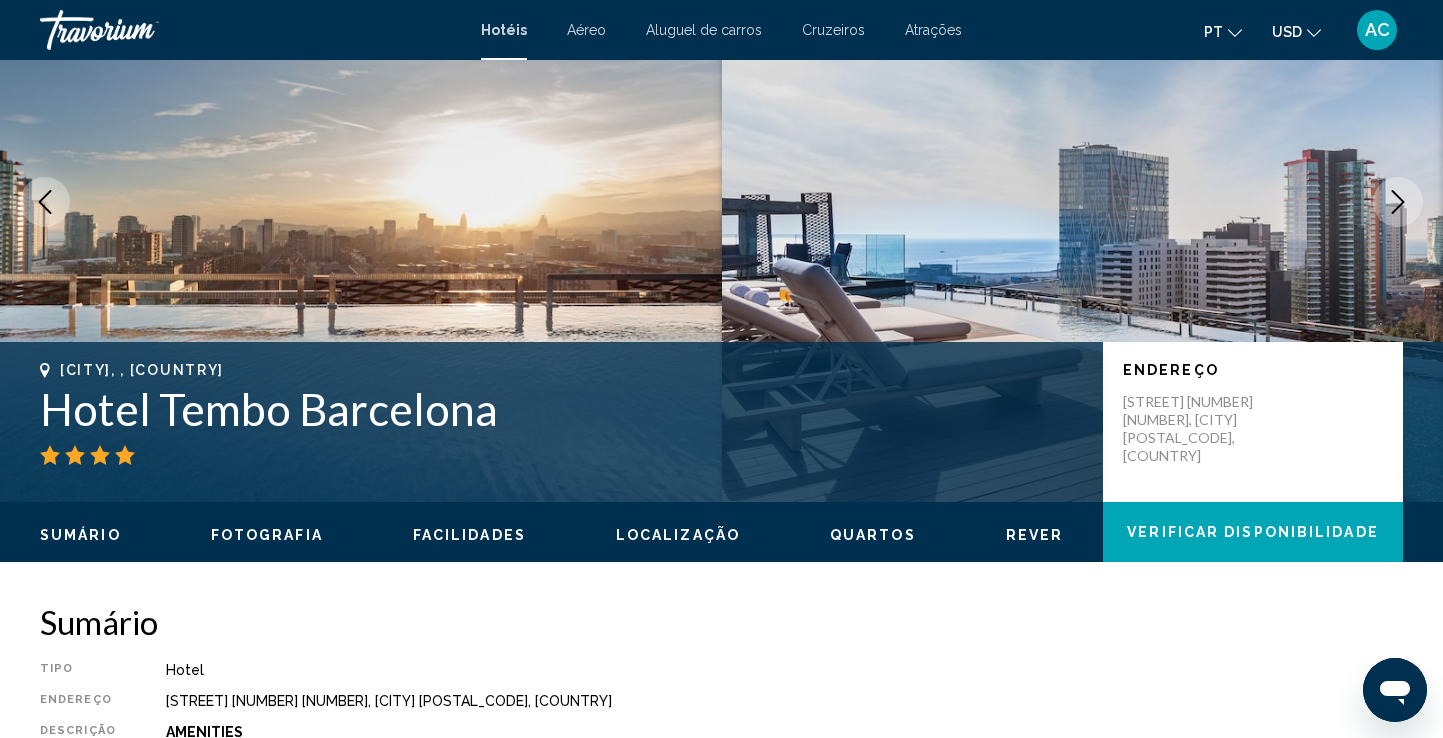 scroll, scrollTop: 0, scrollLeft: 0, axis: both 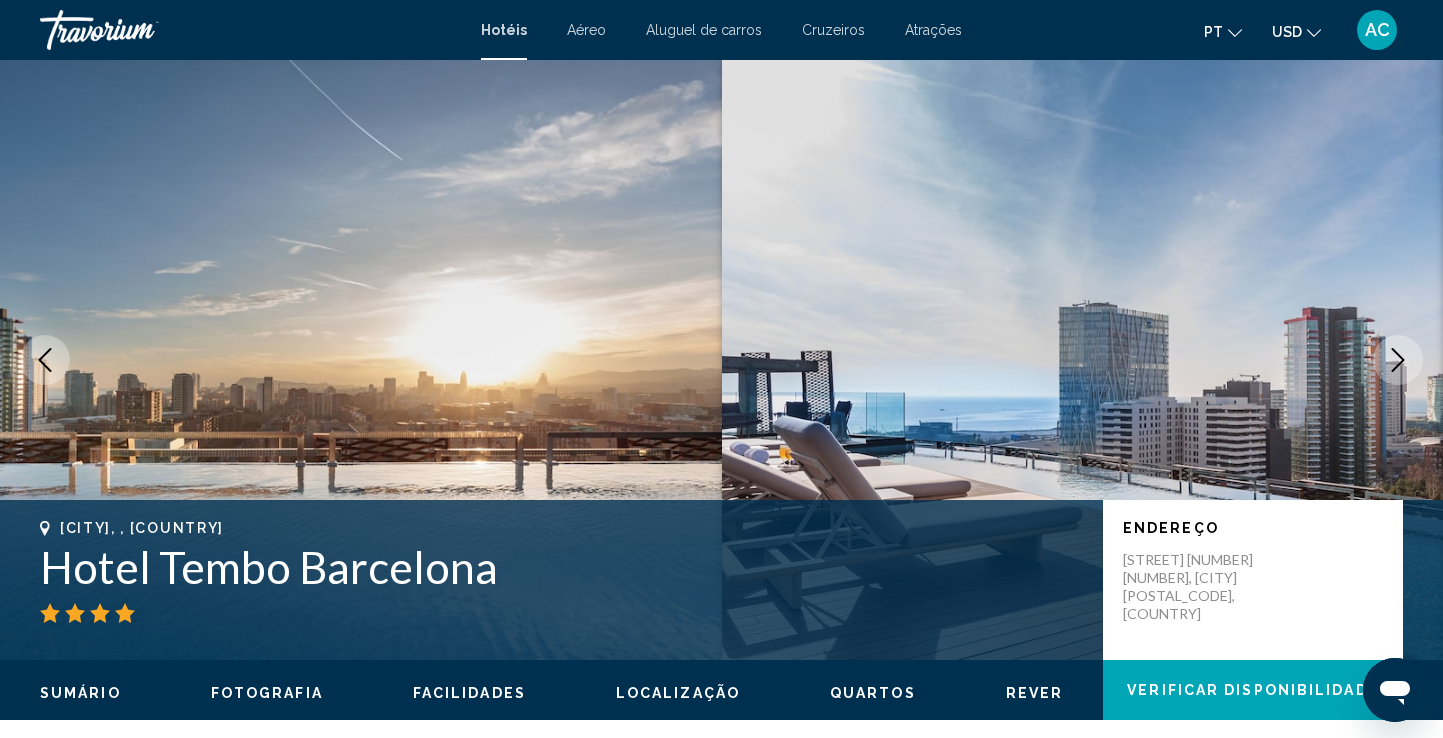 type 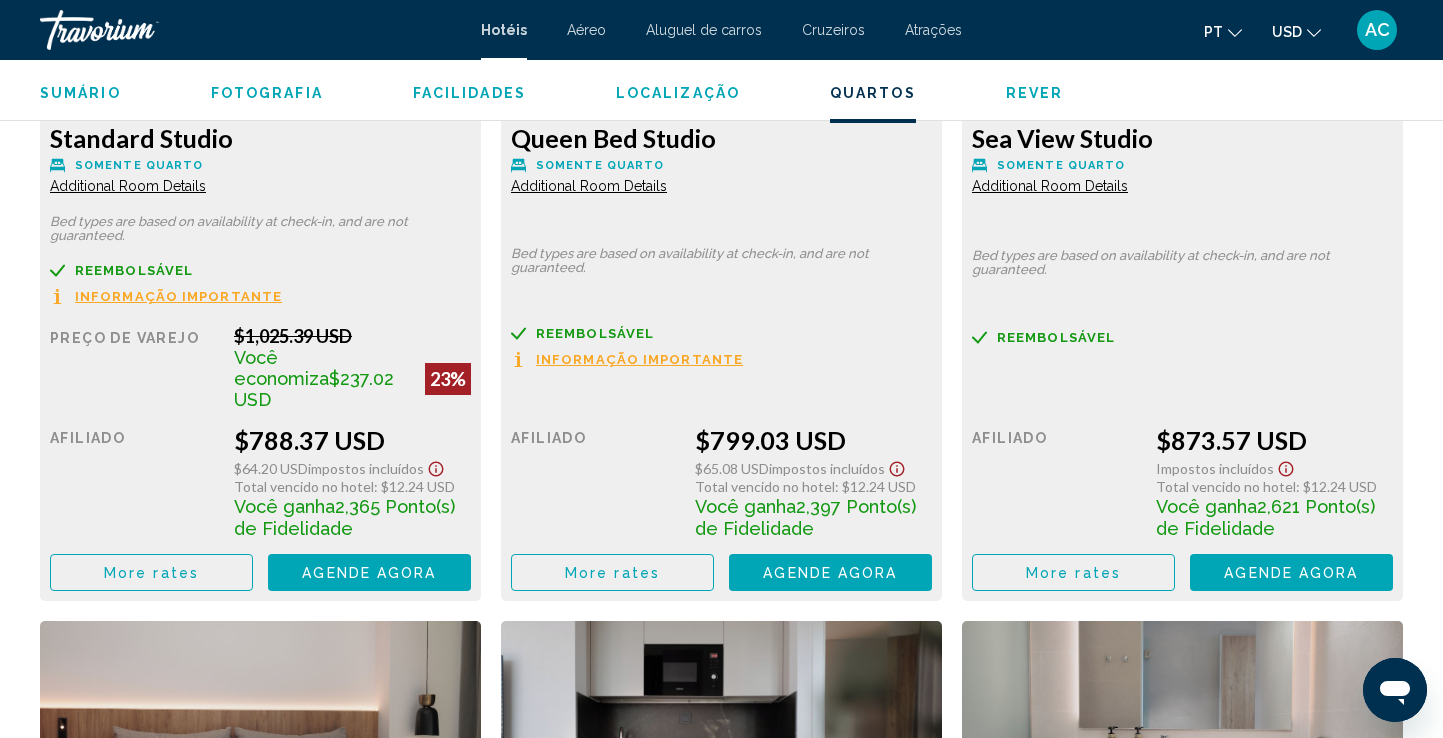 scroll, scrollTop: 2984, scrollLeft: 0, axis: vertical 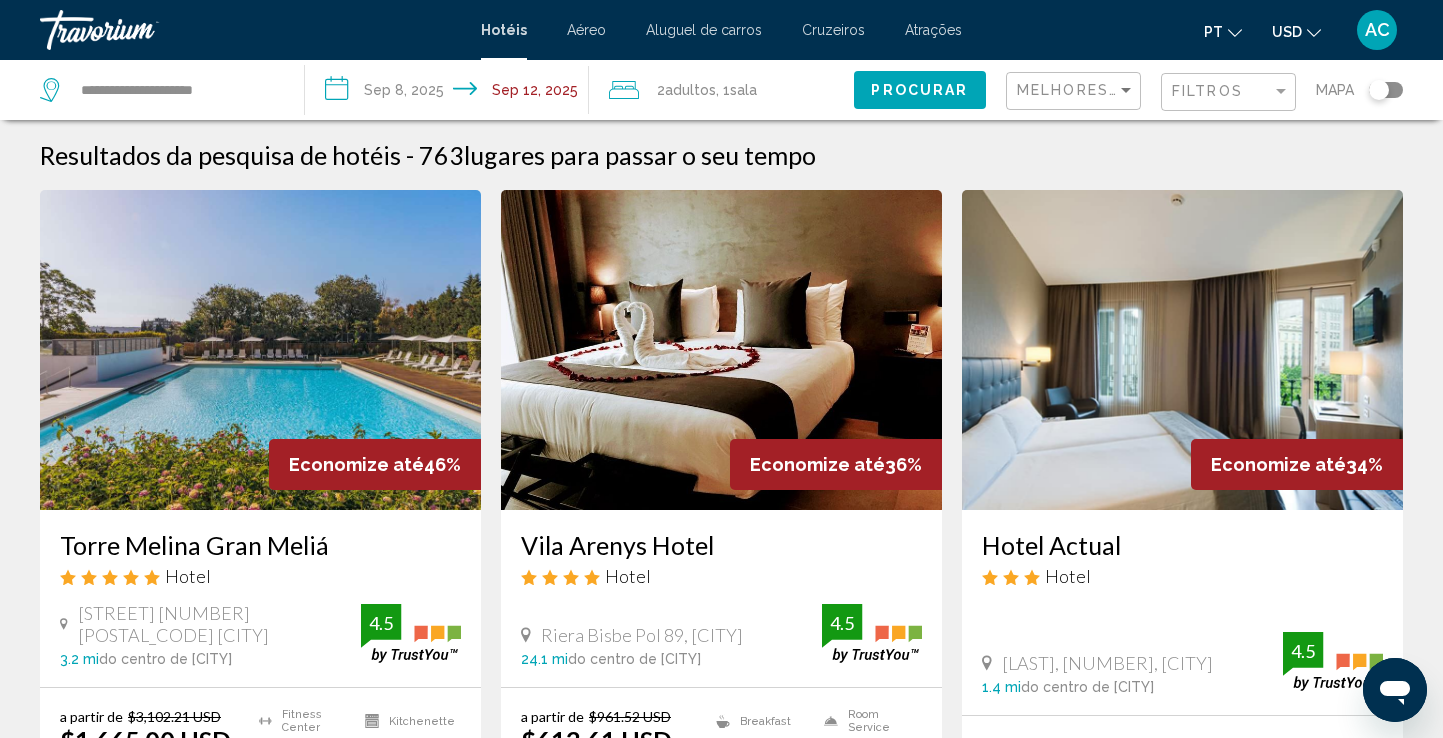 click on "Atrações" at bounding box center [933, 30] 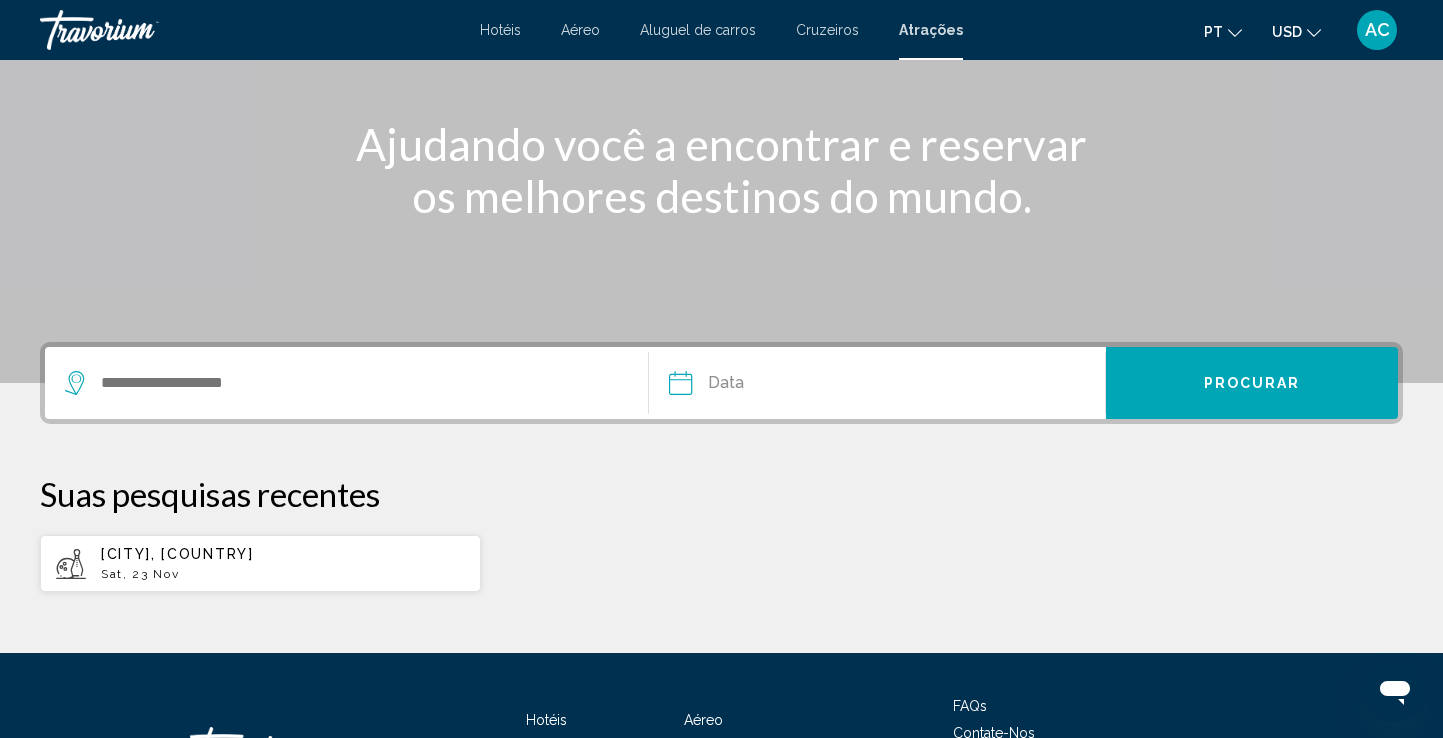 scroll, scrollTop: 214, scrollLeft: 0, axis: vertical 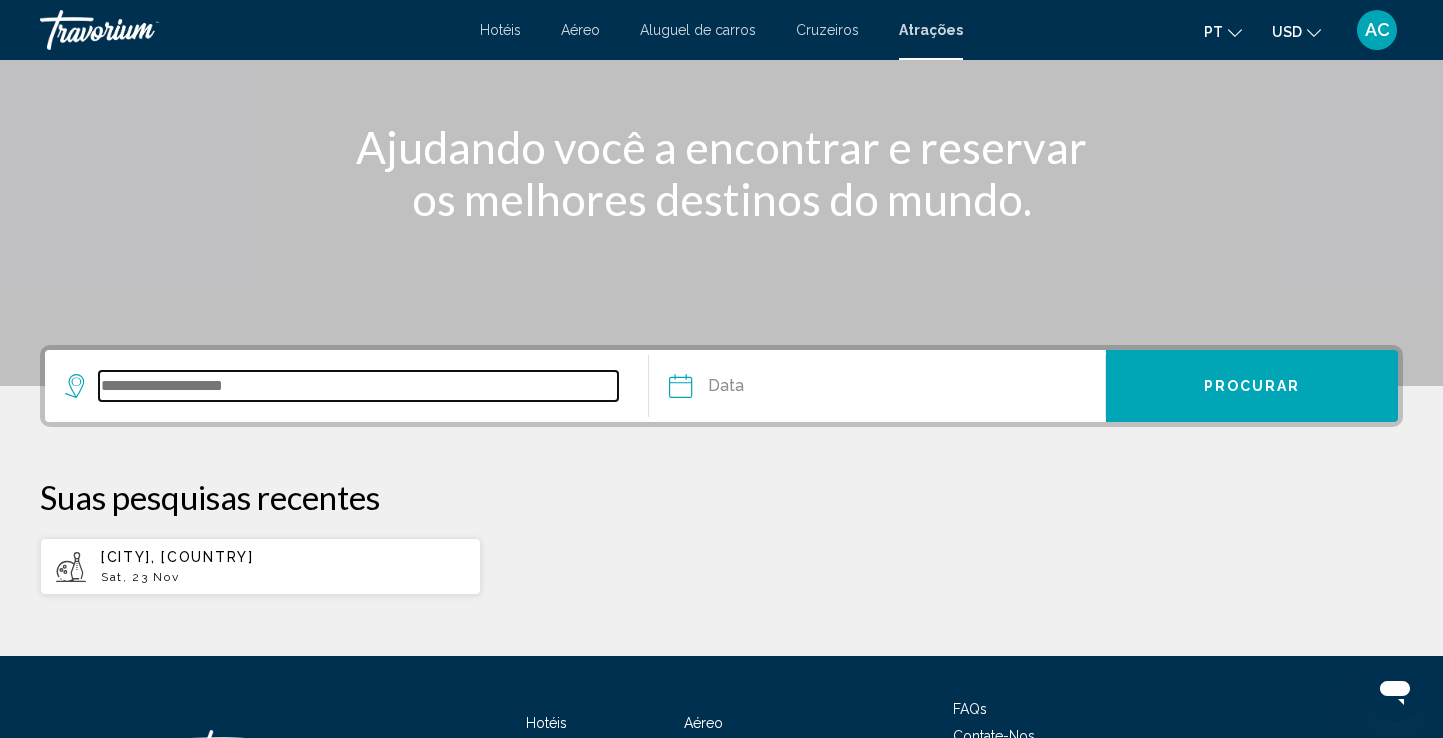 click at bounding box center (358, 386) 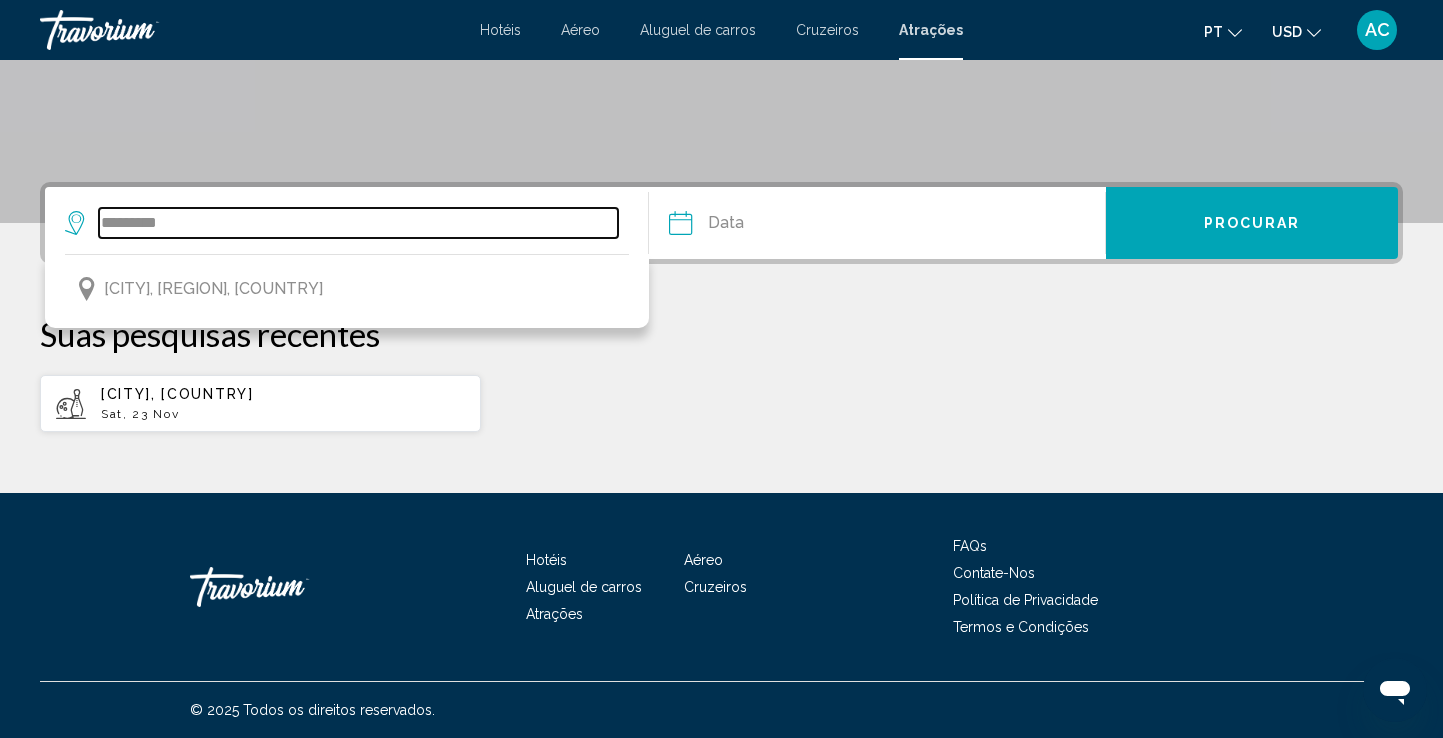 type on "*********" 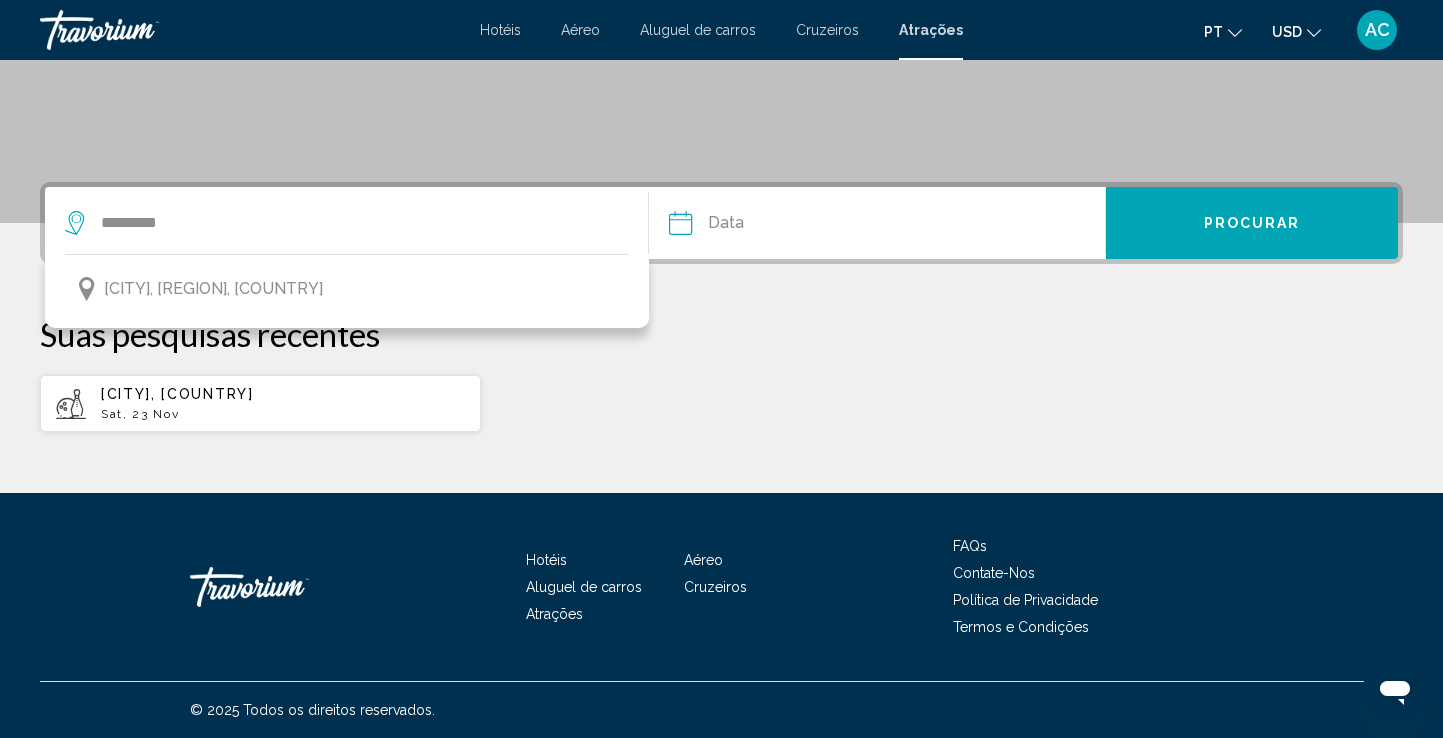 click at bounding box center [777, 226] 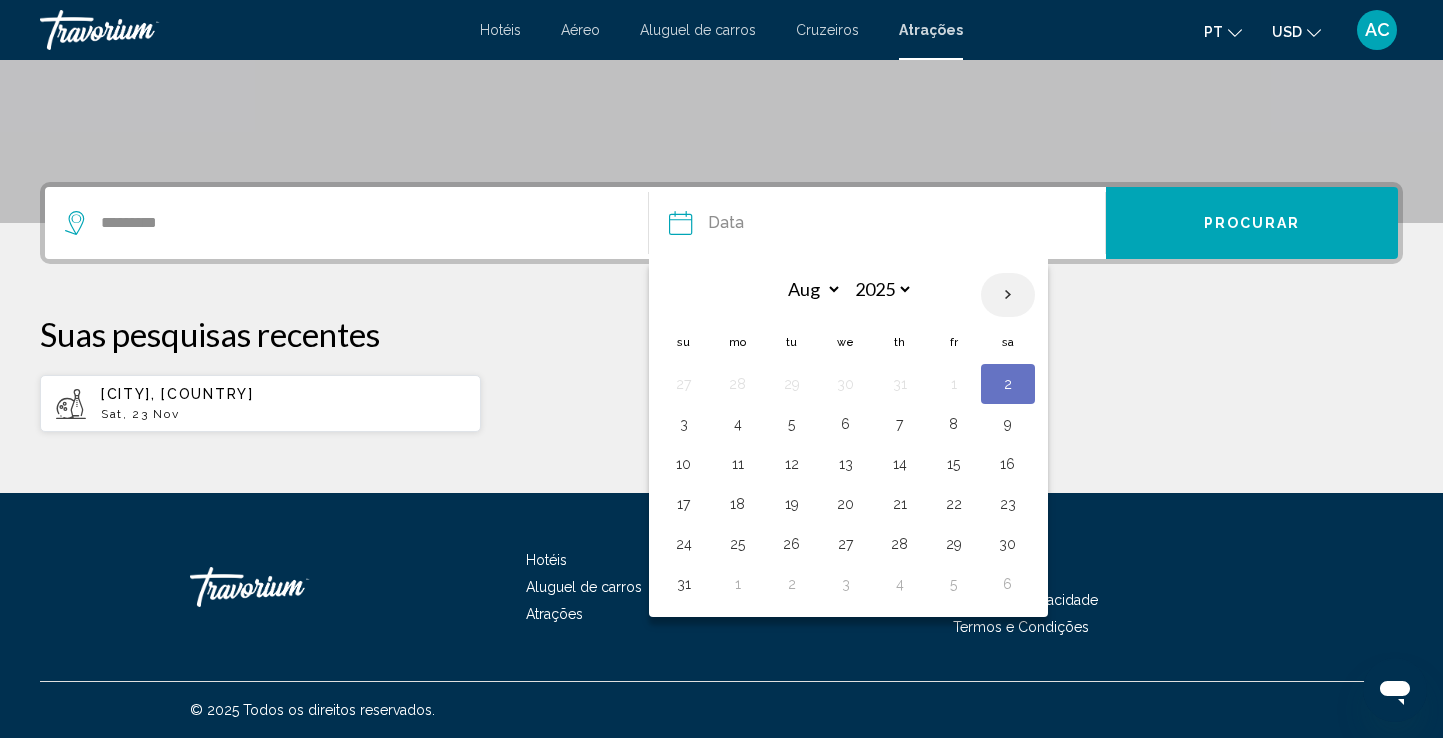 click at bounding box center [1008, 295] 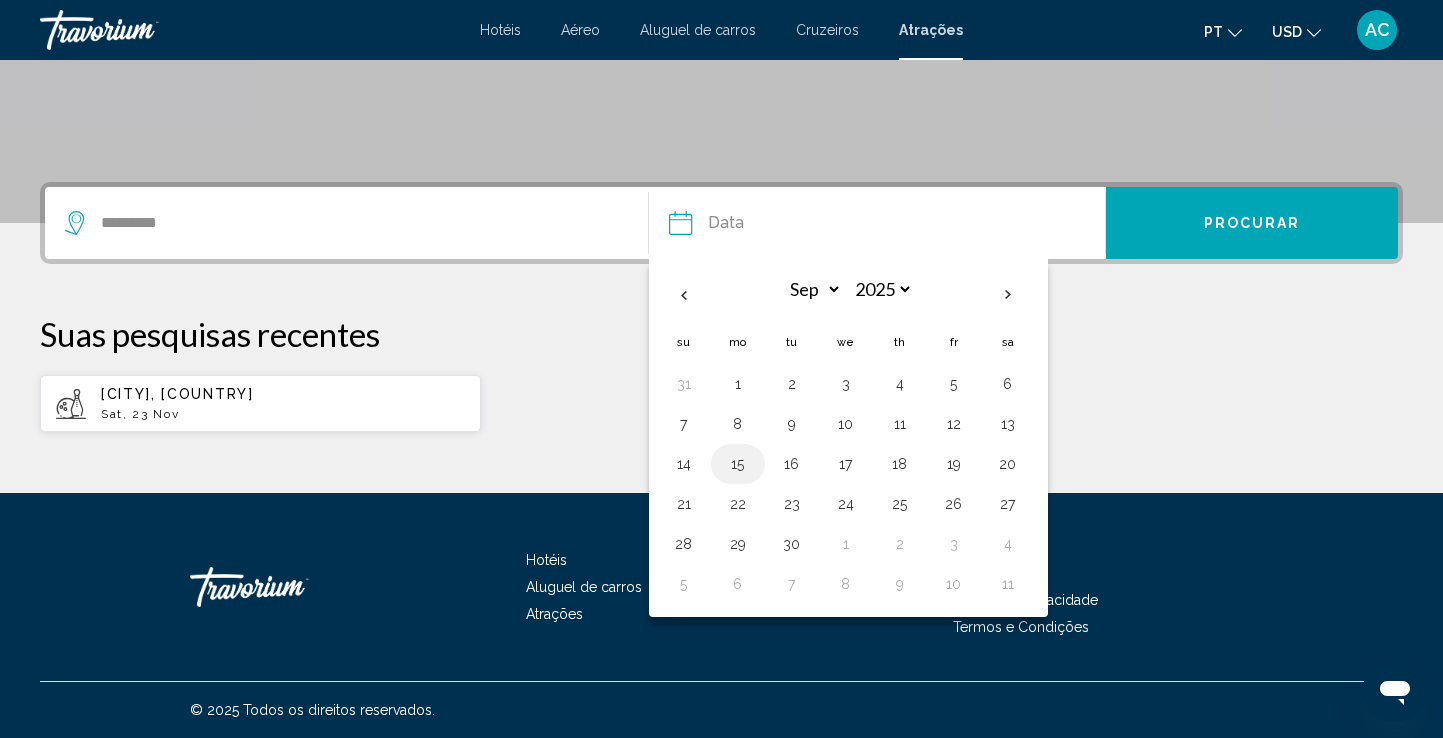 click on "15" at bounding box center [738, 464] 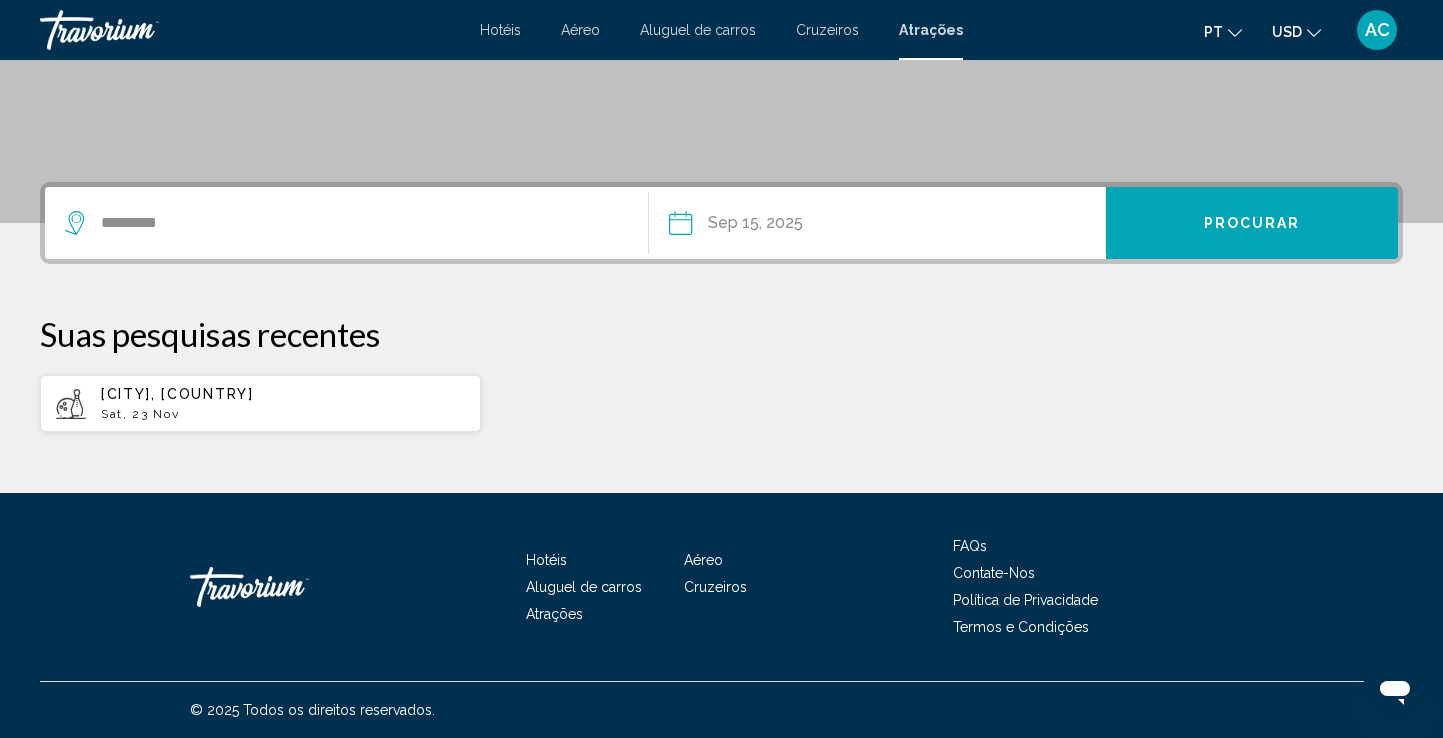 click on "Procurar" at bounding box center [1252, 224] 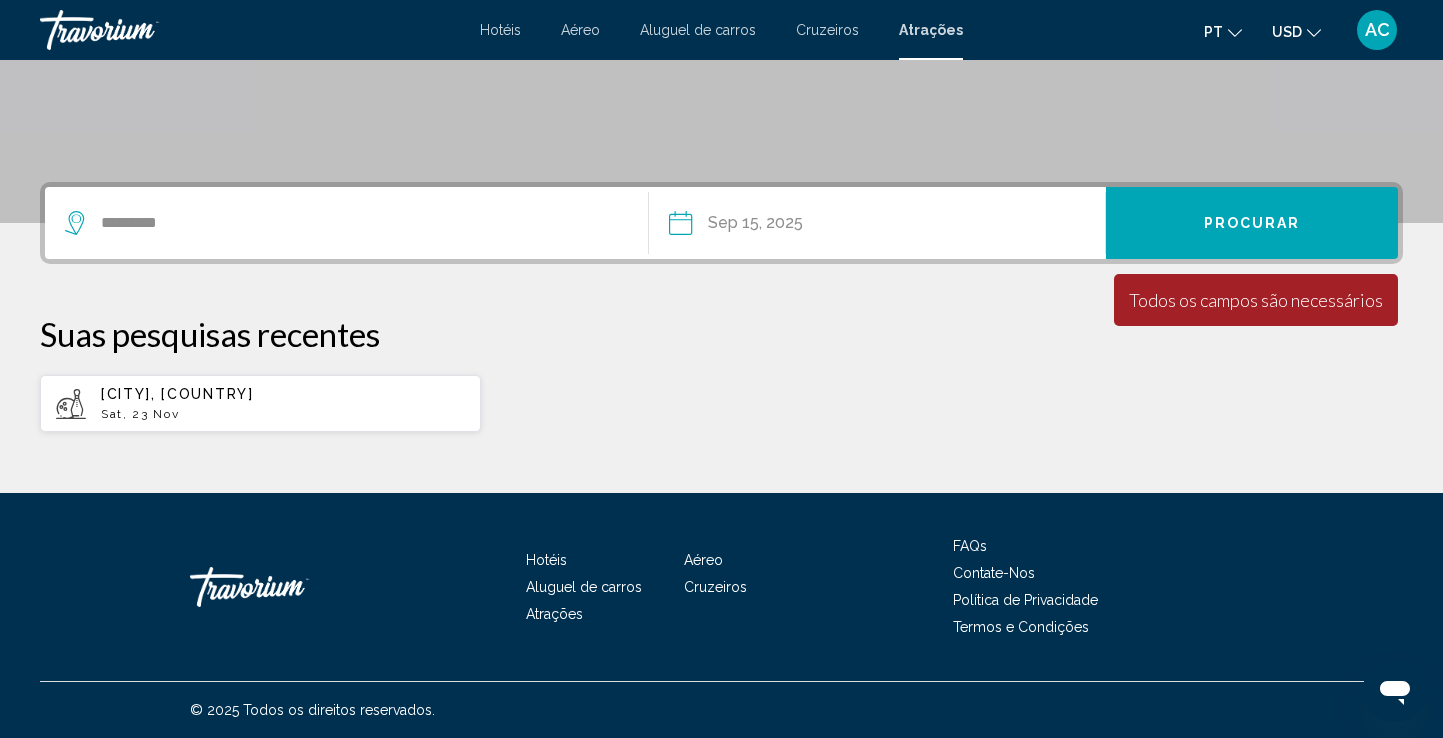 click on "Procurar" at bounding box center [1252, 224] 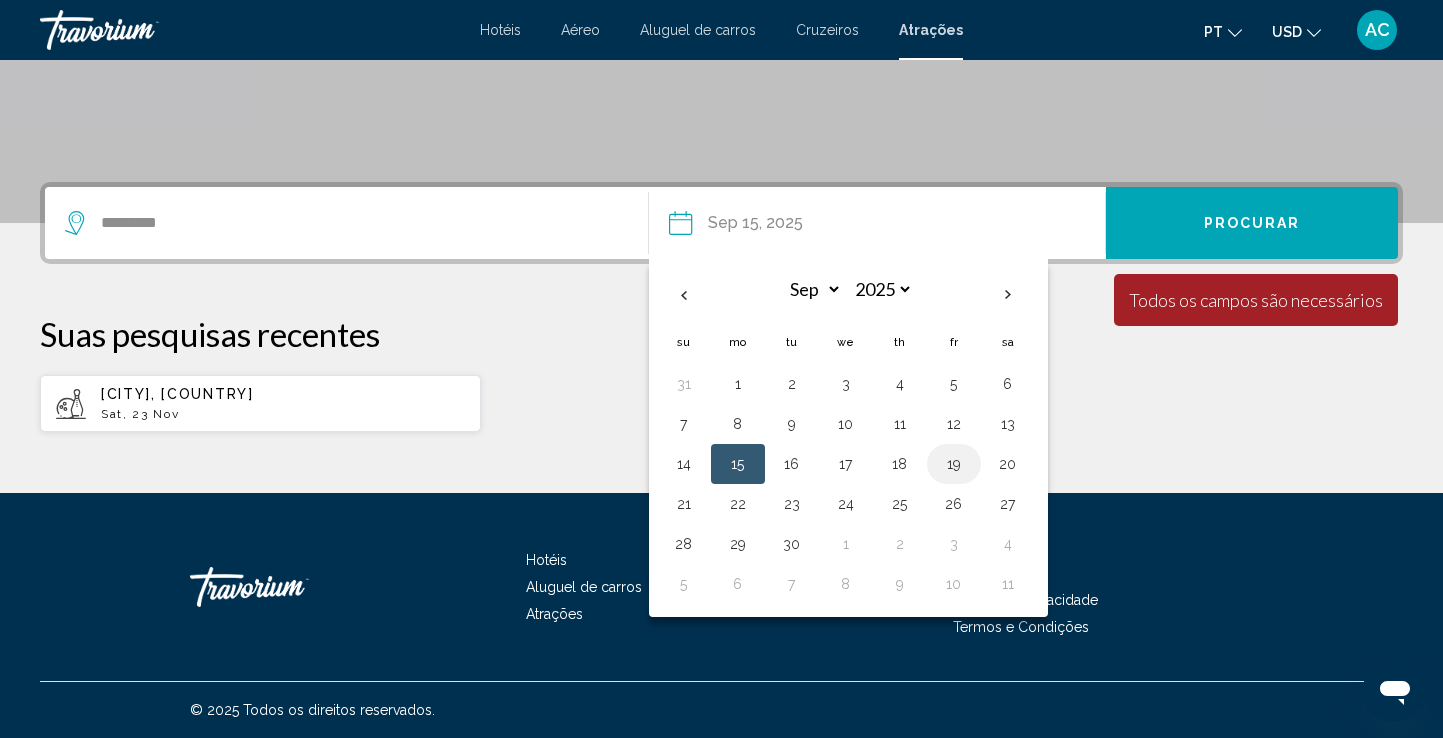 click on "19" at bounding box center [954, 464] 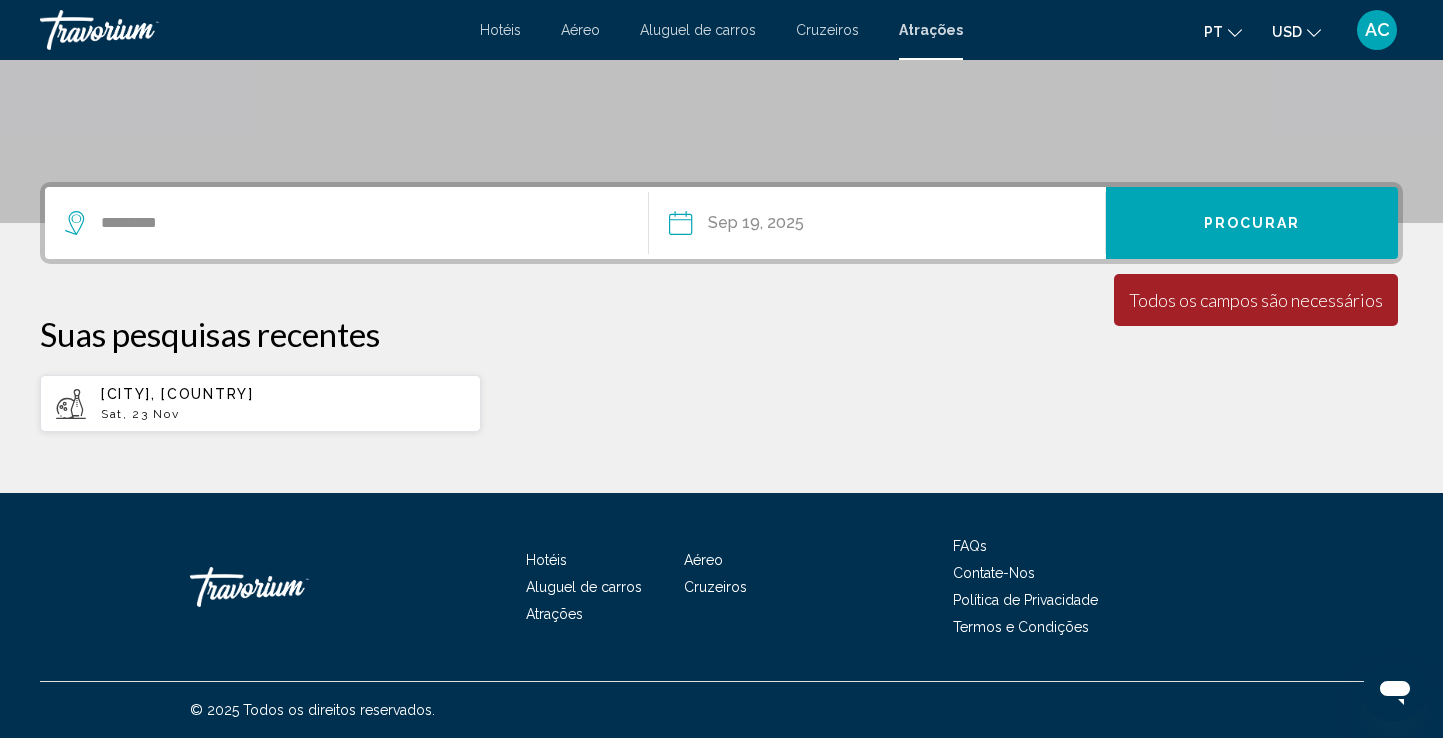 click on "**********" at bounding box center [777, 226] 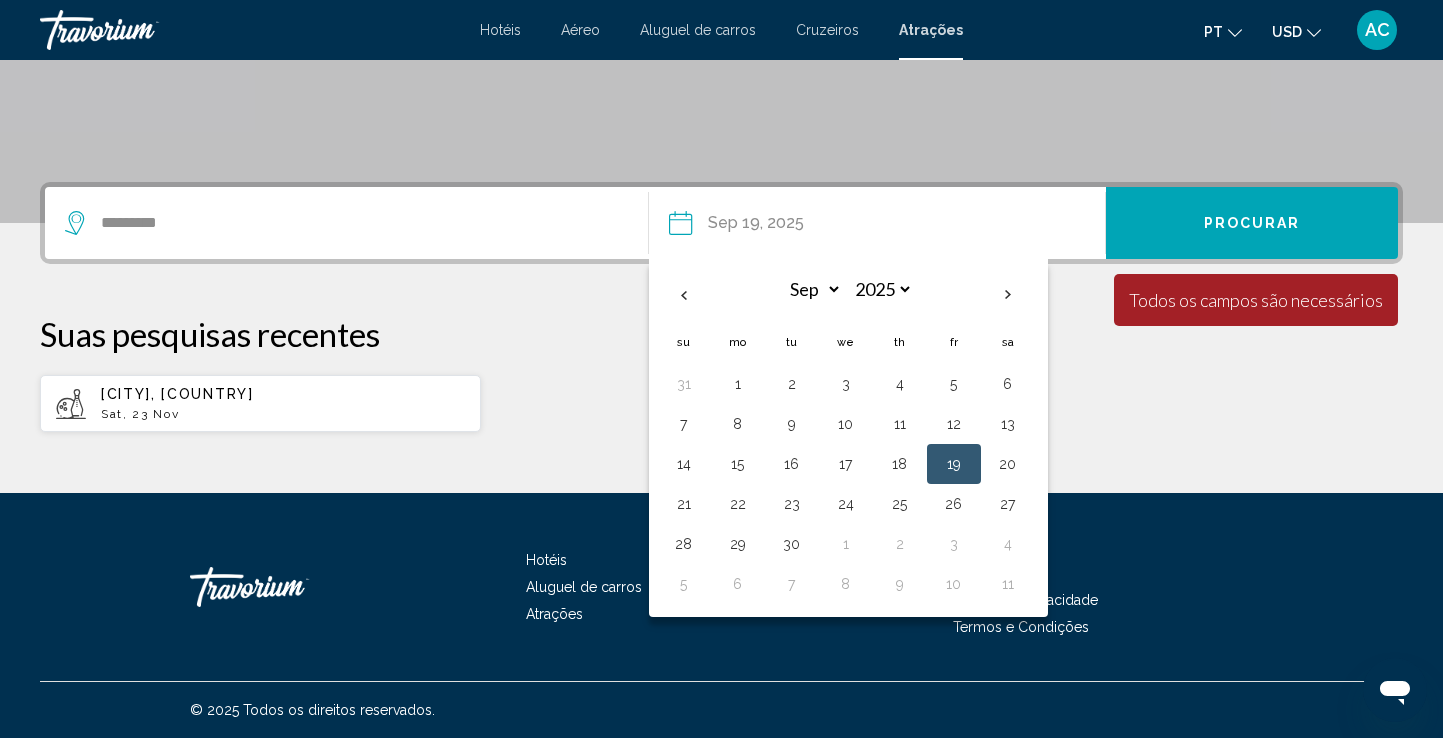 type 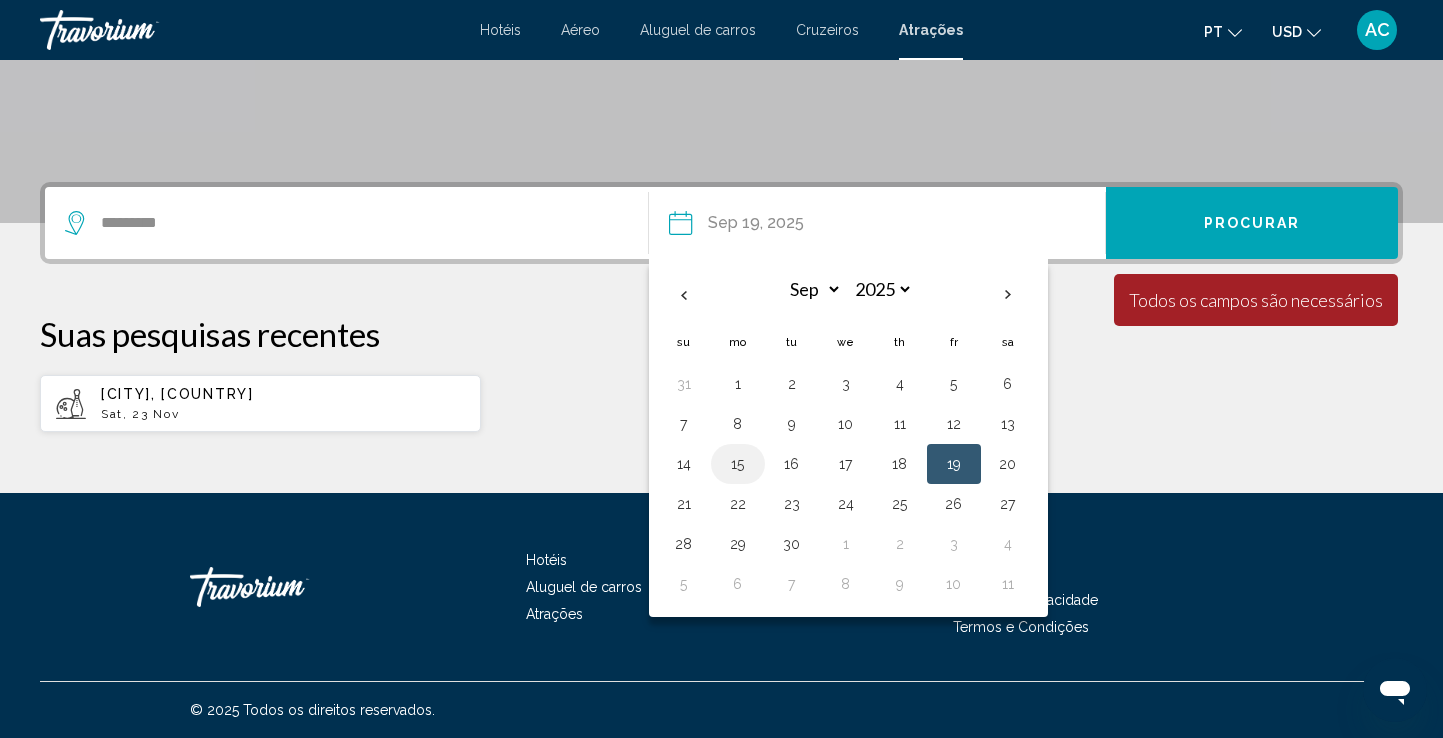 click on "15" at bounding box center [738, 464] 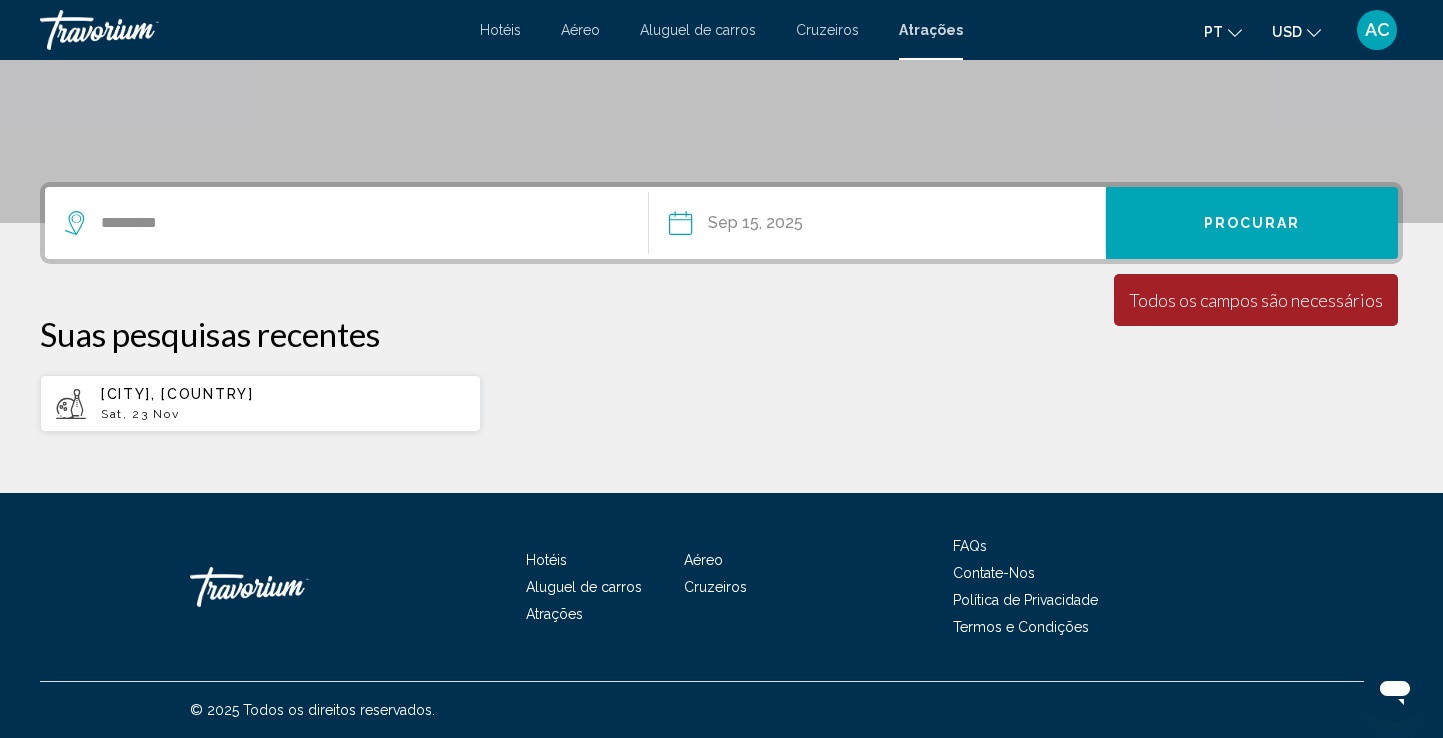 click on "Procurar" at bounding box center [1252, 223] 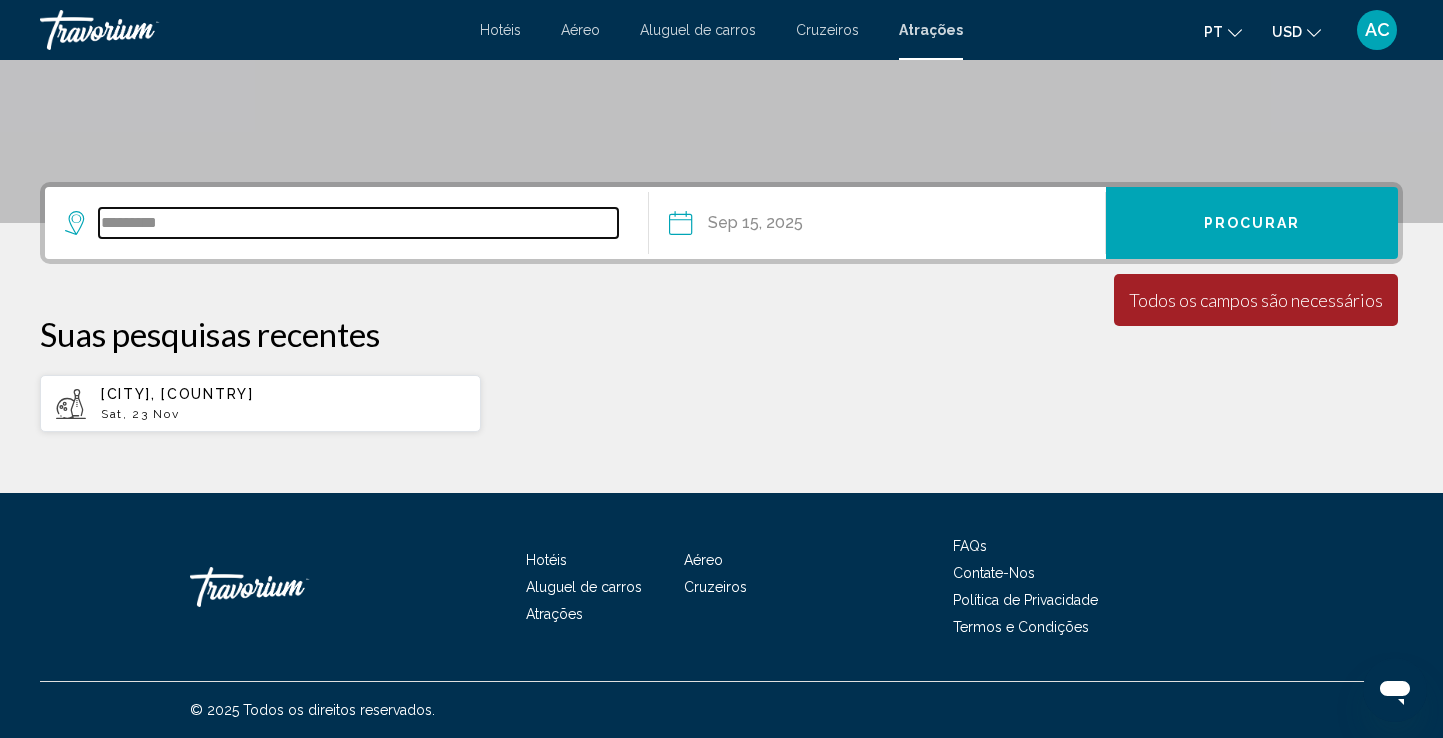 click on "*********" at bounding box center [358, 223] 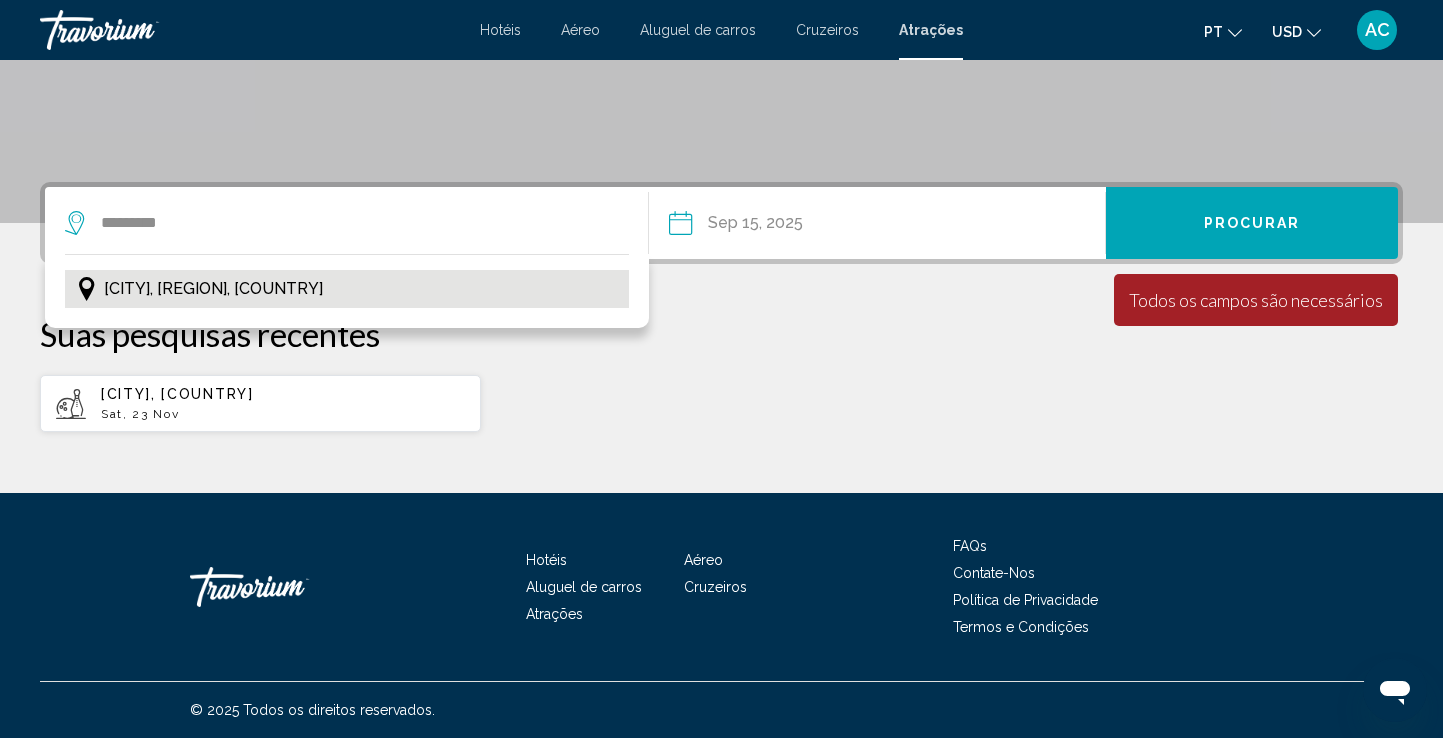 click on "Barcelona, Catalonia, Spain" at bounding box center (213, 289) 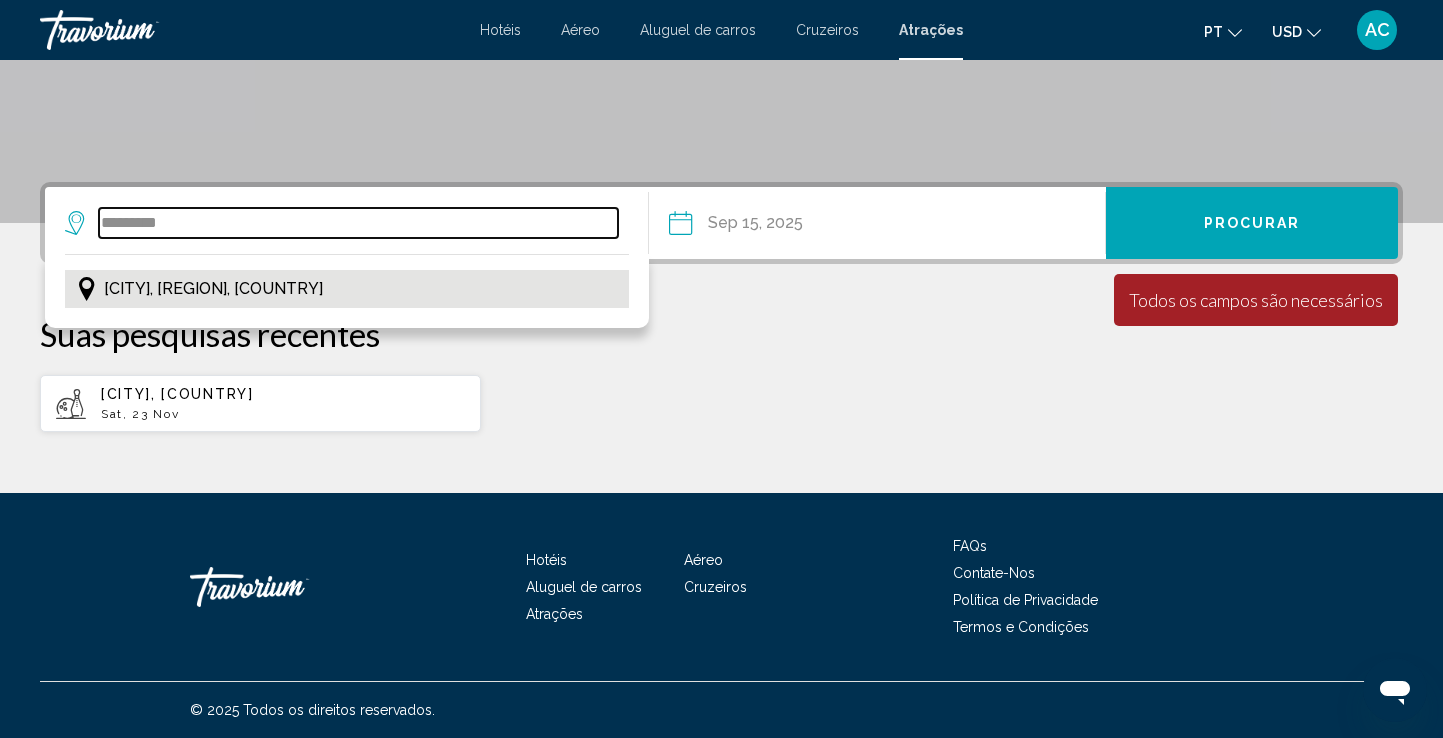 type on "**********" 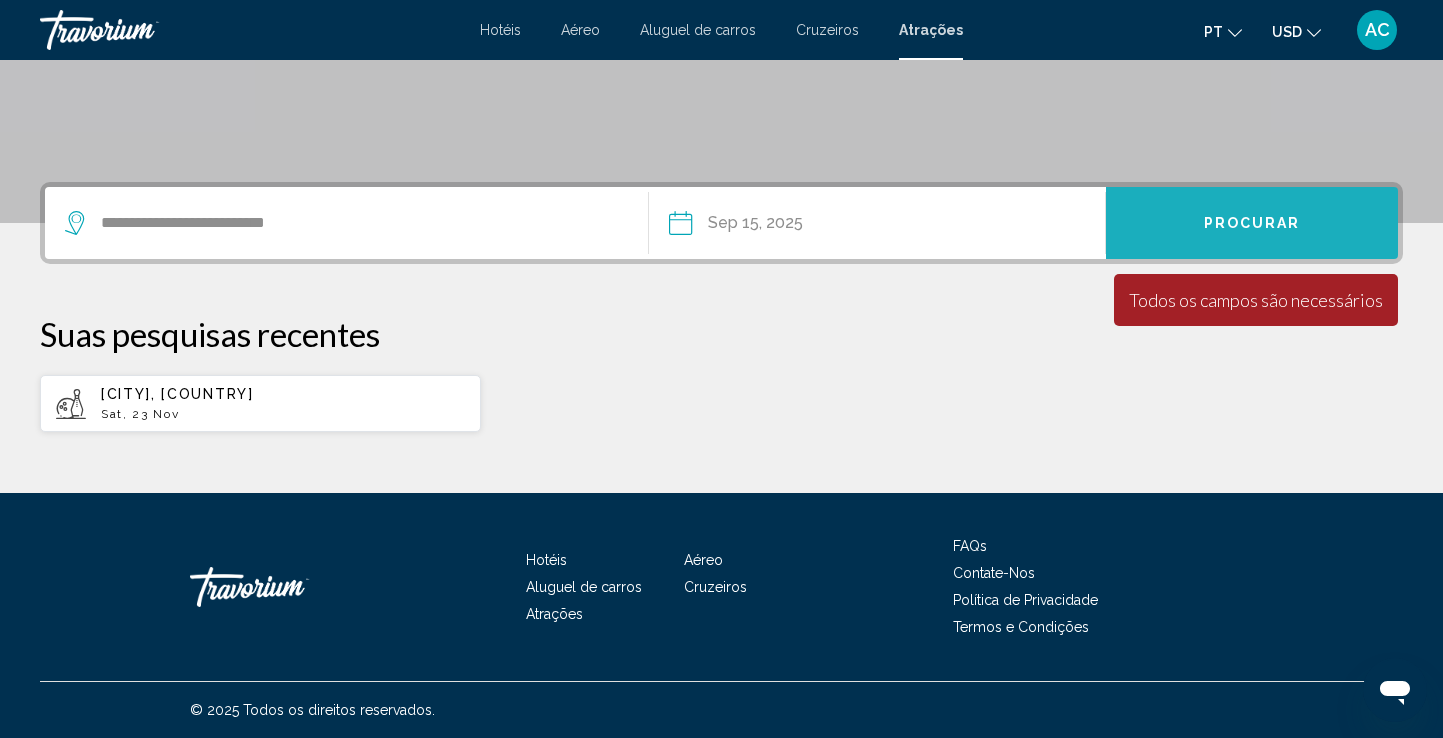 click on "Procurar" at bounding box center (1252, 223) 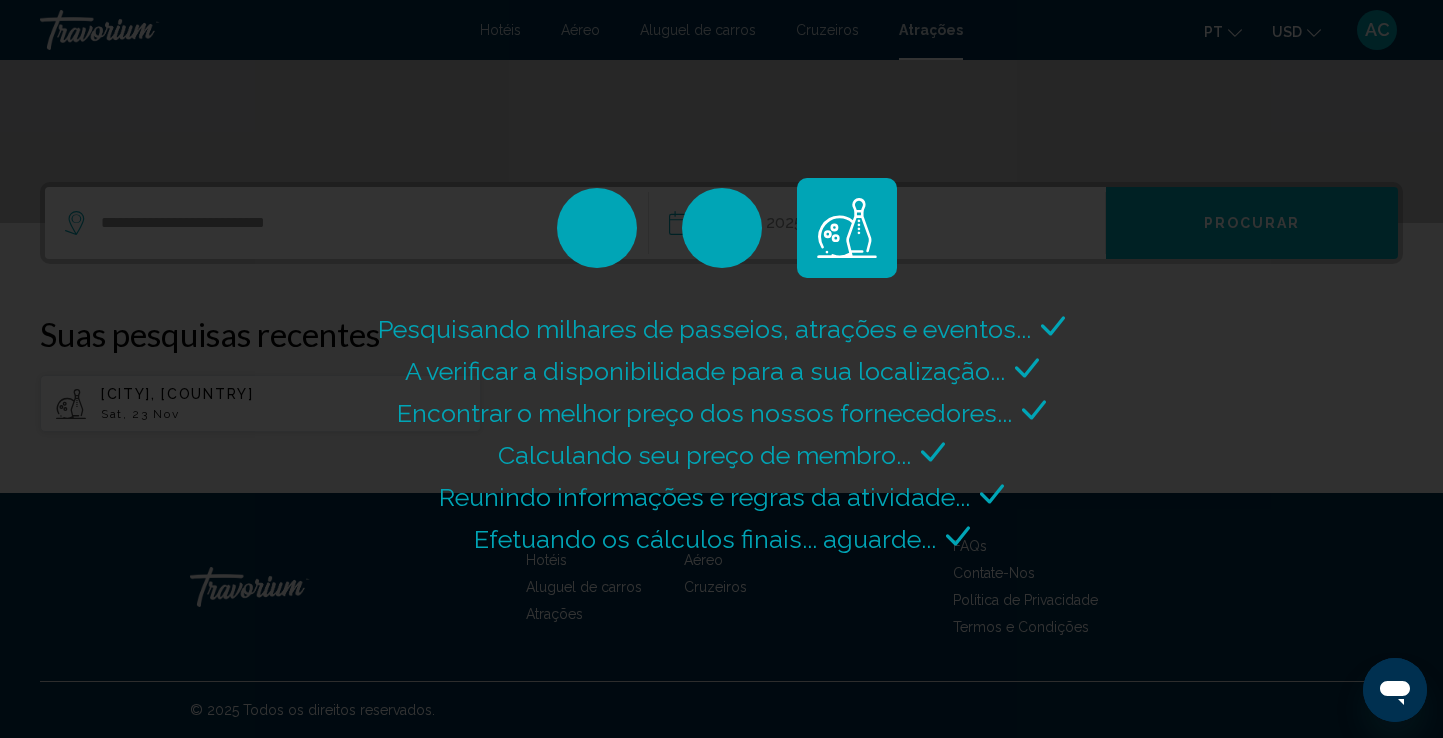 scroll, scrollTop: 0, scrollLeft: 0, axis: both 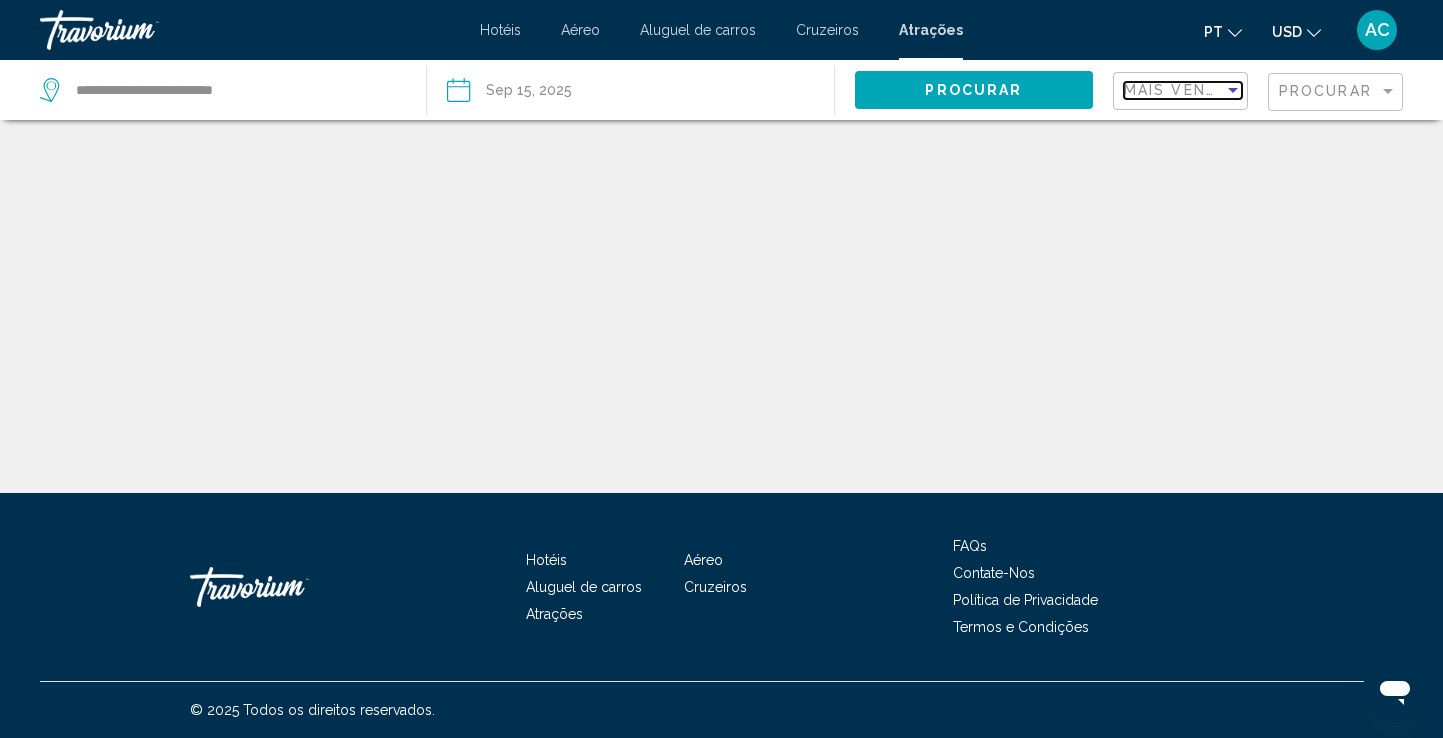 click at bounding box center (1233, 90) 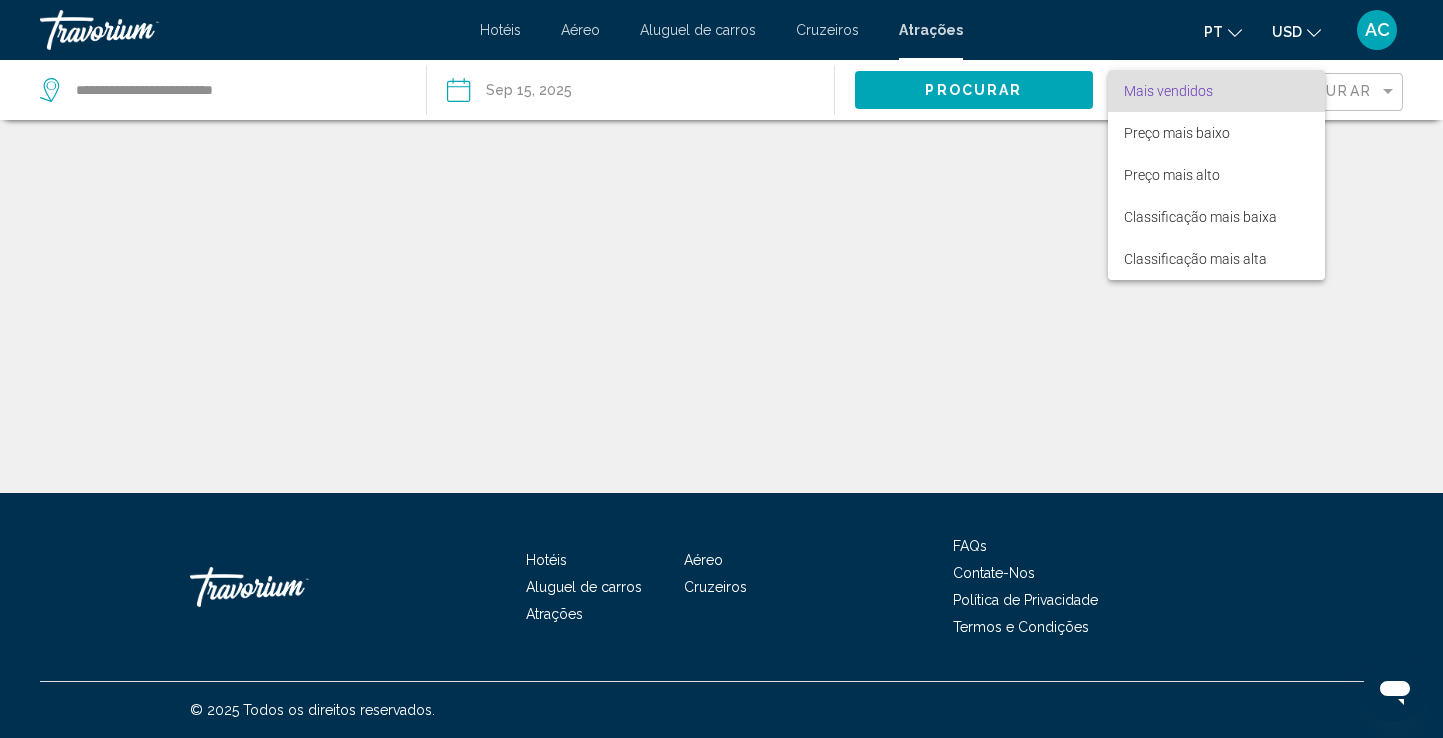 click at bounding box center [721, 369] 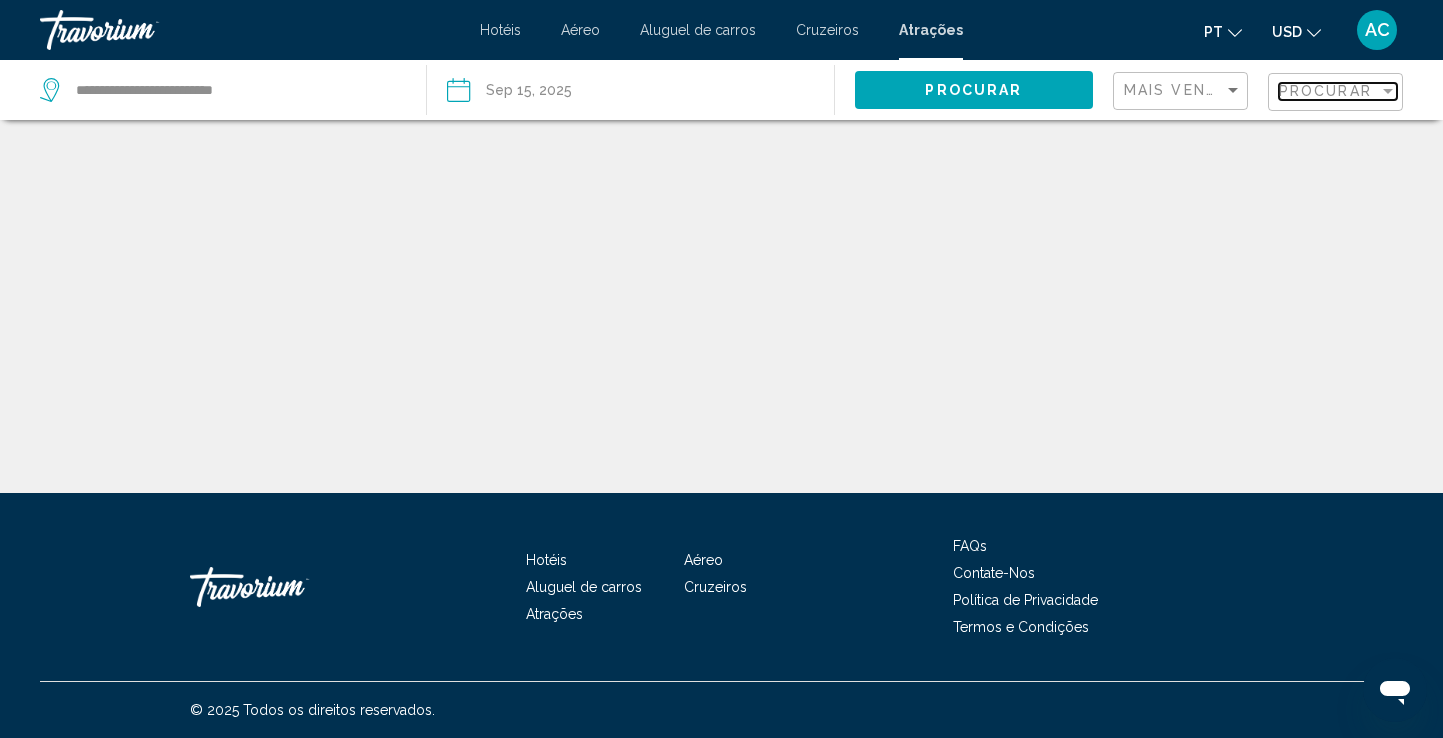 click on "Procurar" at bounding box center [1325, 91] 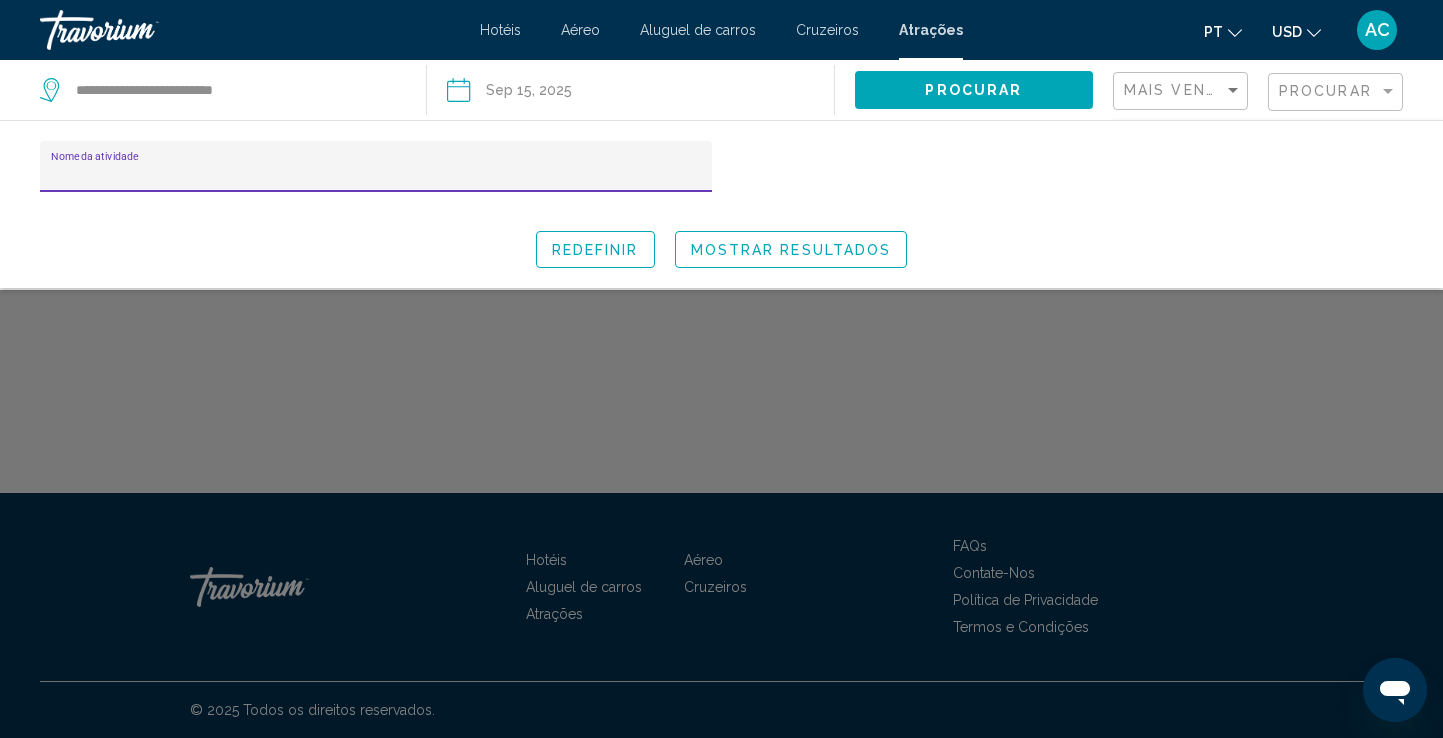 click on "Nome da atividade" 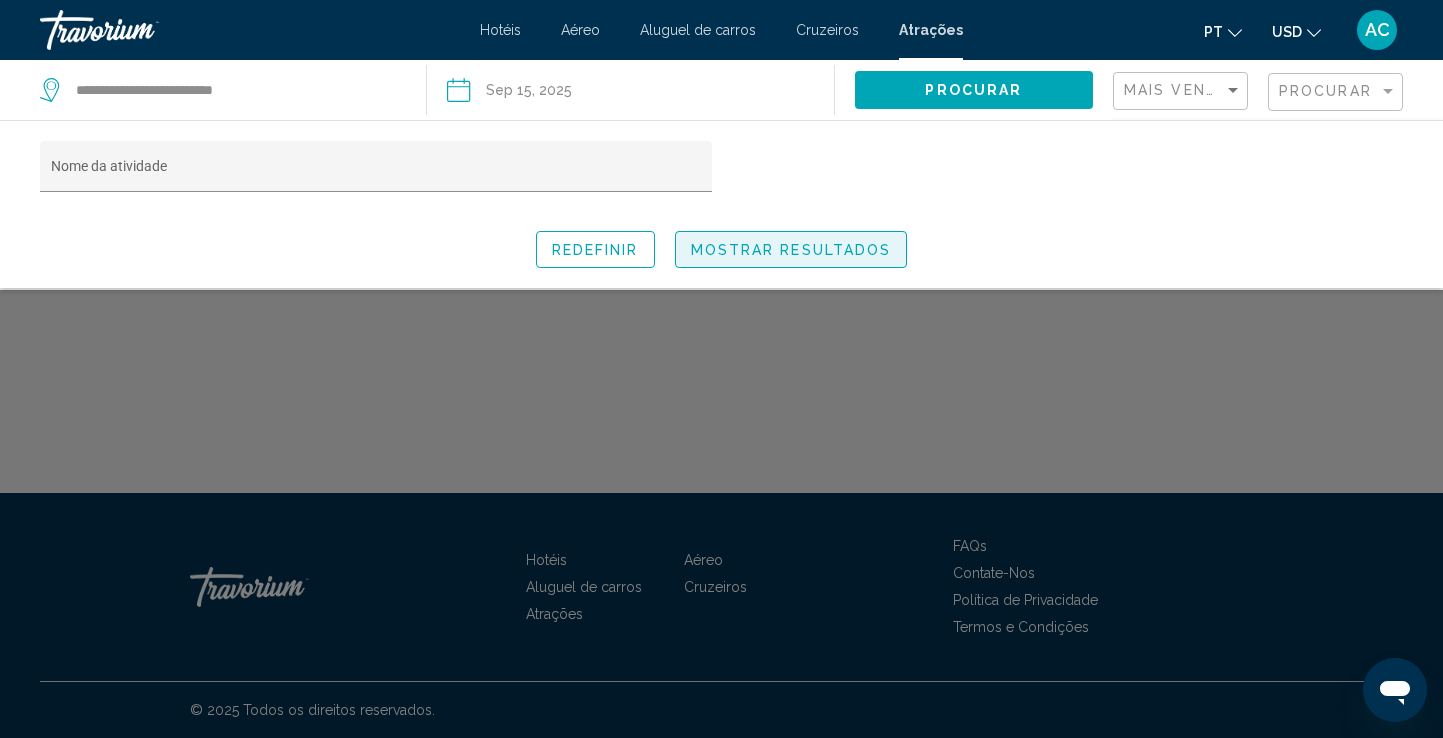 click on "Mostrar resultados" 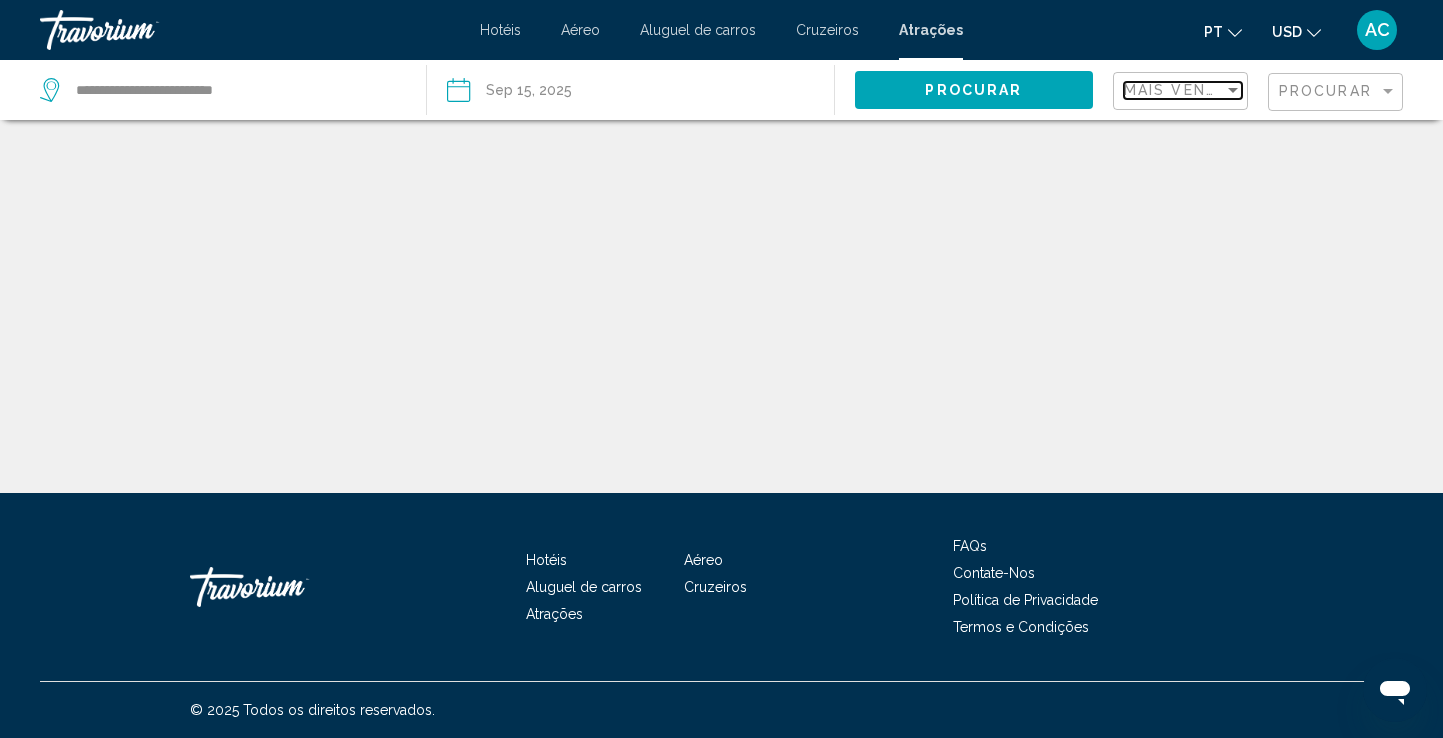 click at bounding box center (1233, 90) 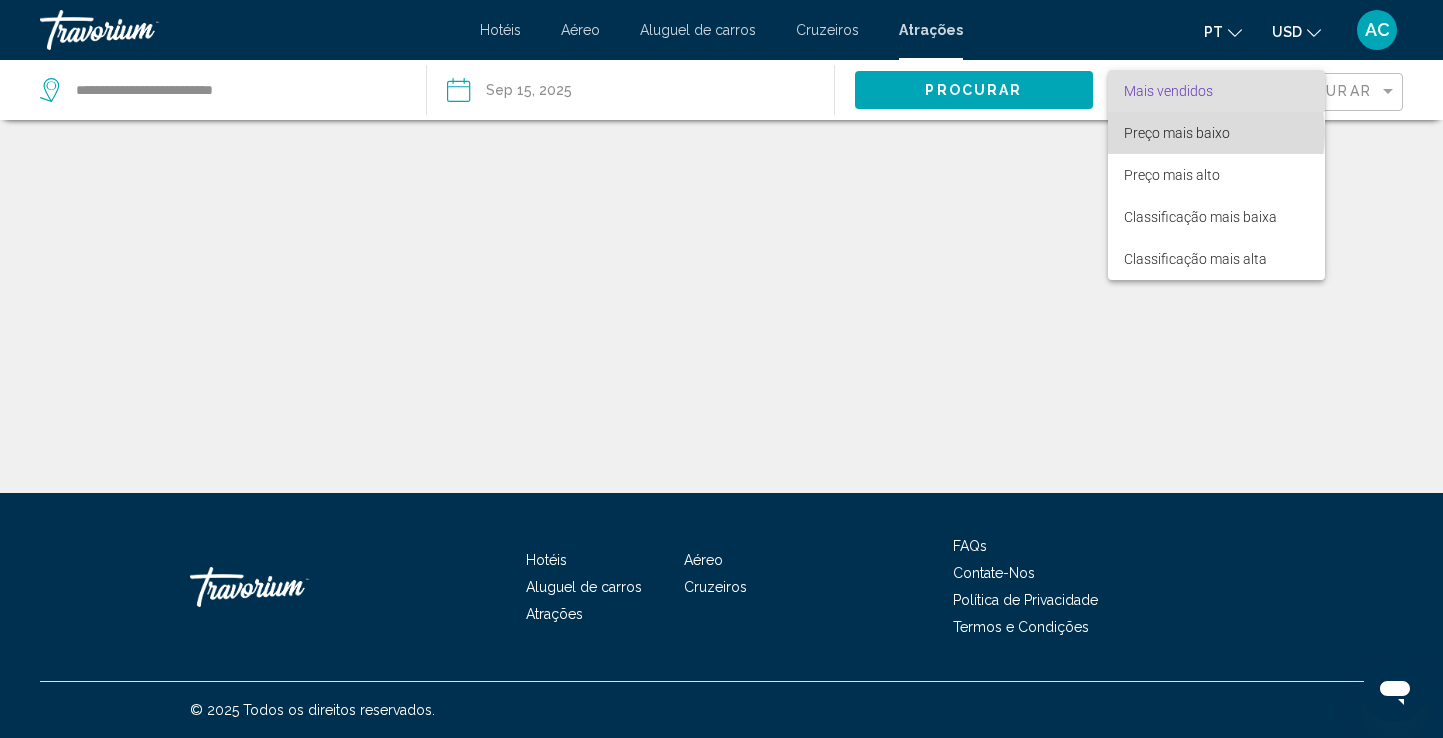 click on "Preço mais baixo" at bounding box center (1177, 133) 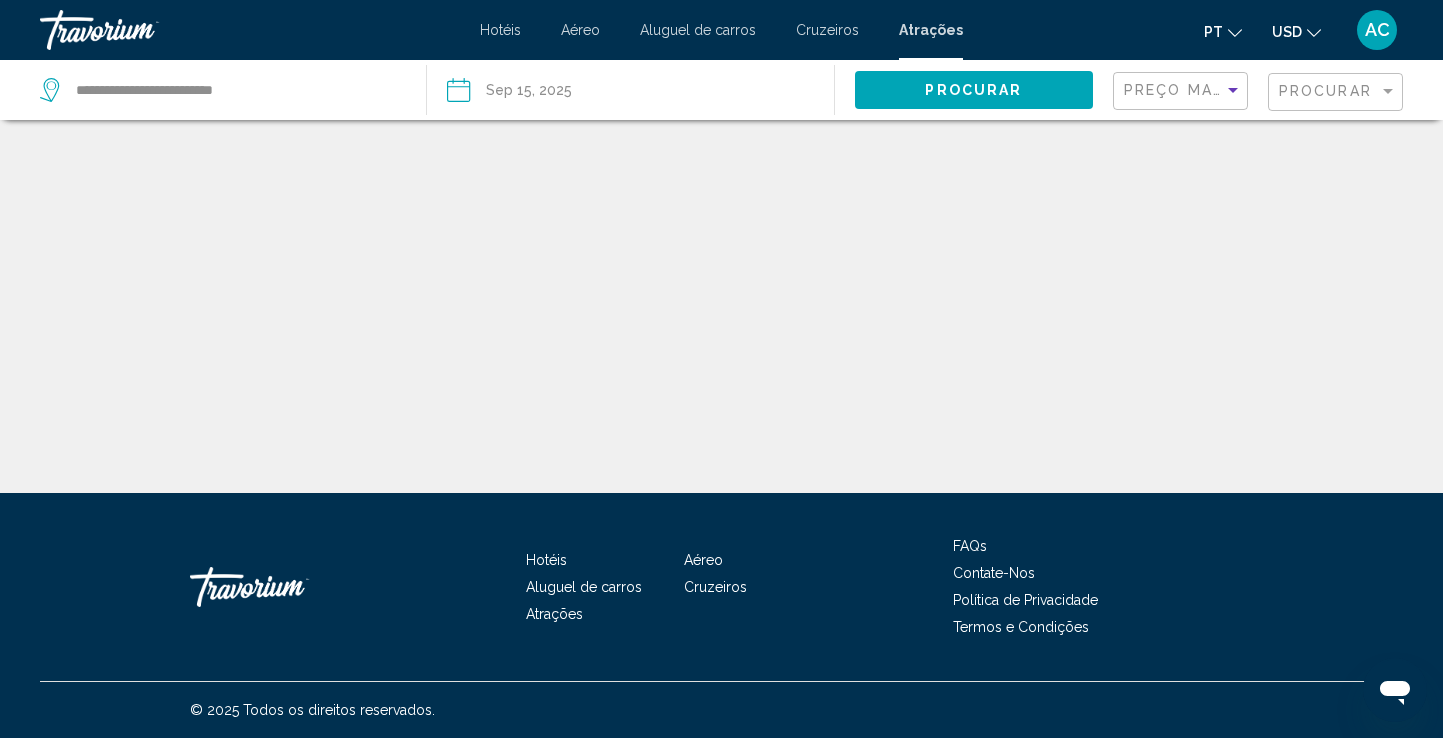 click on "Procurar" 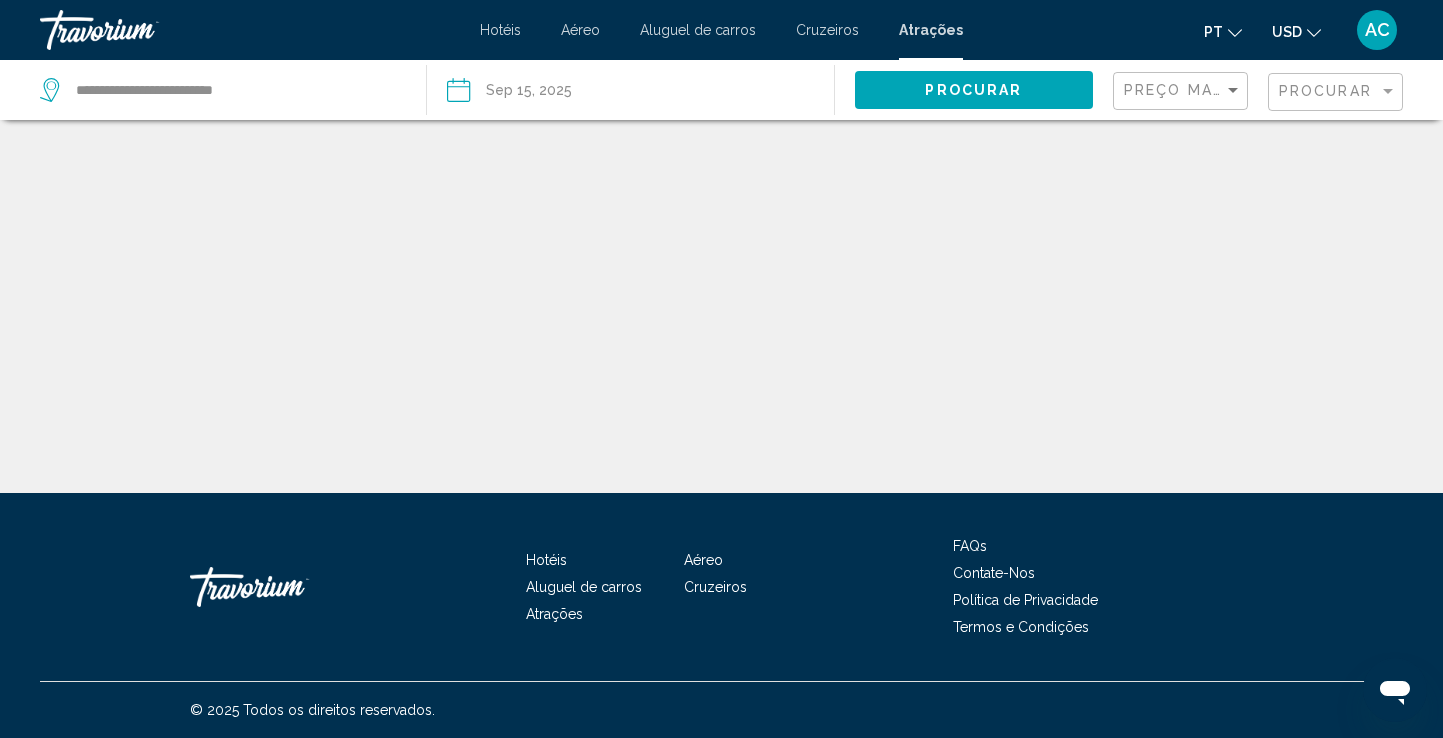 click on "Procurar" 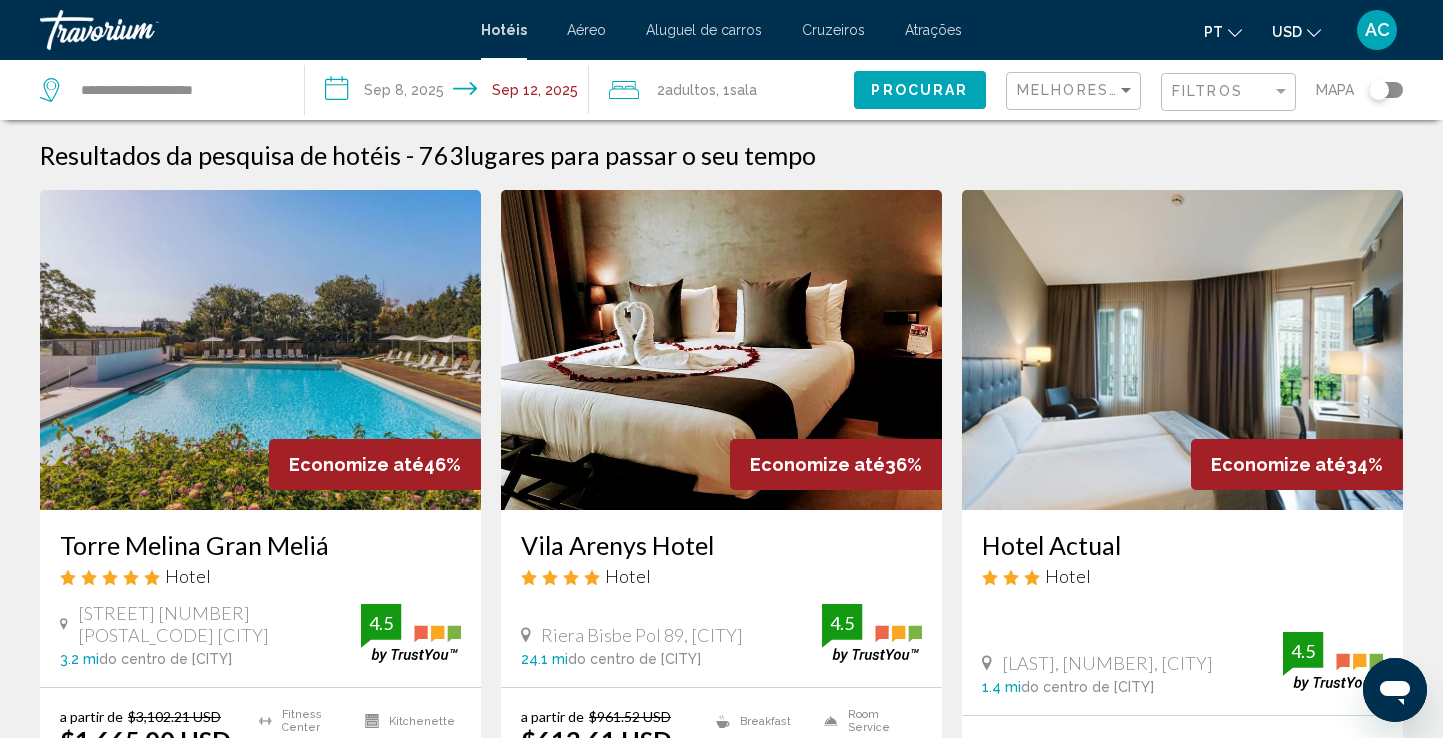 click on "Atrações" at bounding box center [933, 30] 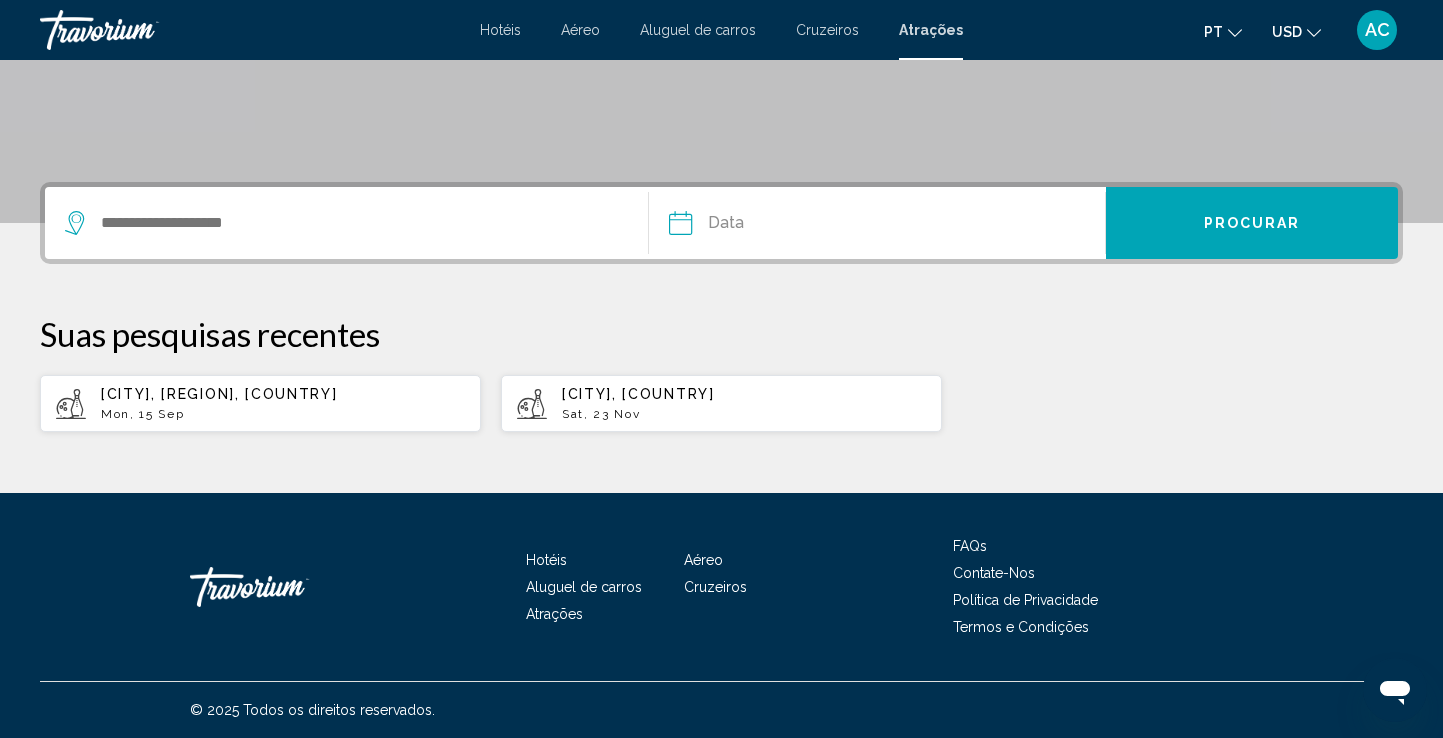 scroll, scrollTop: 380, scrollLeft: 0, axis: vertical 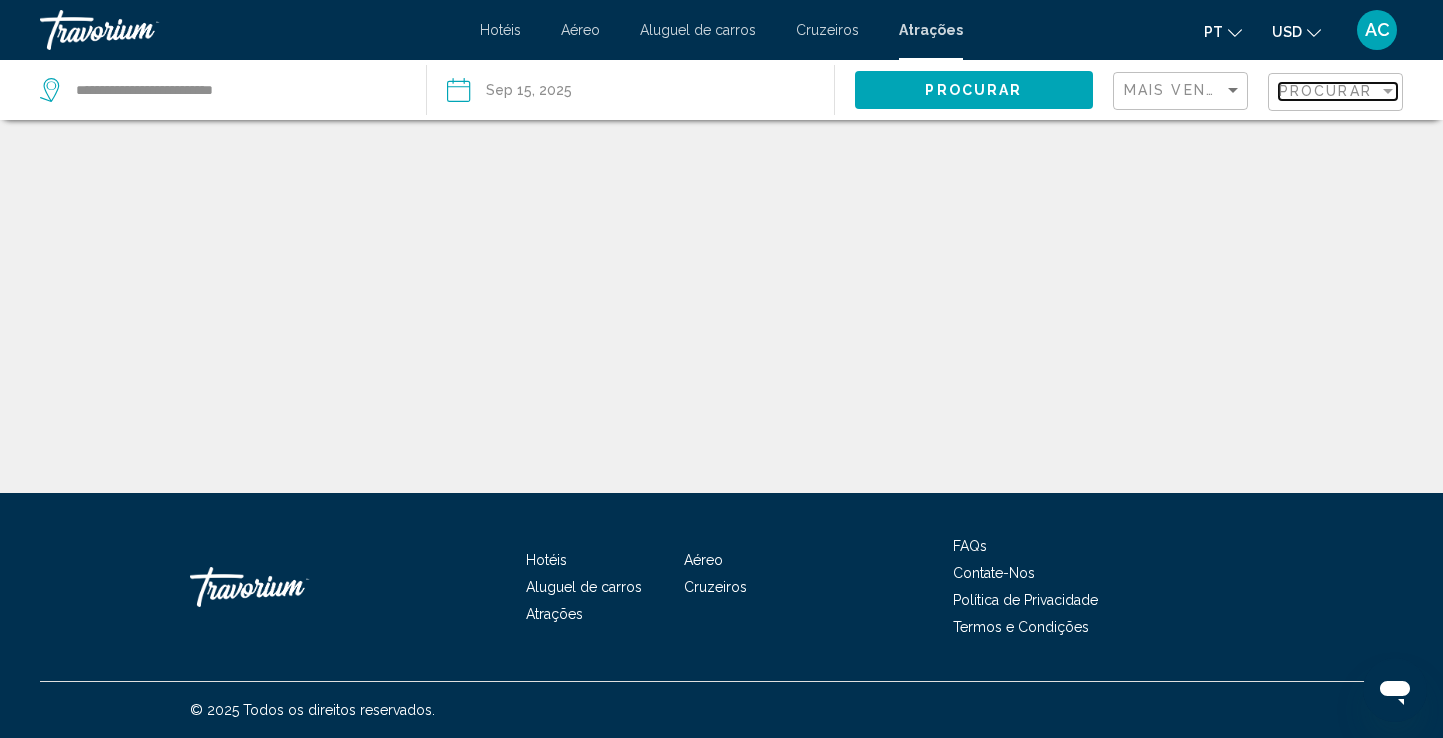 click at bounding box center [1388, 91] 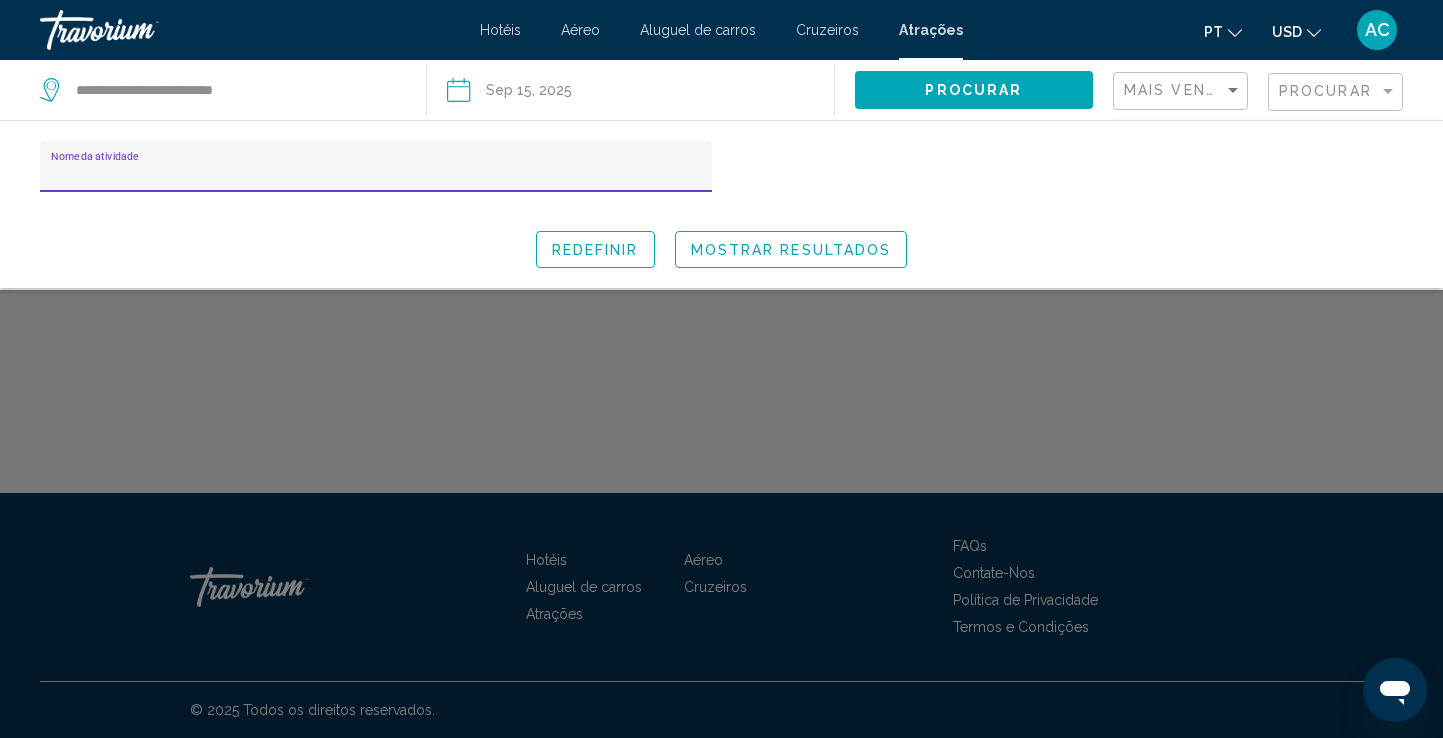 click on "Redefinir" 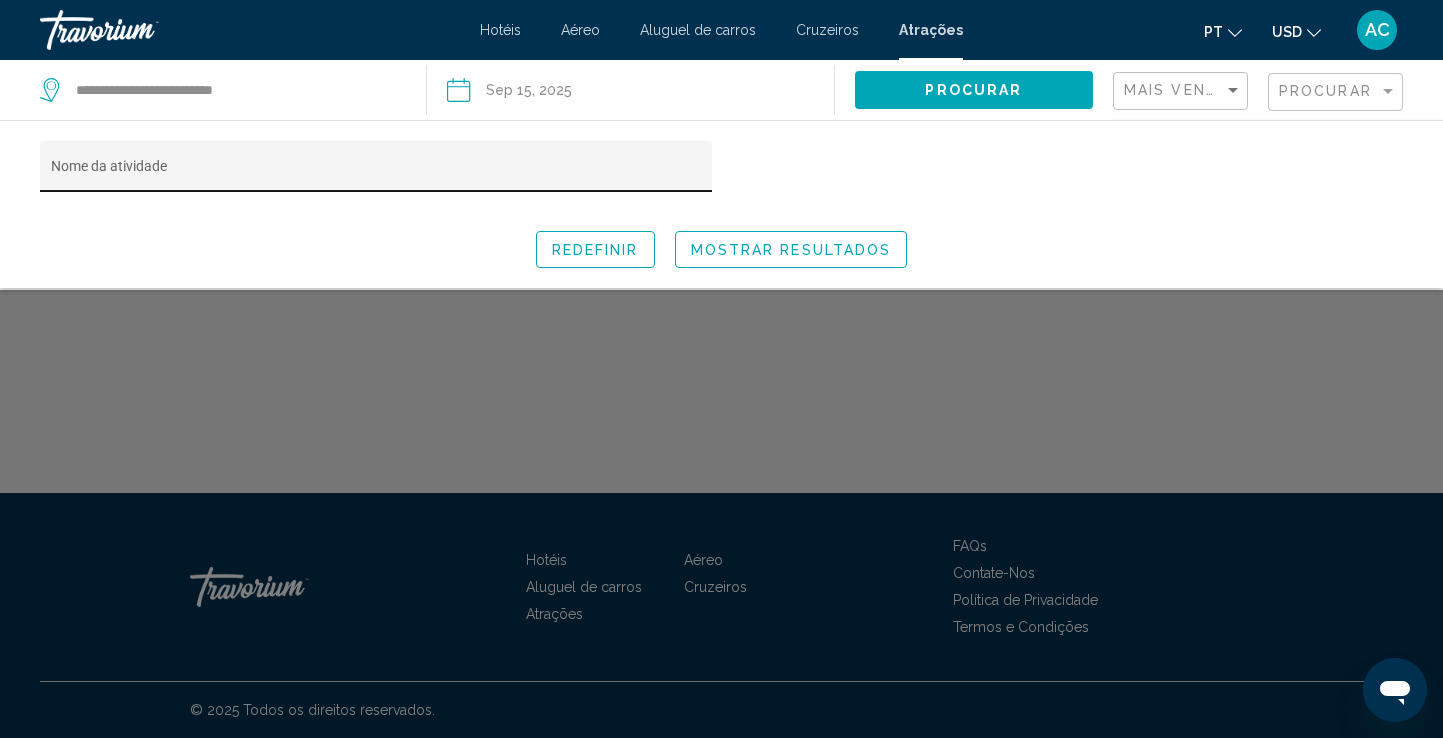 click on "Nome da atividade" 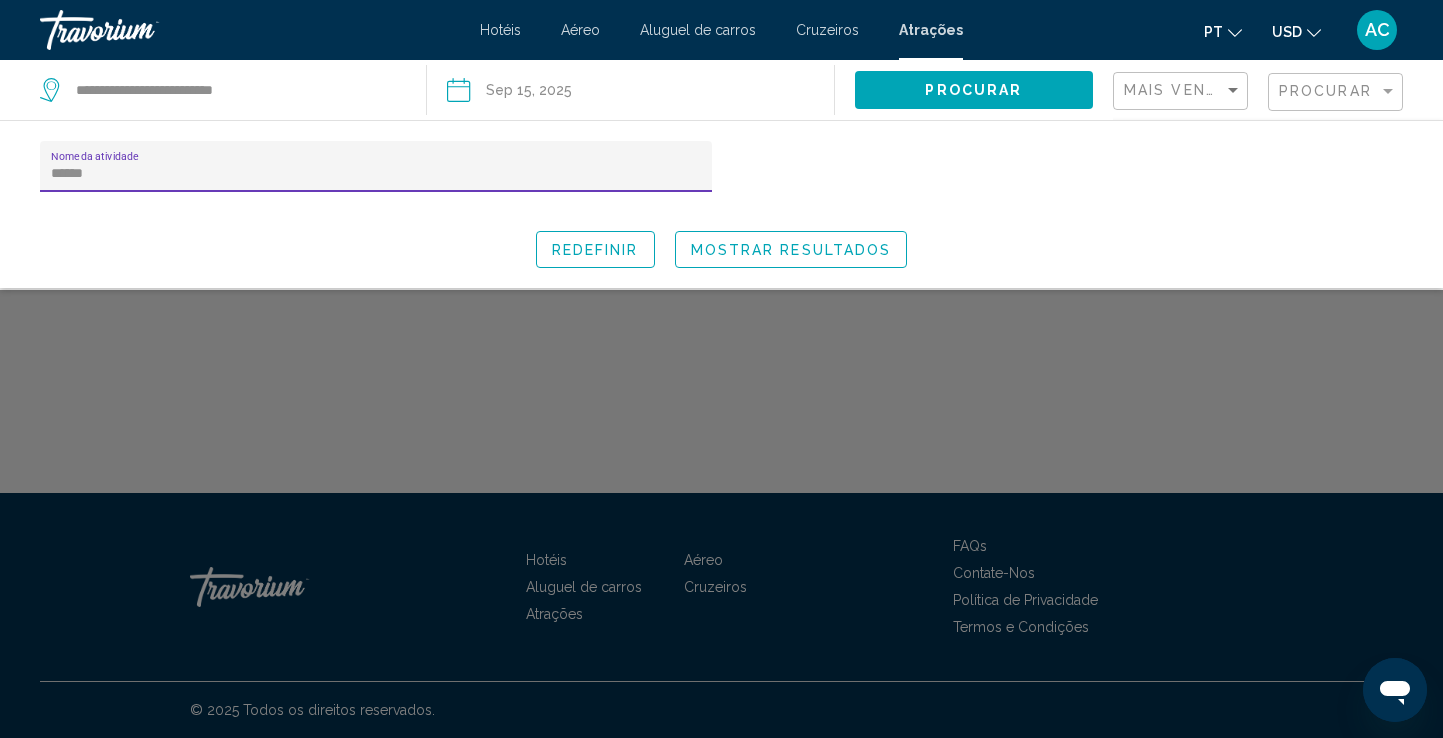 type on "******" 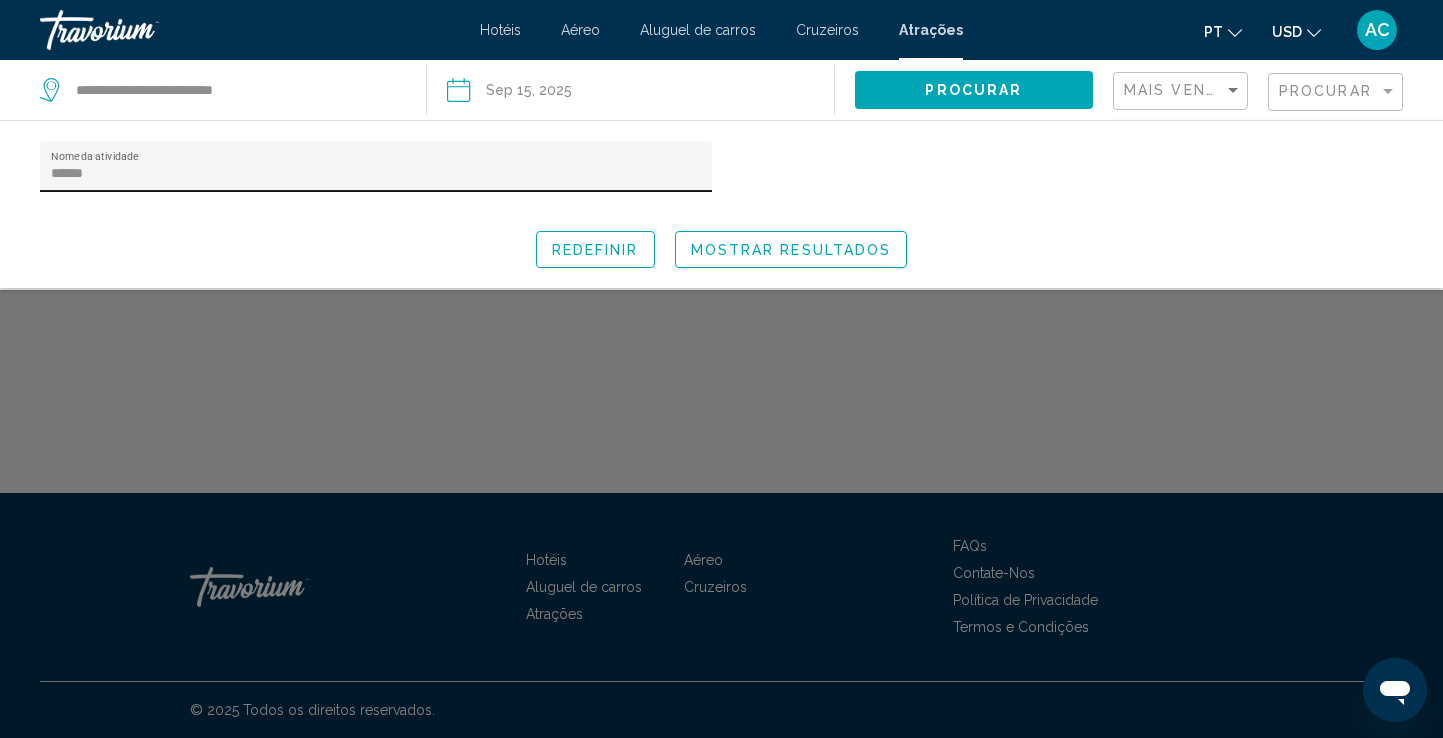 click on "****** Nome da atividade" 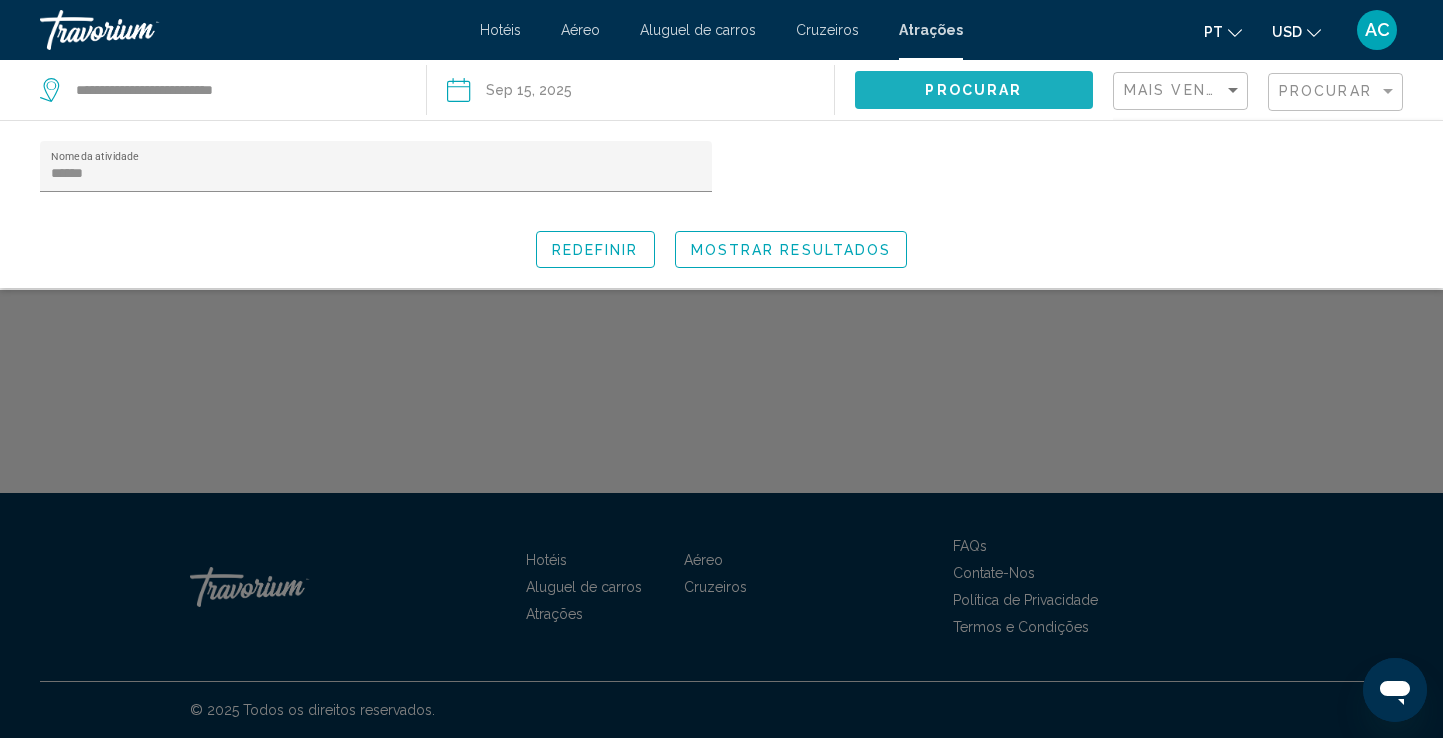 click on "Procurar" 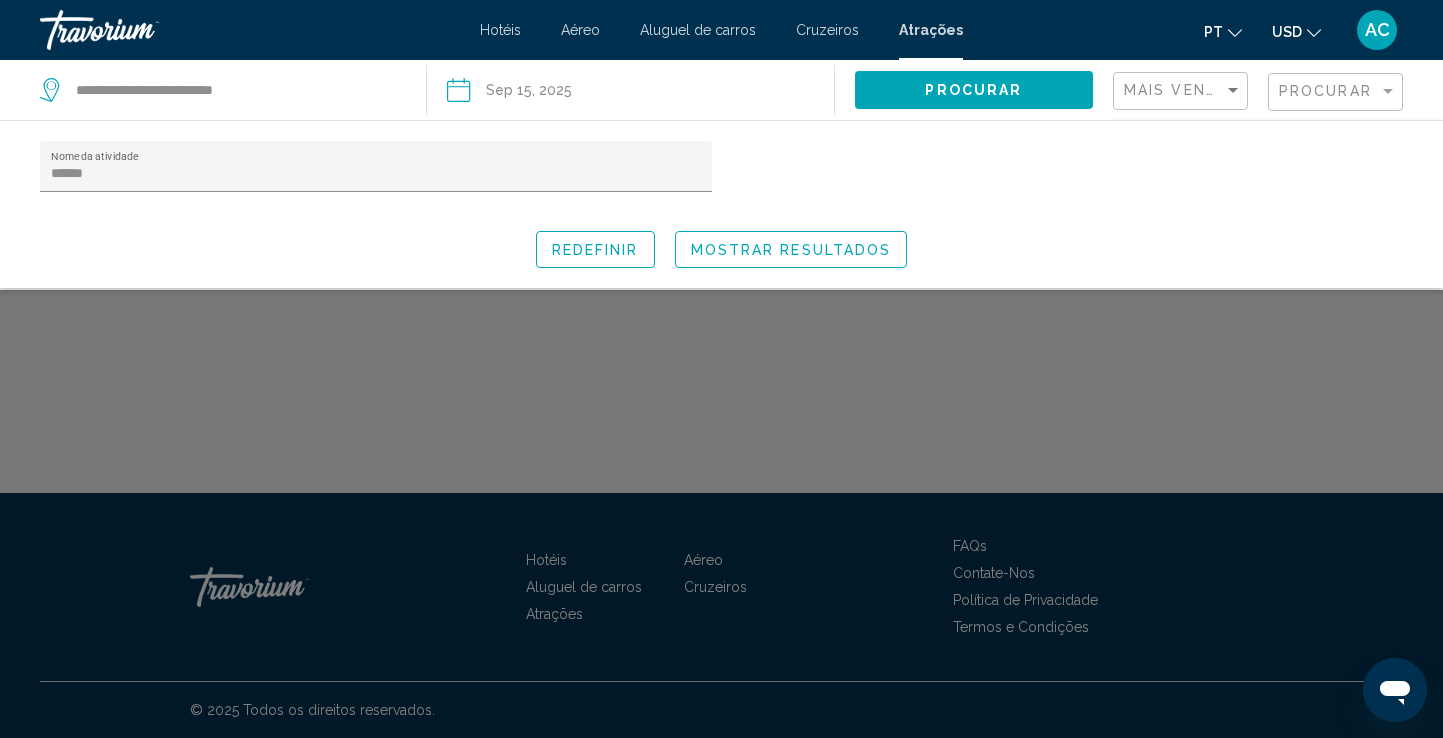click on "Mais vendidos" 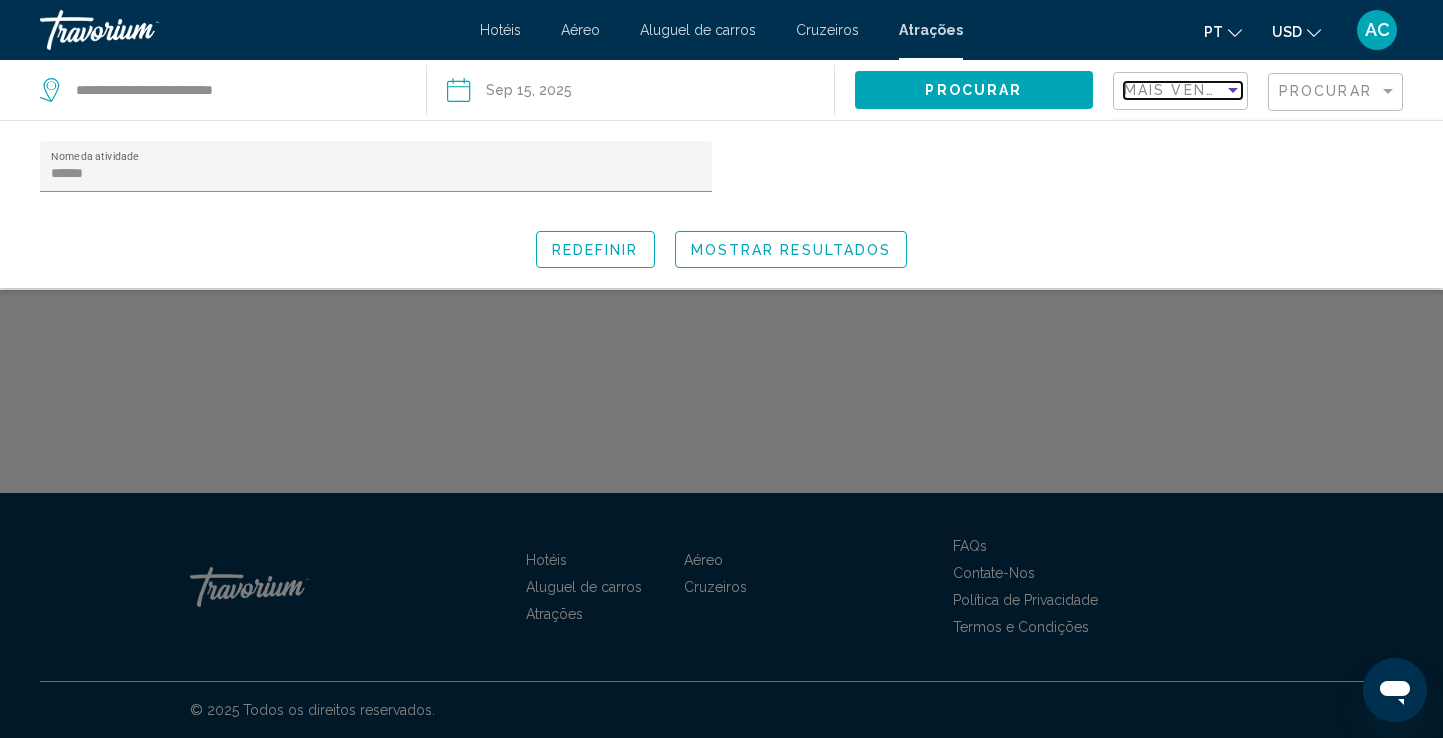 click at bounding box center [1233, 90] 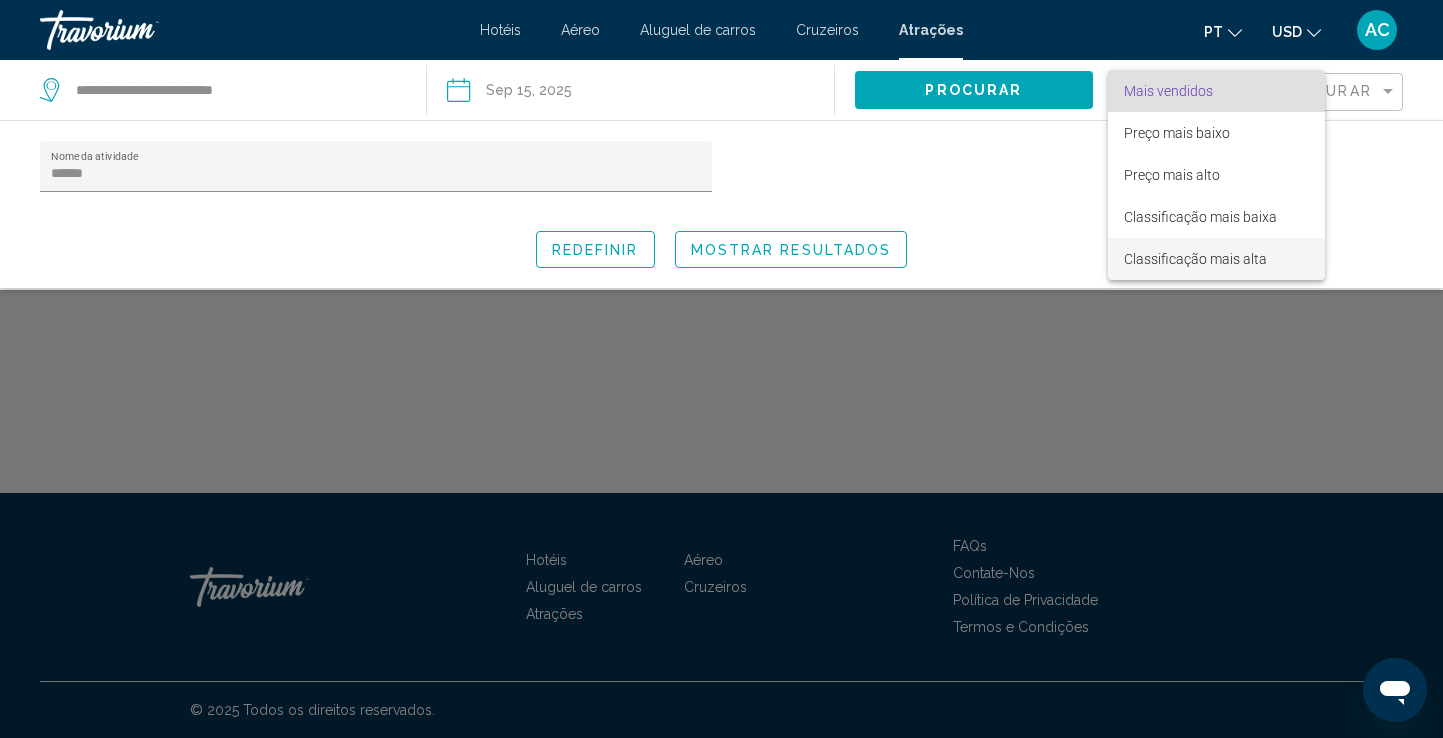 click on "Classificação mais alta" at bounding box center [1195, 259] 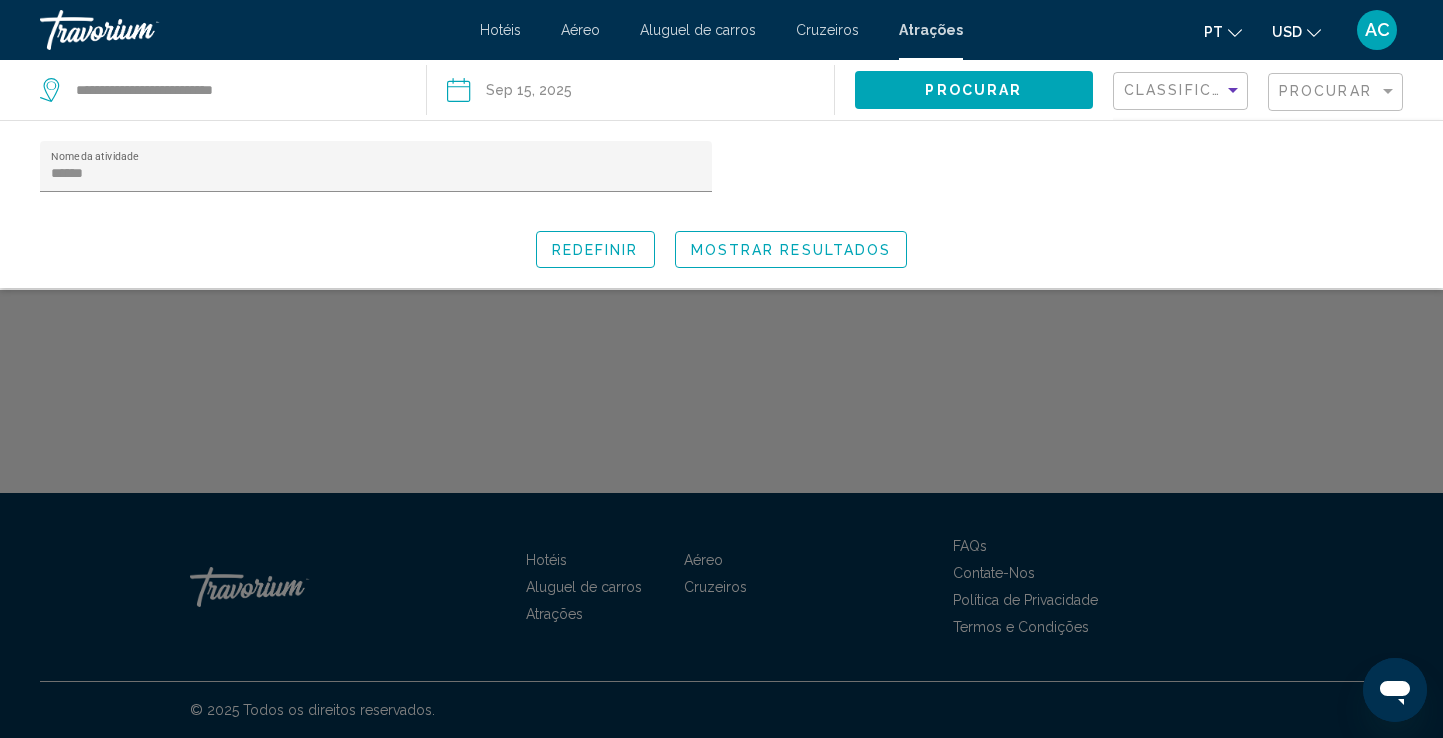 click on "Mostrar resultados" 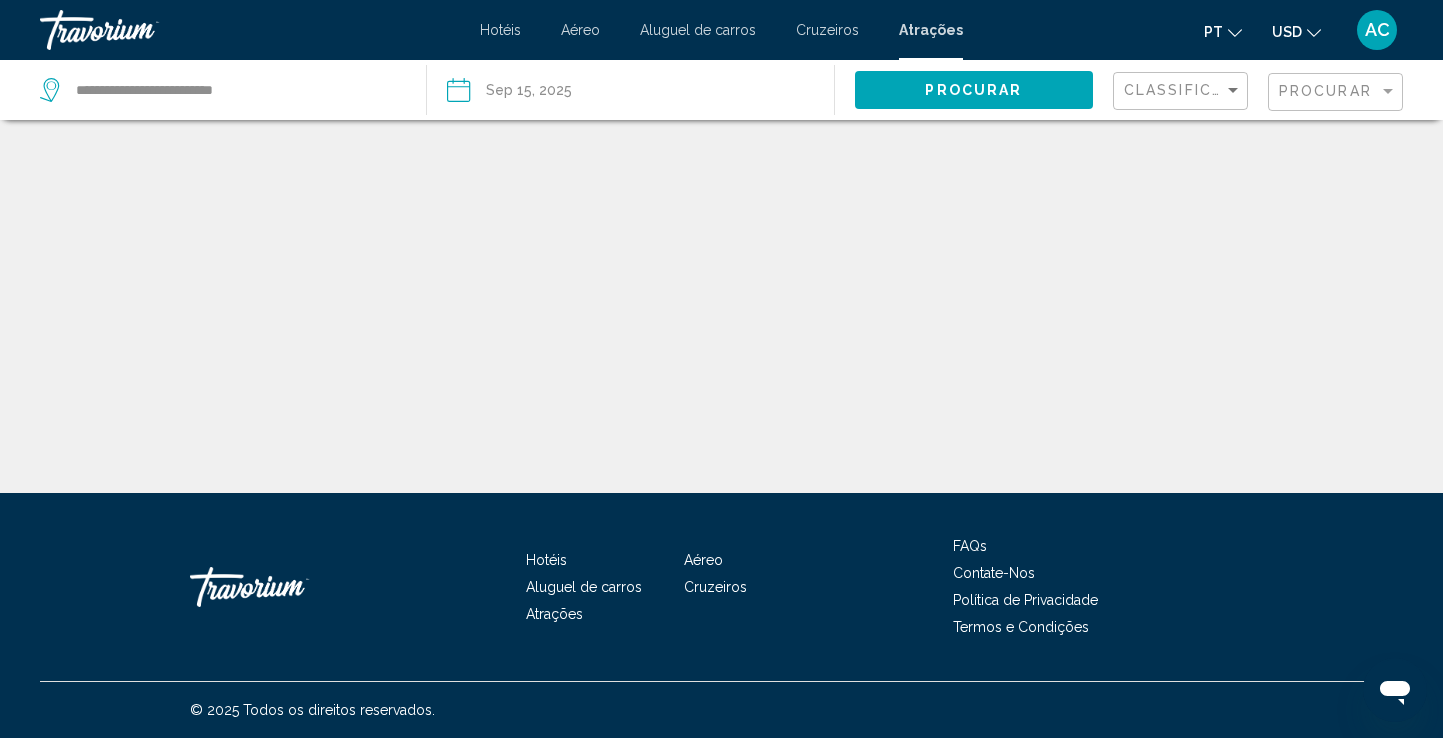 click on "**********" 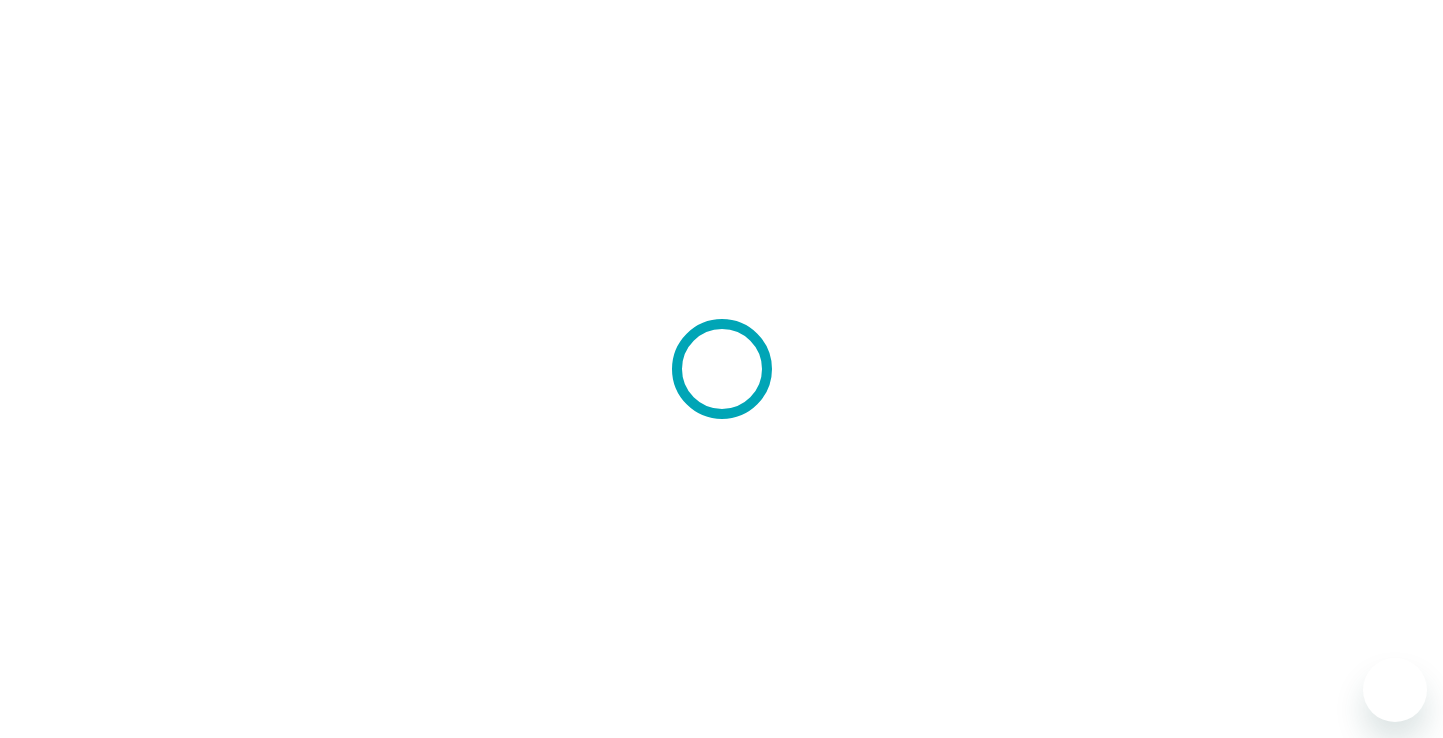 scroll, scrollTop: 0, scrollLeft: 0, axis: both 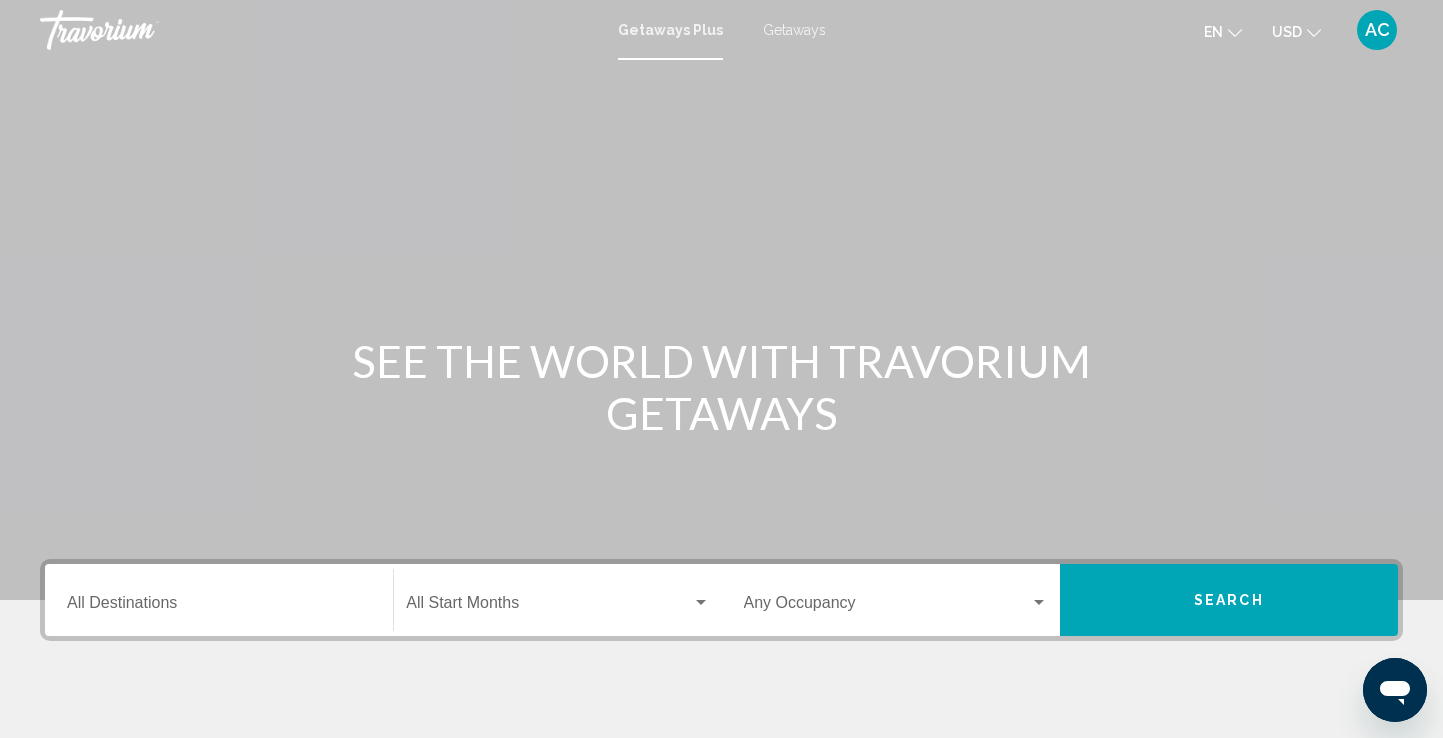 click on "Destination All Destinations" at bounding box center [219, 607] 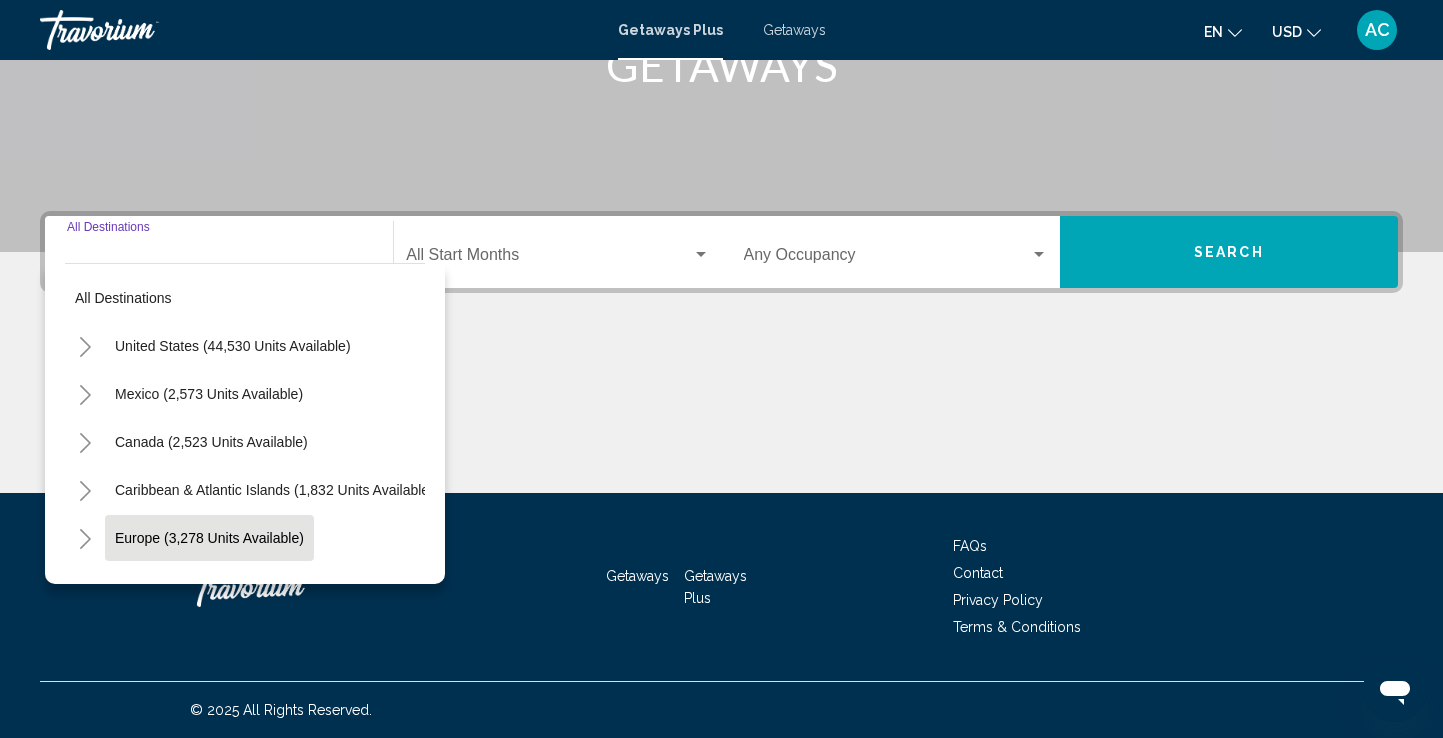 click on "Europe (3,278 units available)" at bounding box center (208, 586) 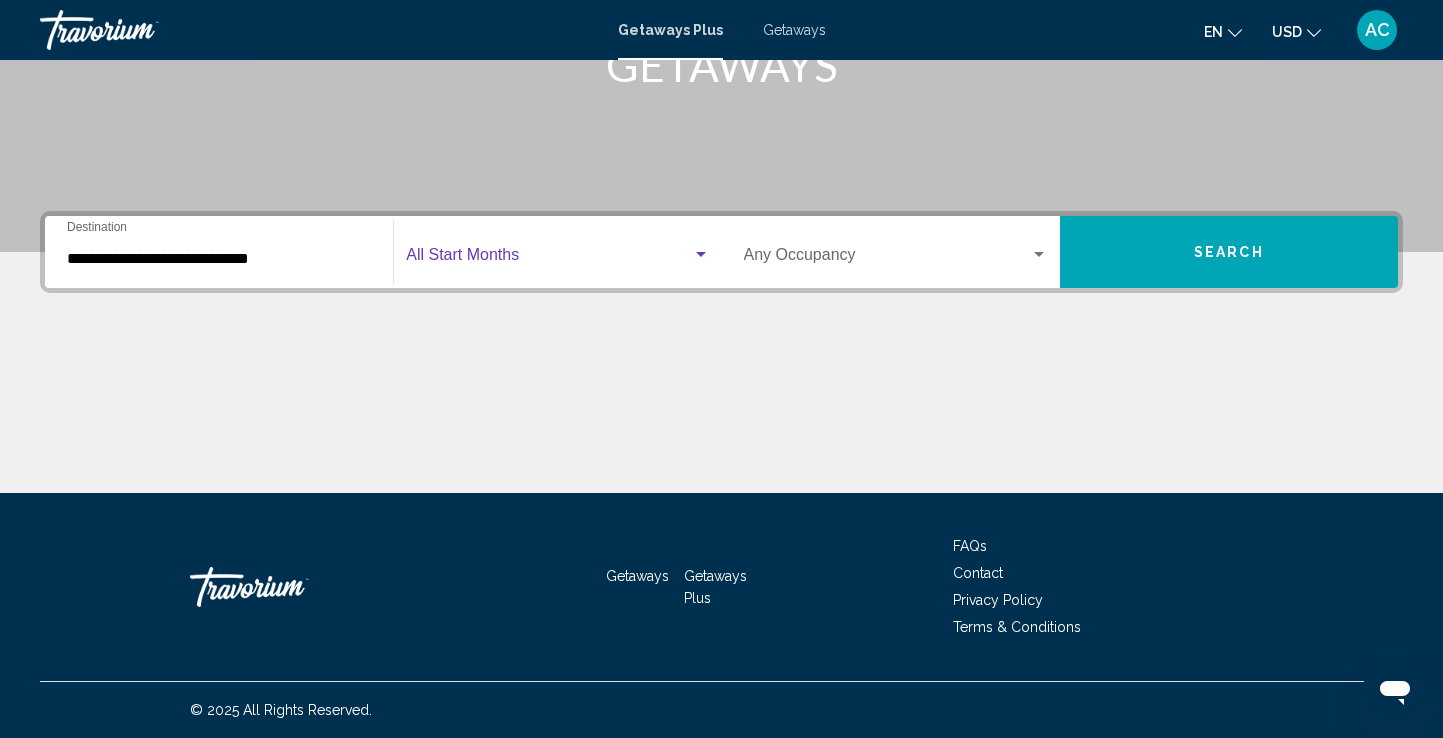 click at bounding box center [548, 259] 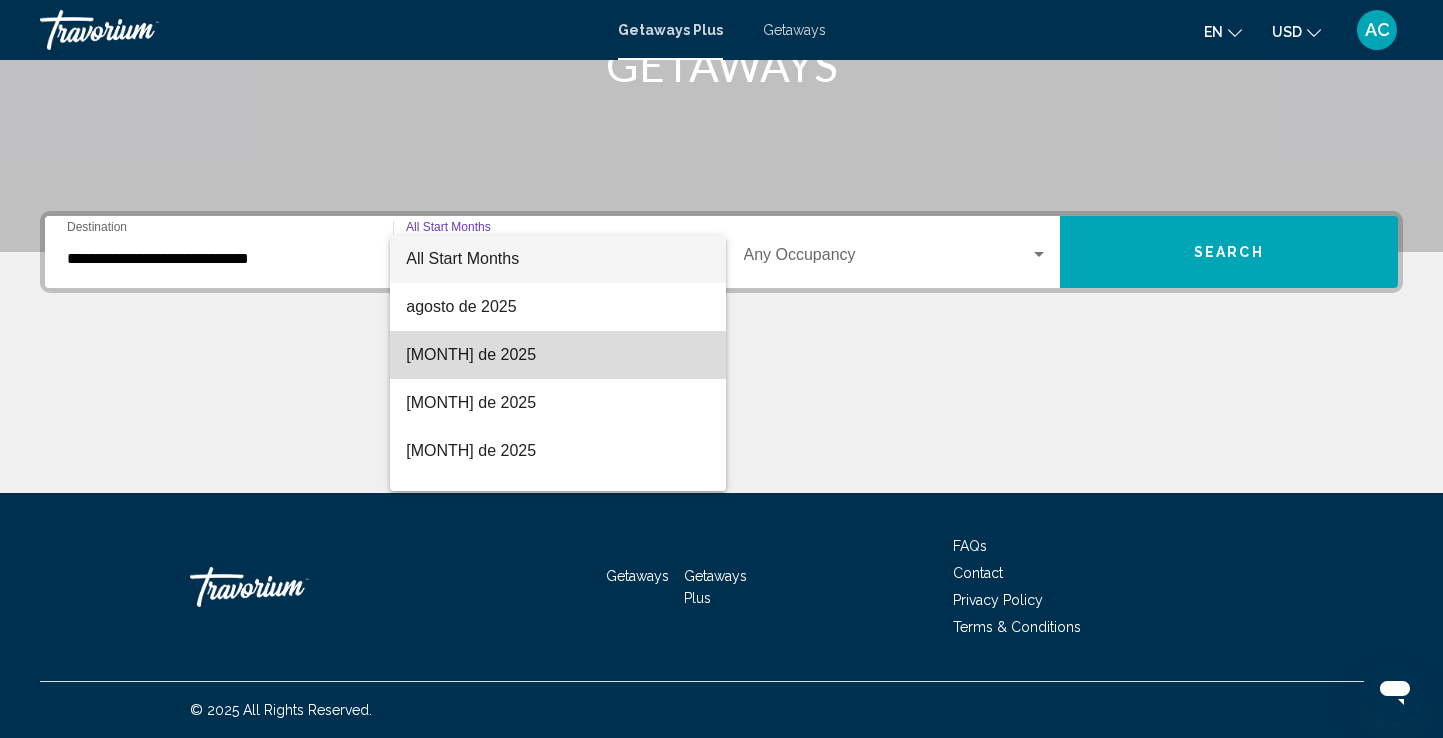 click on "[MONTH] de 2025" at bounding box center (557, 355) 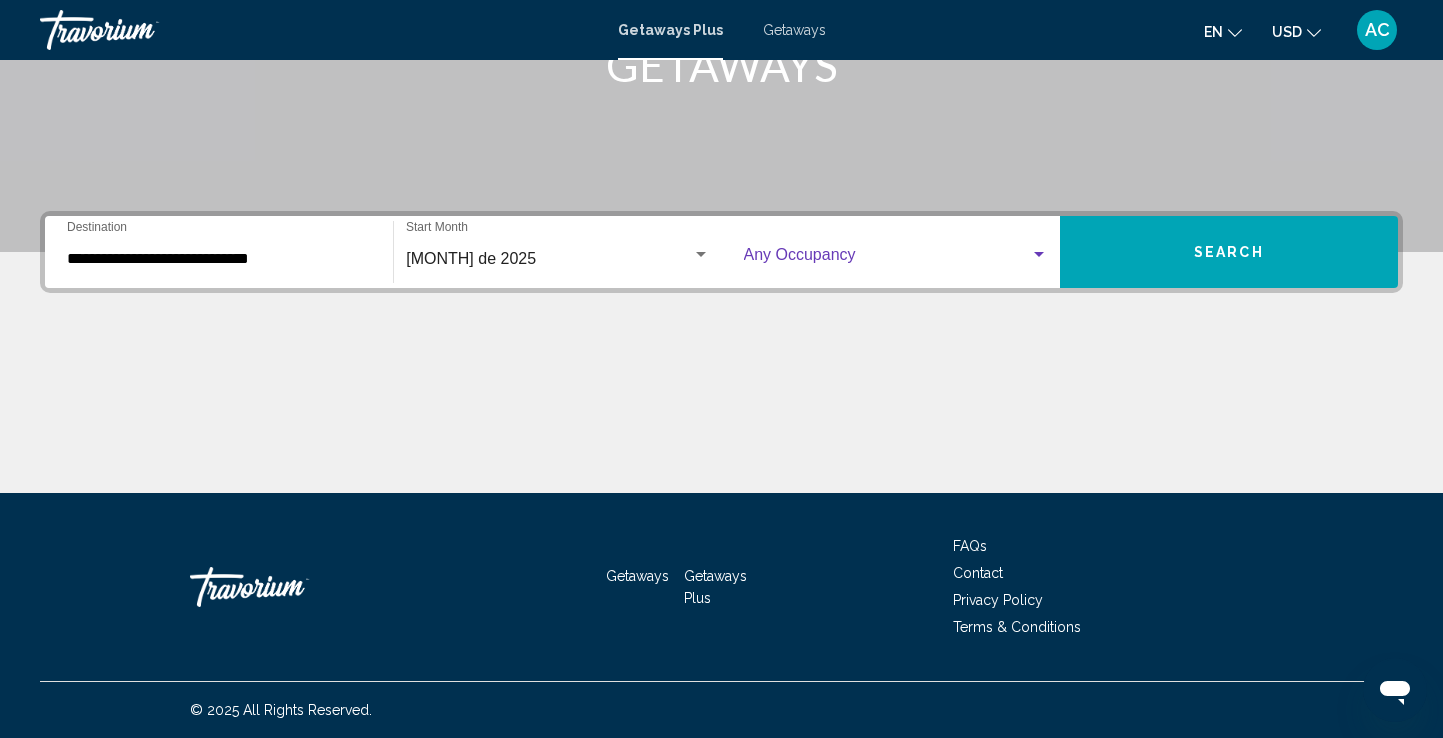 click at bounding box center [1039, 255] 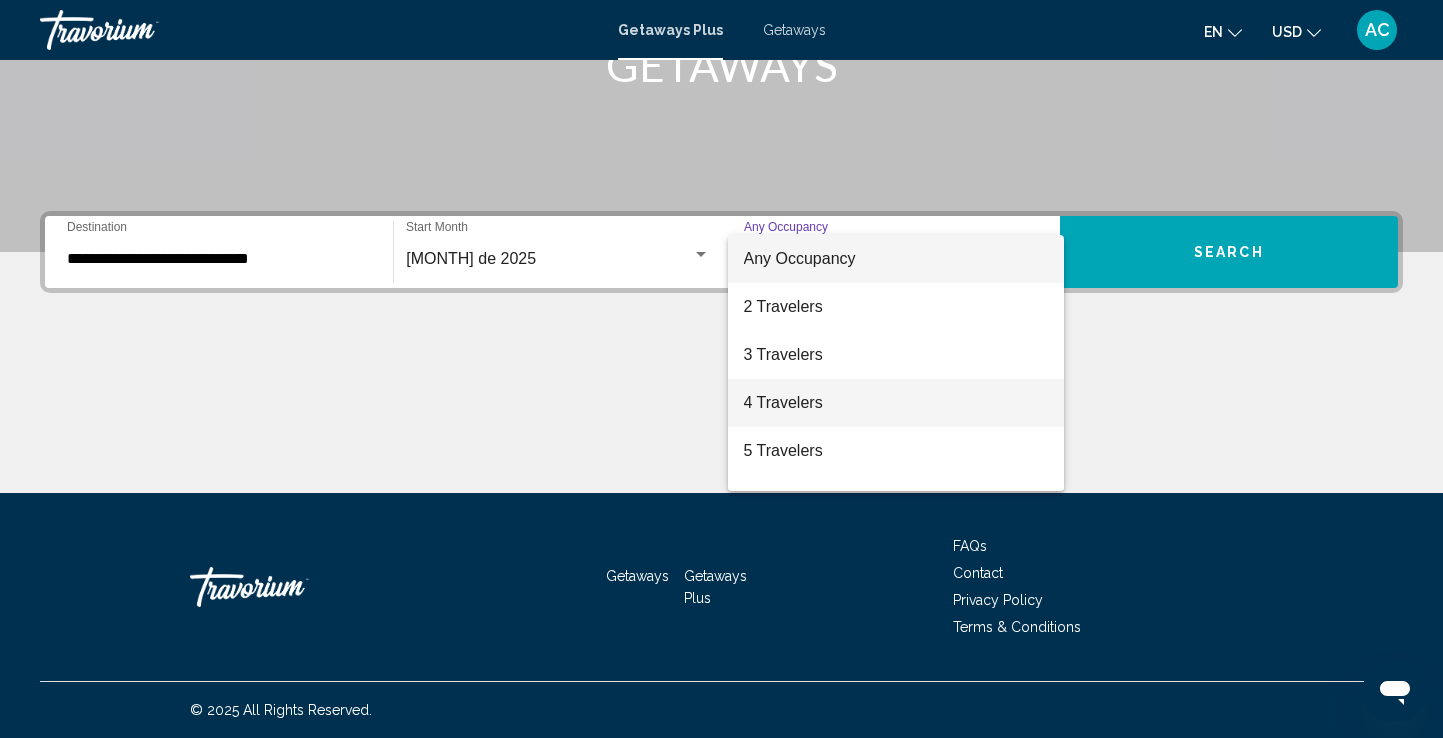 click on "4 Travelers" at bounding box center [896, 403] 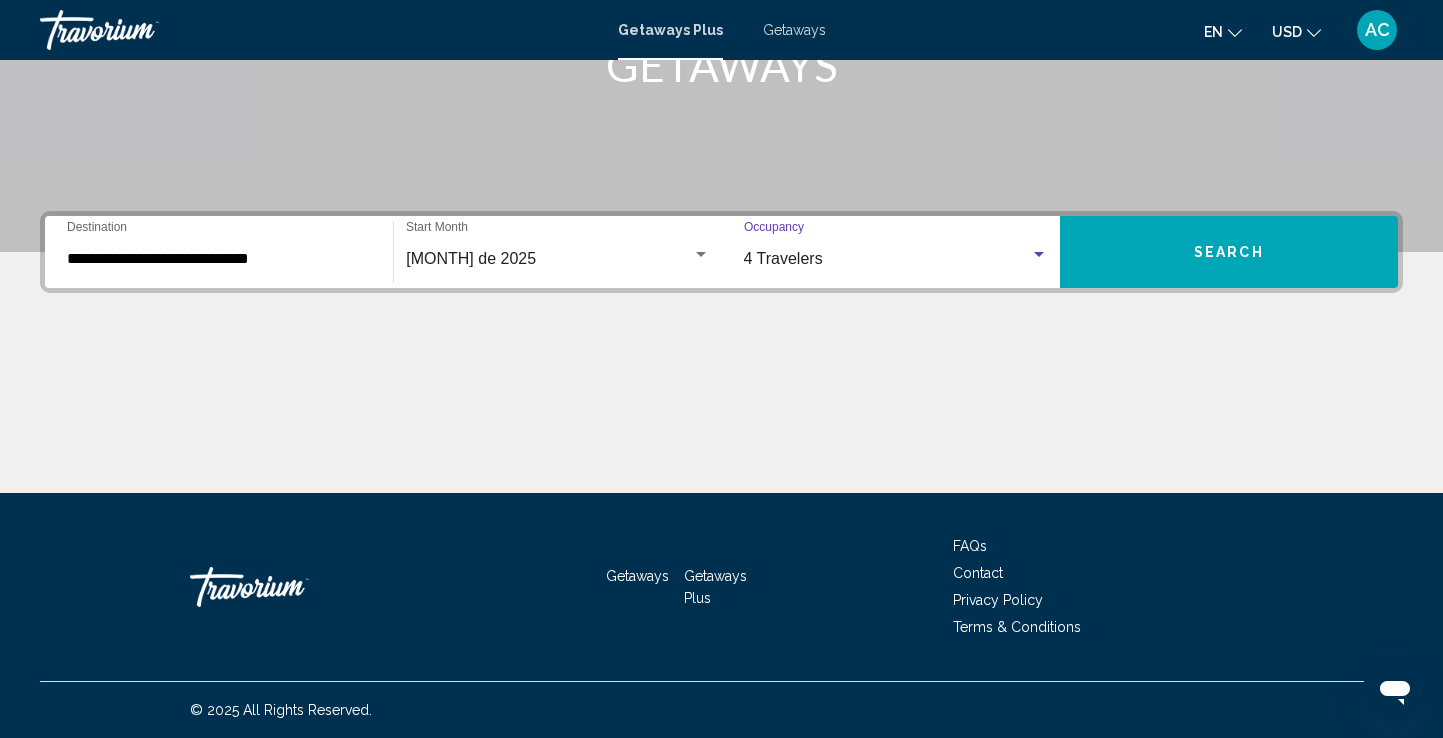 click on "Search" at bounding box center (1229, 253) 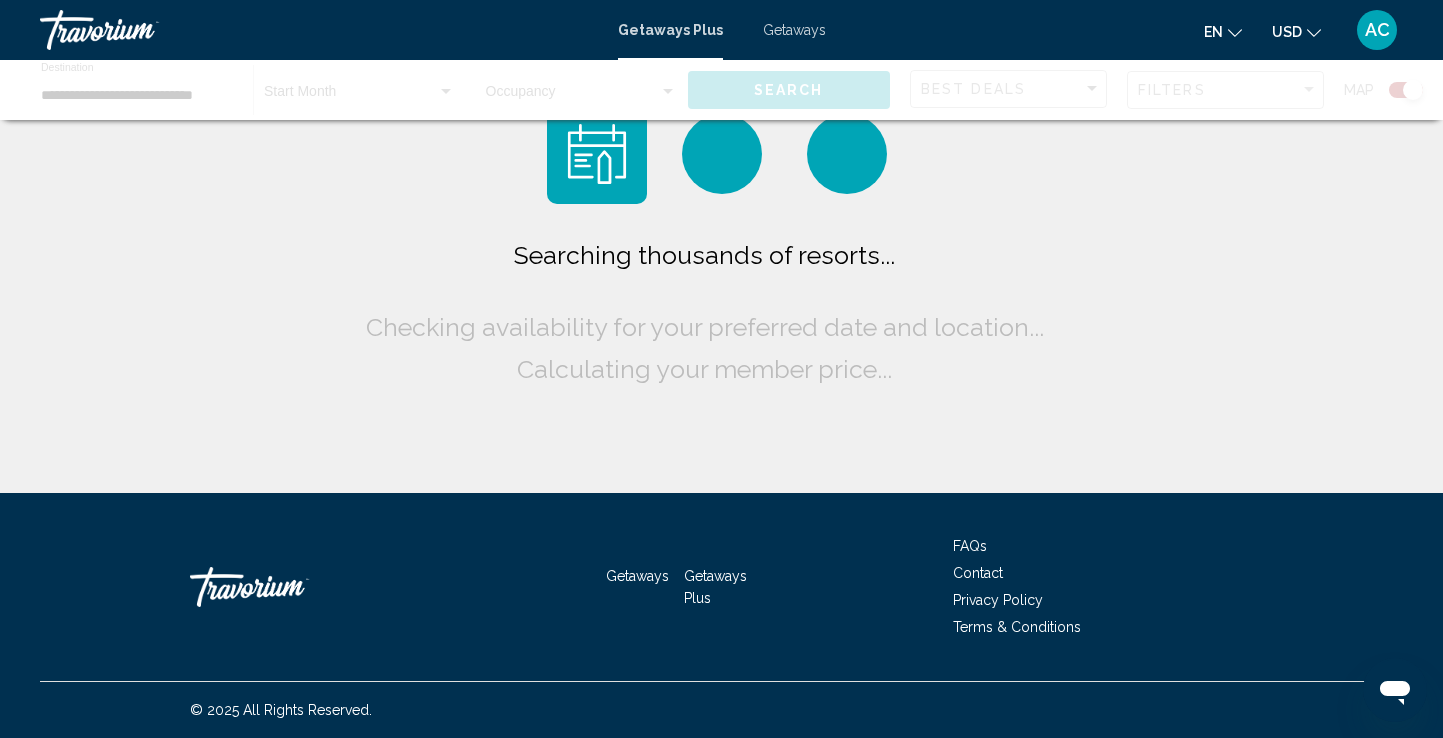 scroll, scrollTop: 0, scrollLeft: 0, axis: both 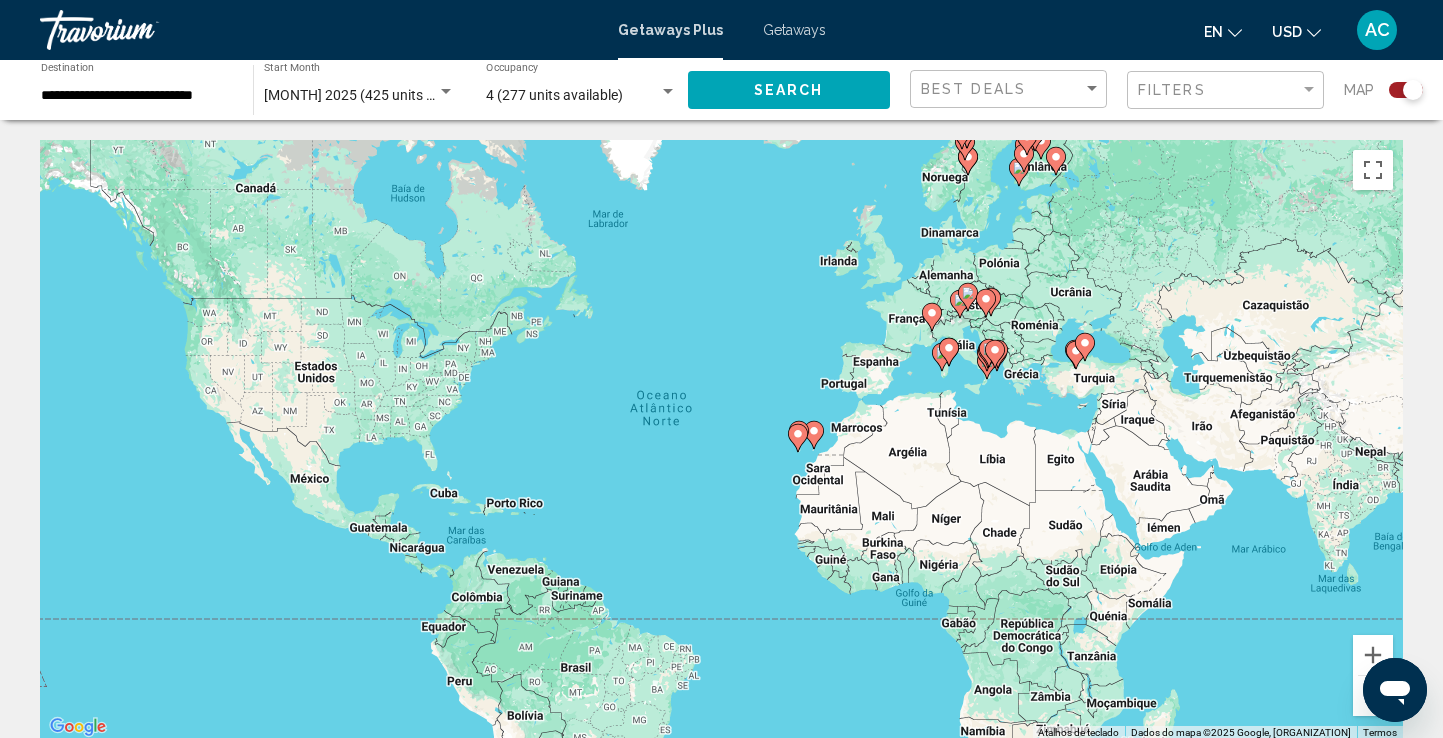 click on "Search" 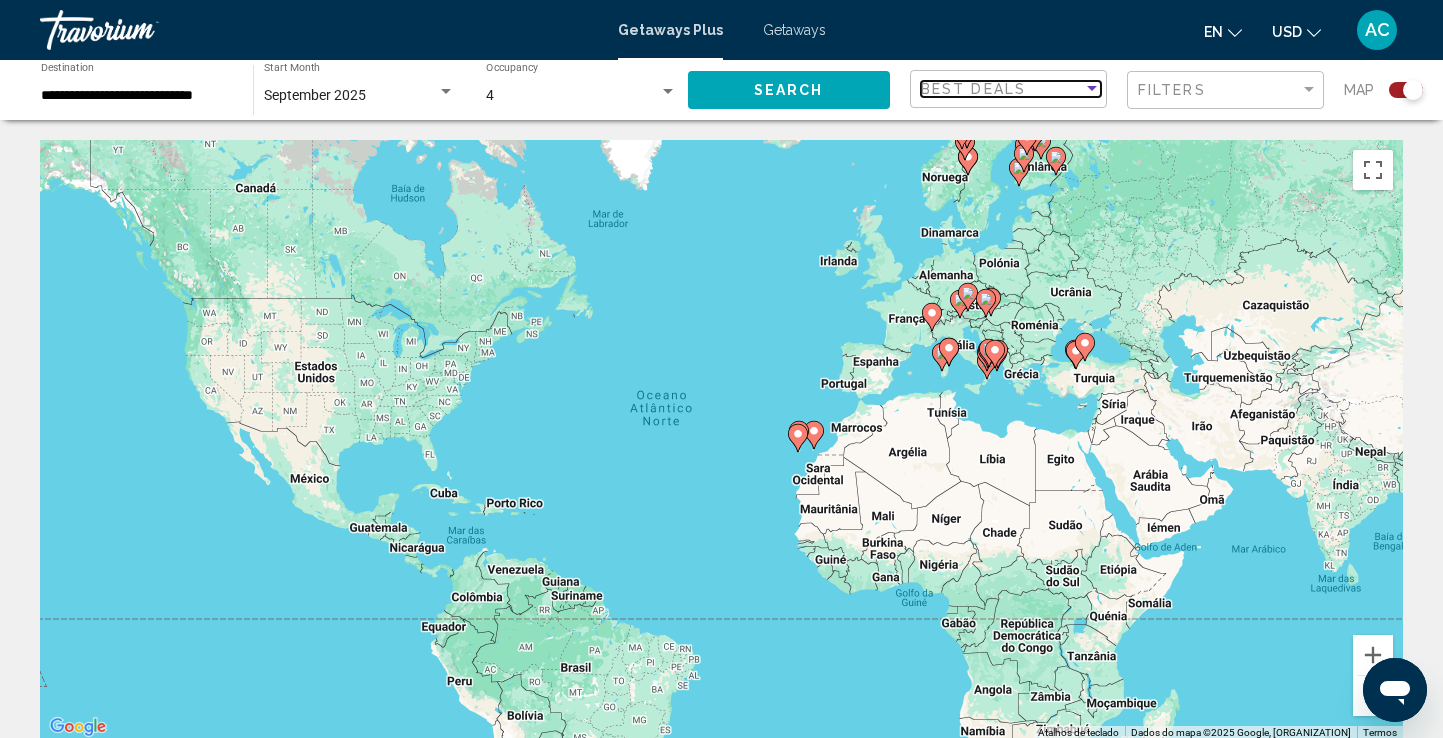 click at bounding box center [1092, 89] 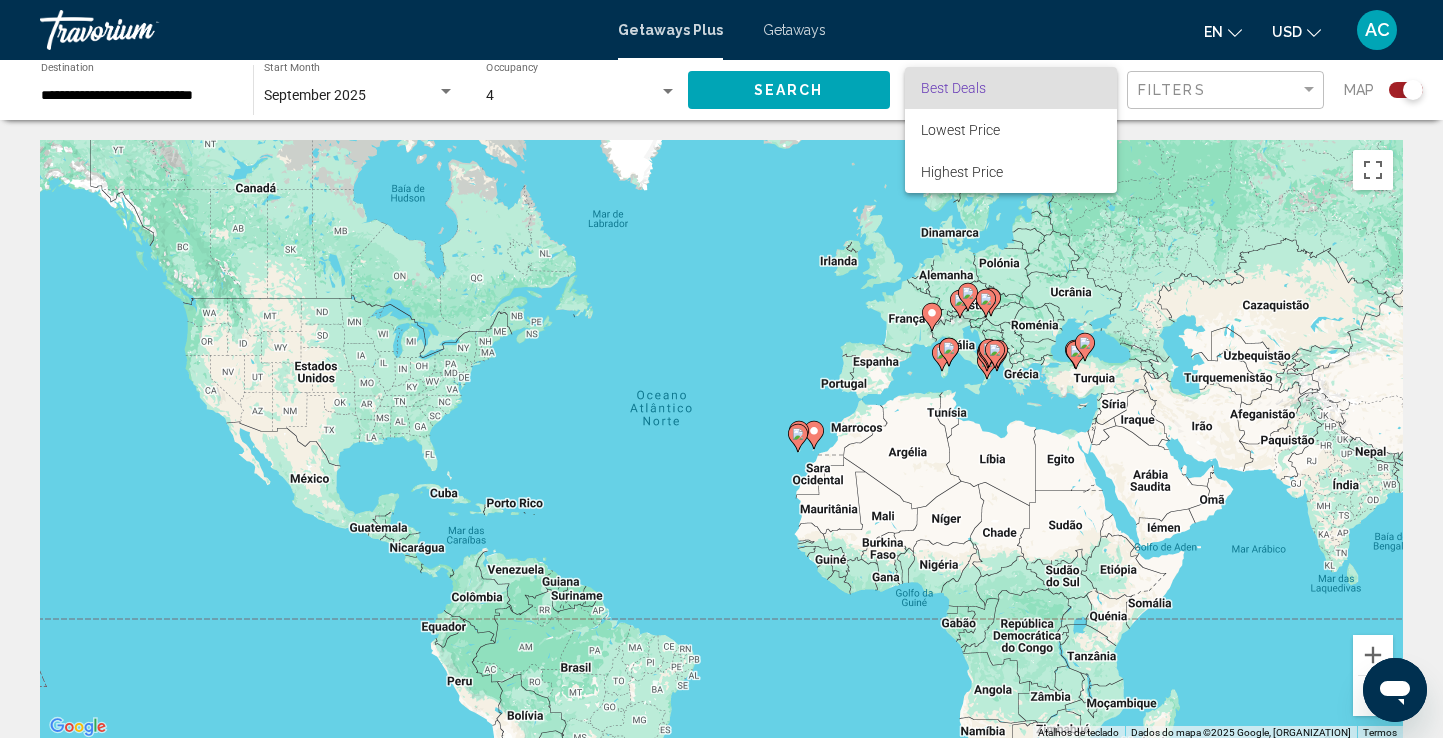click at bounding box center (721, 369) 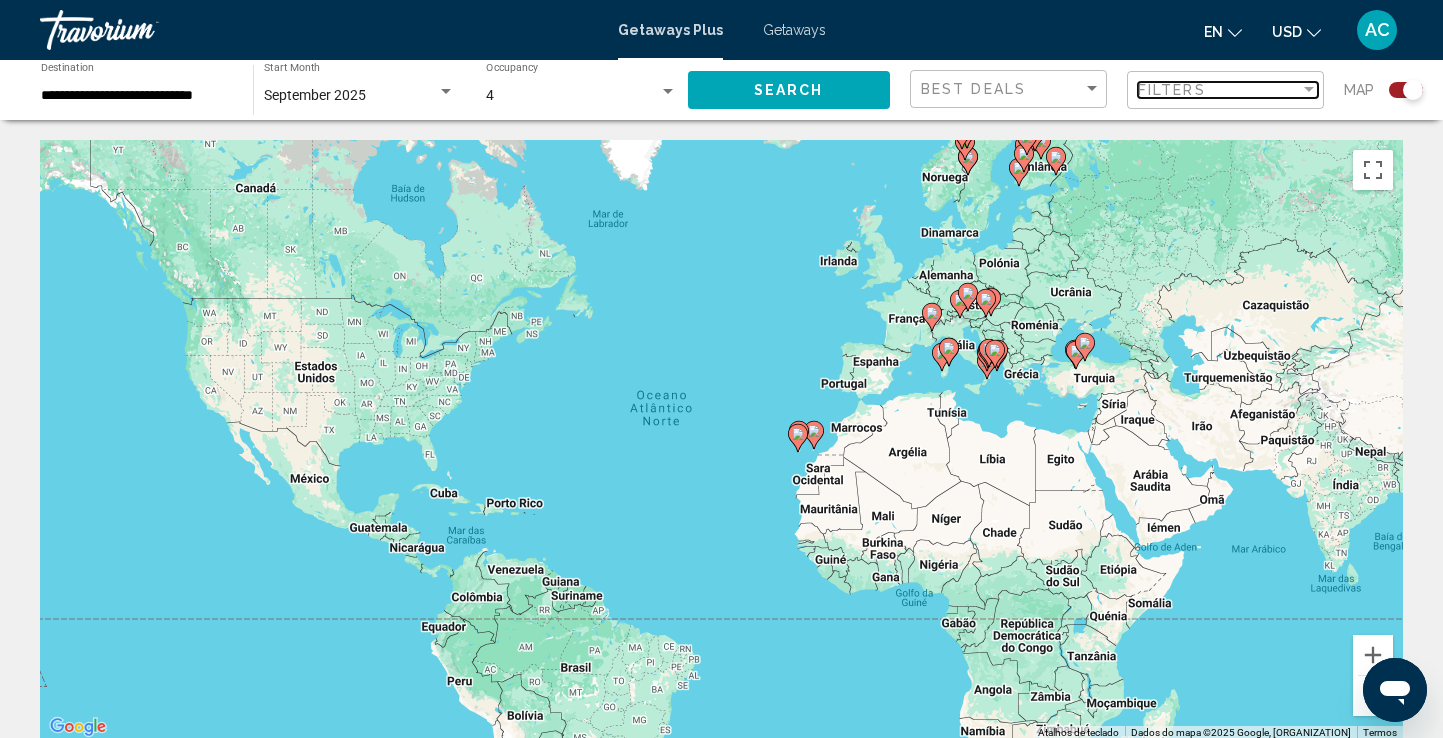 click on "Filters" at bounding box center (1219, 90) 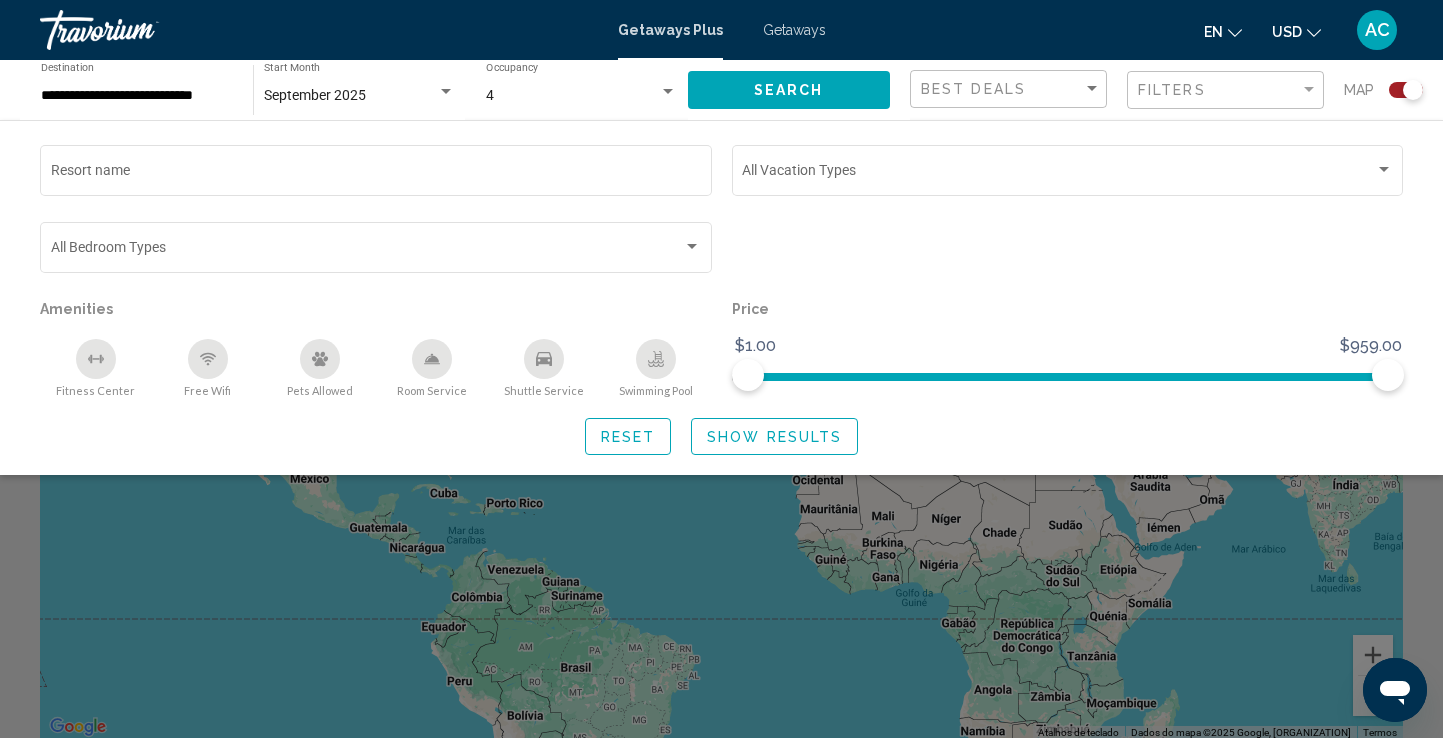 click 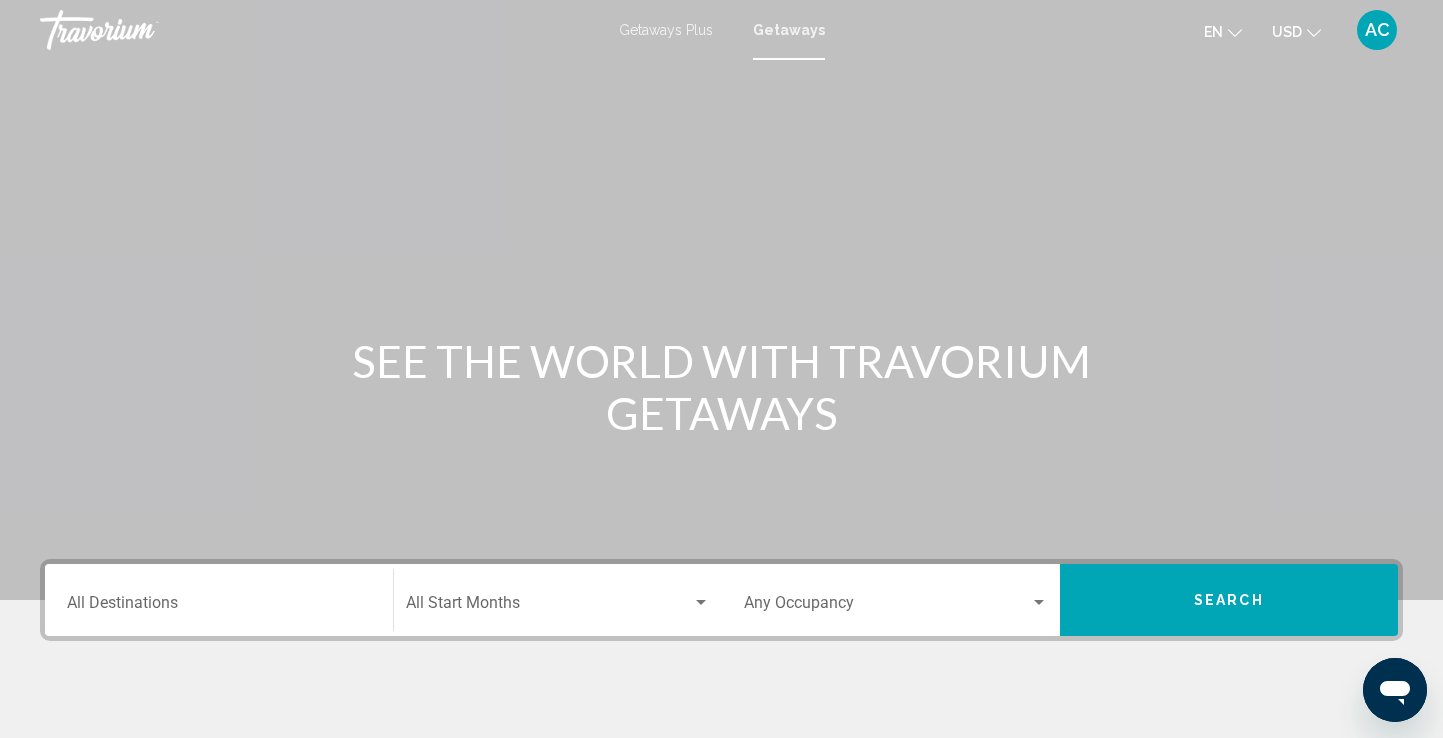 scroll, scrollTop: 0, scrollLeft: 0, axis: both 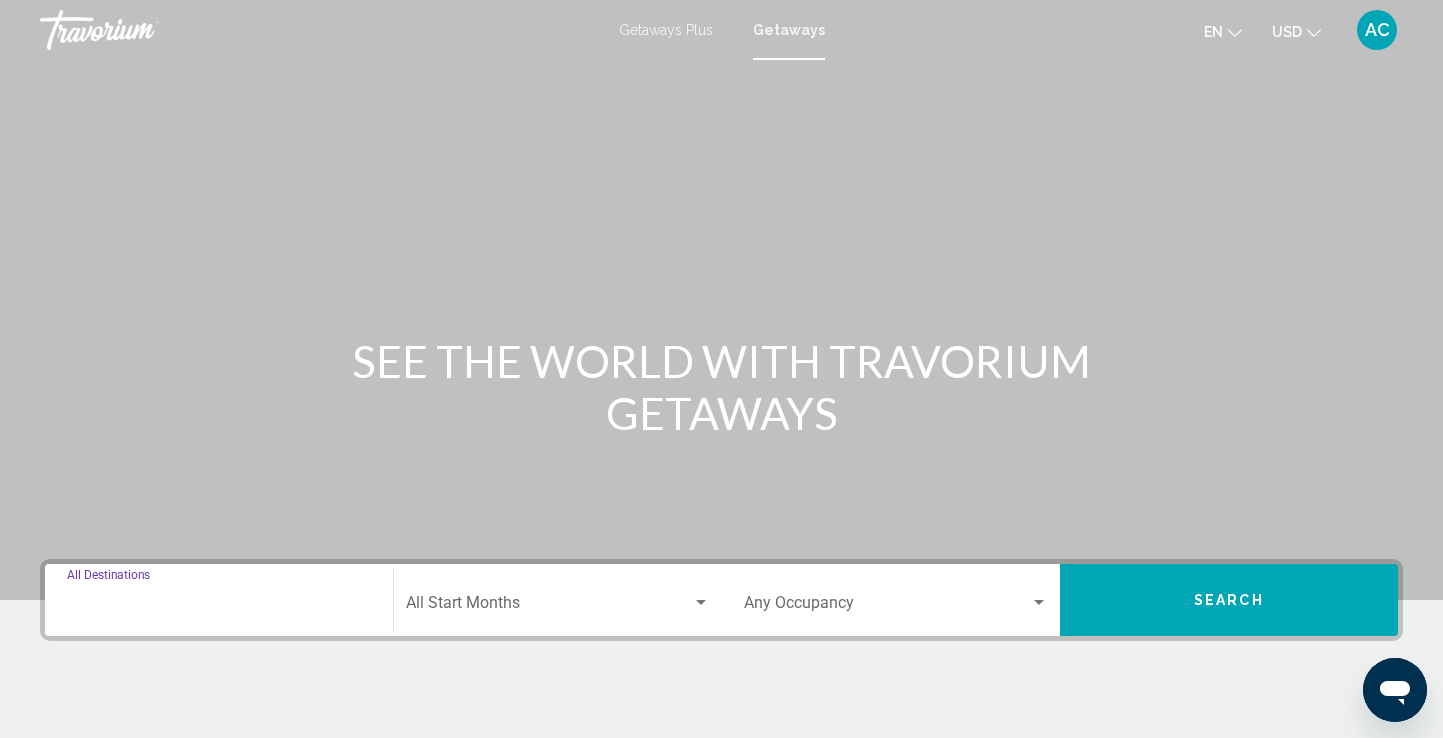 click on "Destination All Destinations" at bounding box center (219, 607) 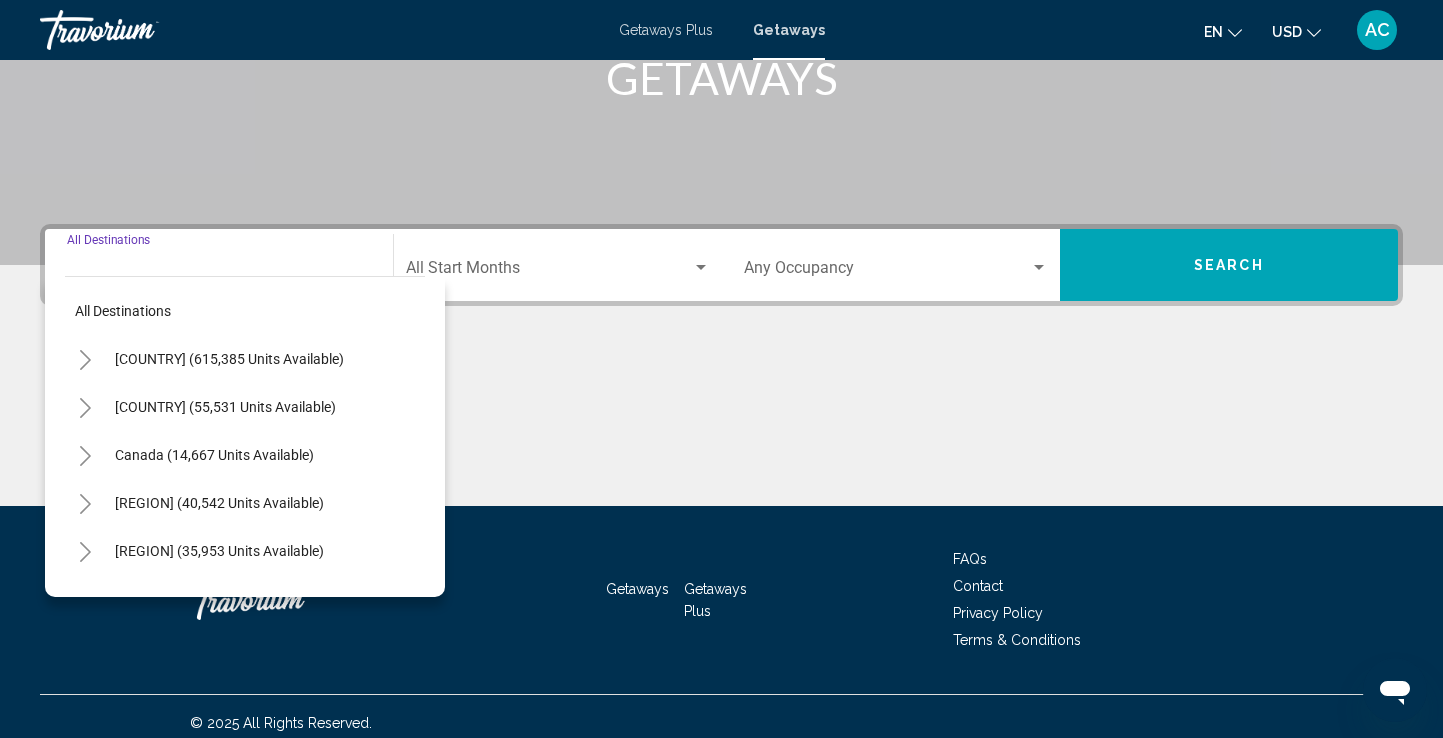 scroll, scrollTop: 348, scrollLeft: 0, axis: vertical 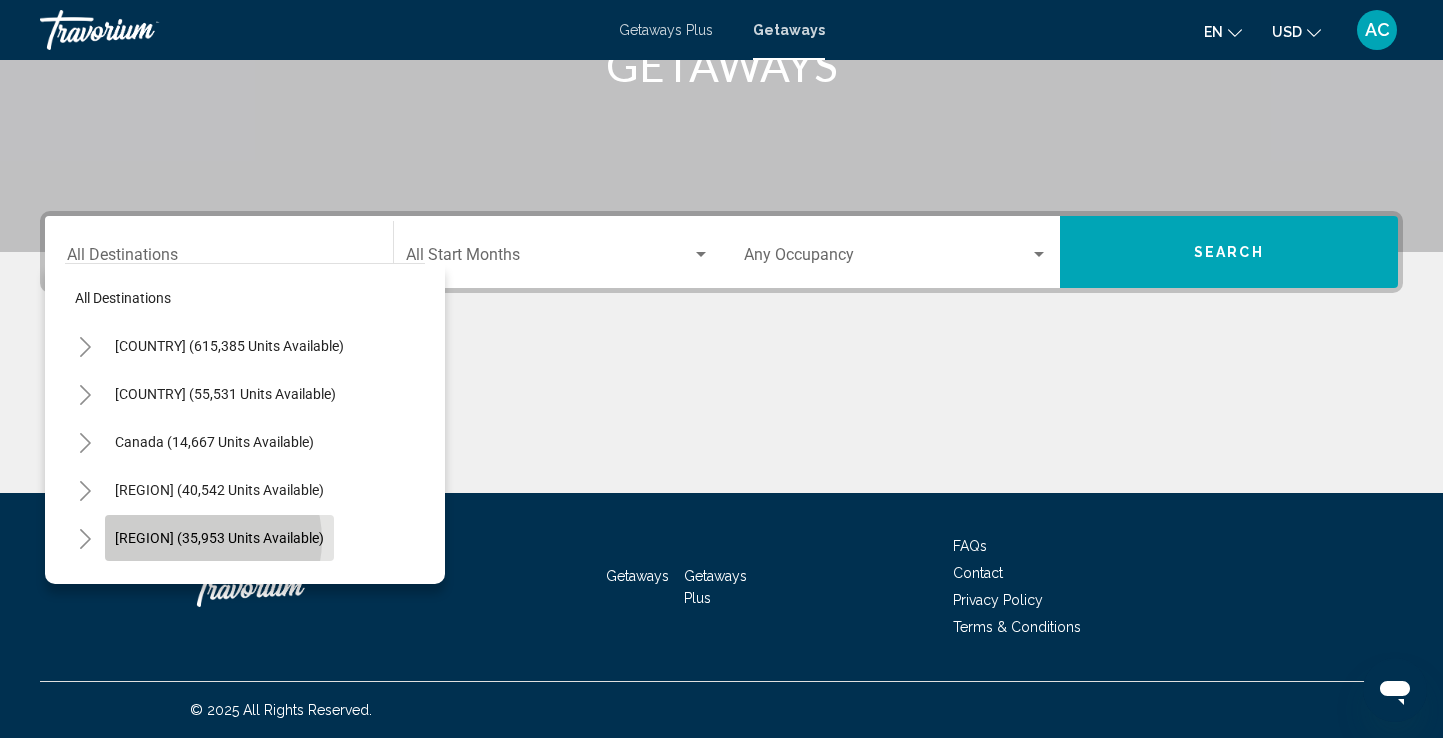 click on "[REGION] (35,953 units available)" at bounding box center [214, 586] 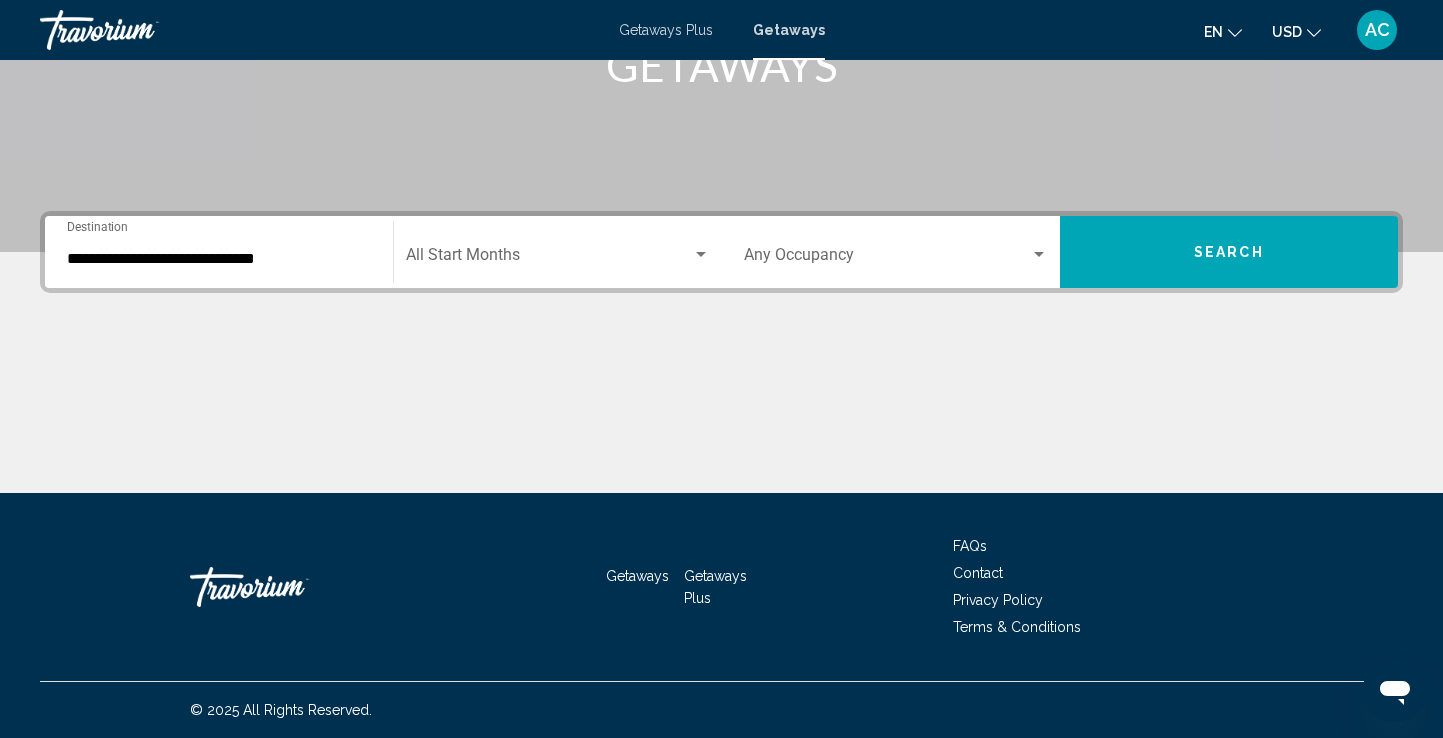 click on "Start Month All Start Months" 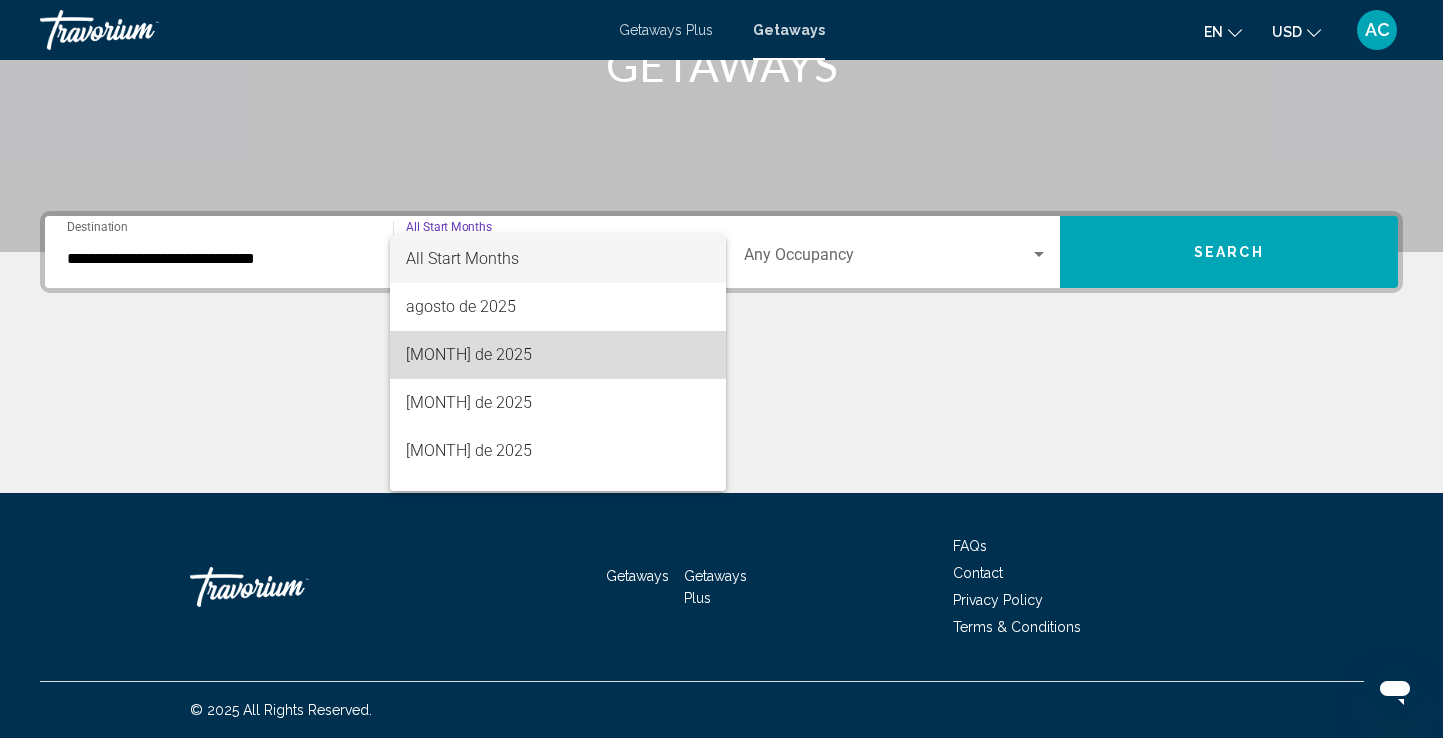 click on "[MONTH] de 2025" at bounding box center [557, 355] 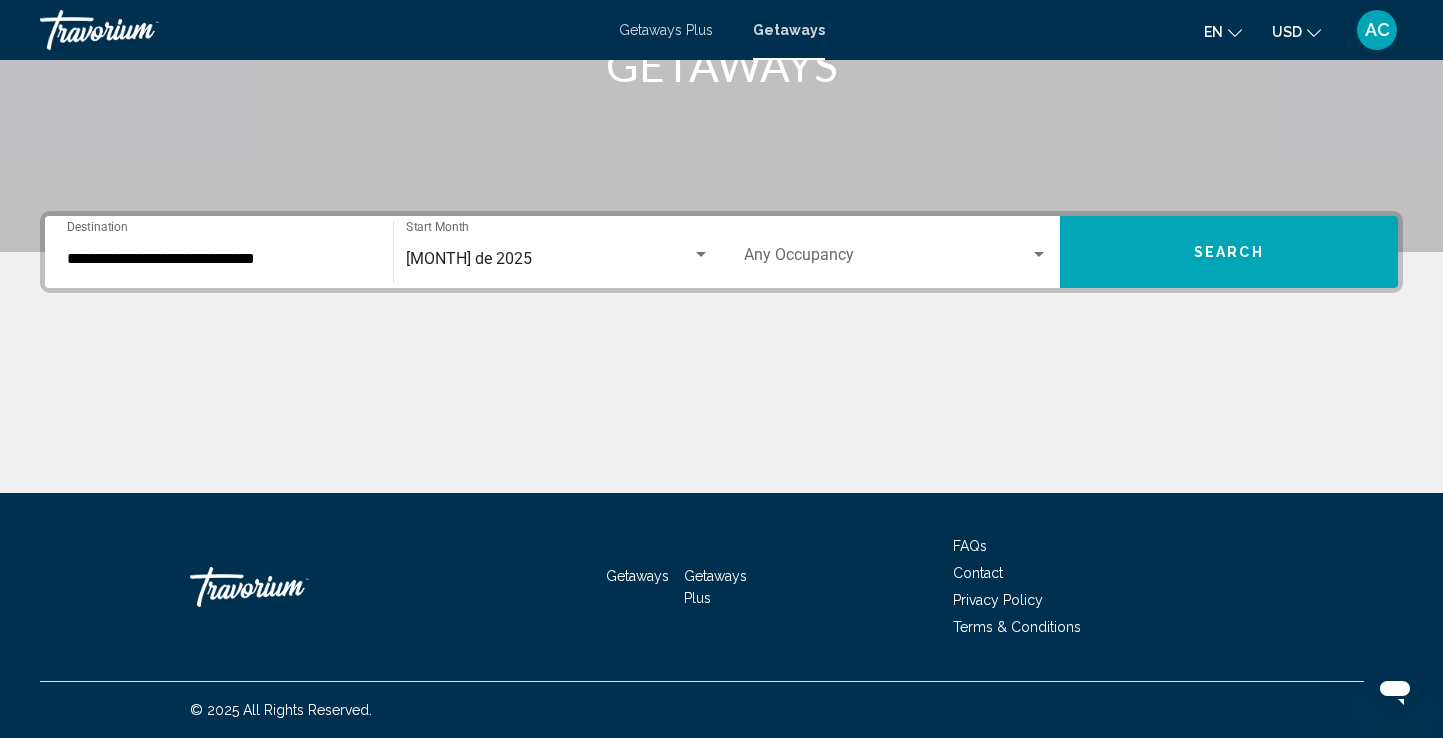 click on "Occupancy Any Occupancy" at bounding box center [896, 252] 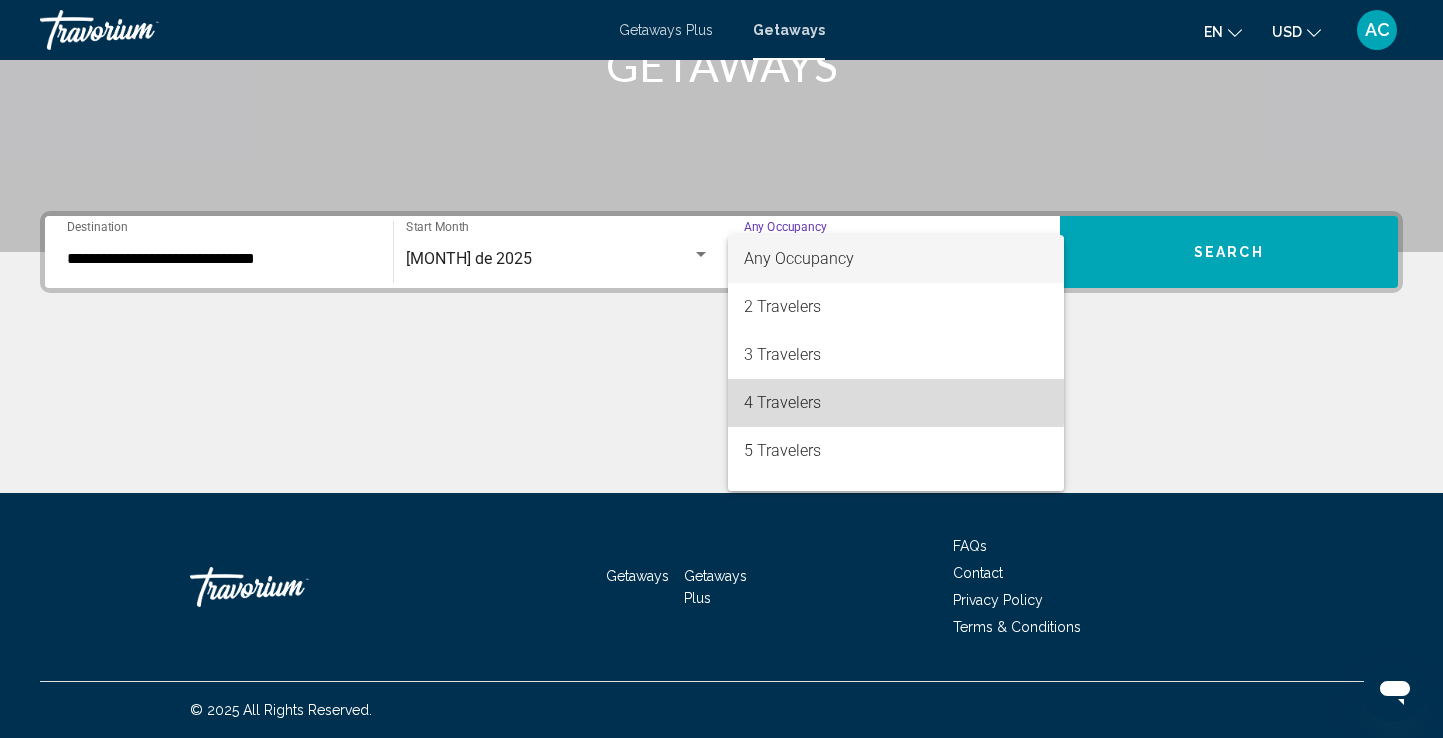 click on "4 Travelers" at bounding box center (896, 403) 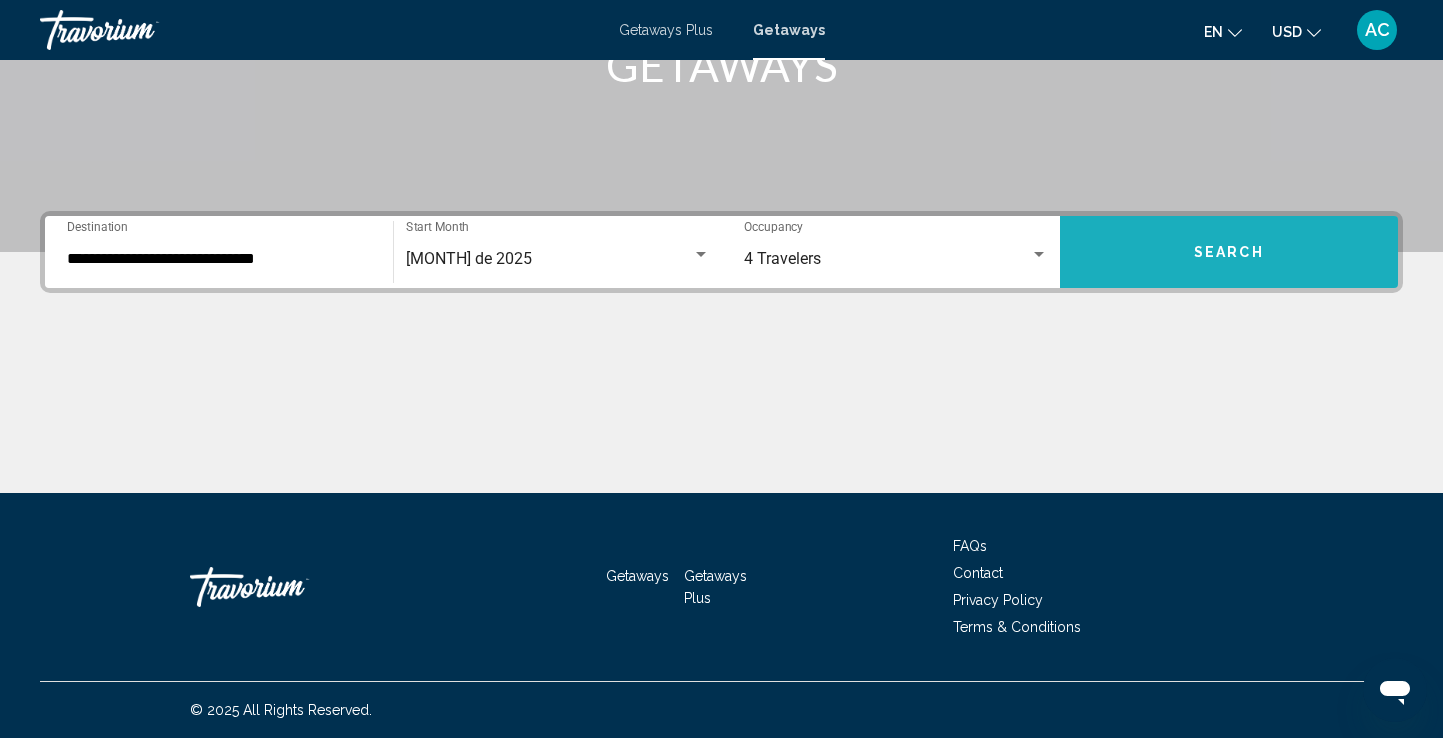 click on "Search" at bounding box center [1229, 253] 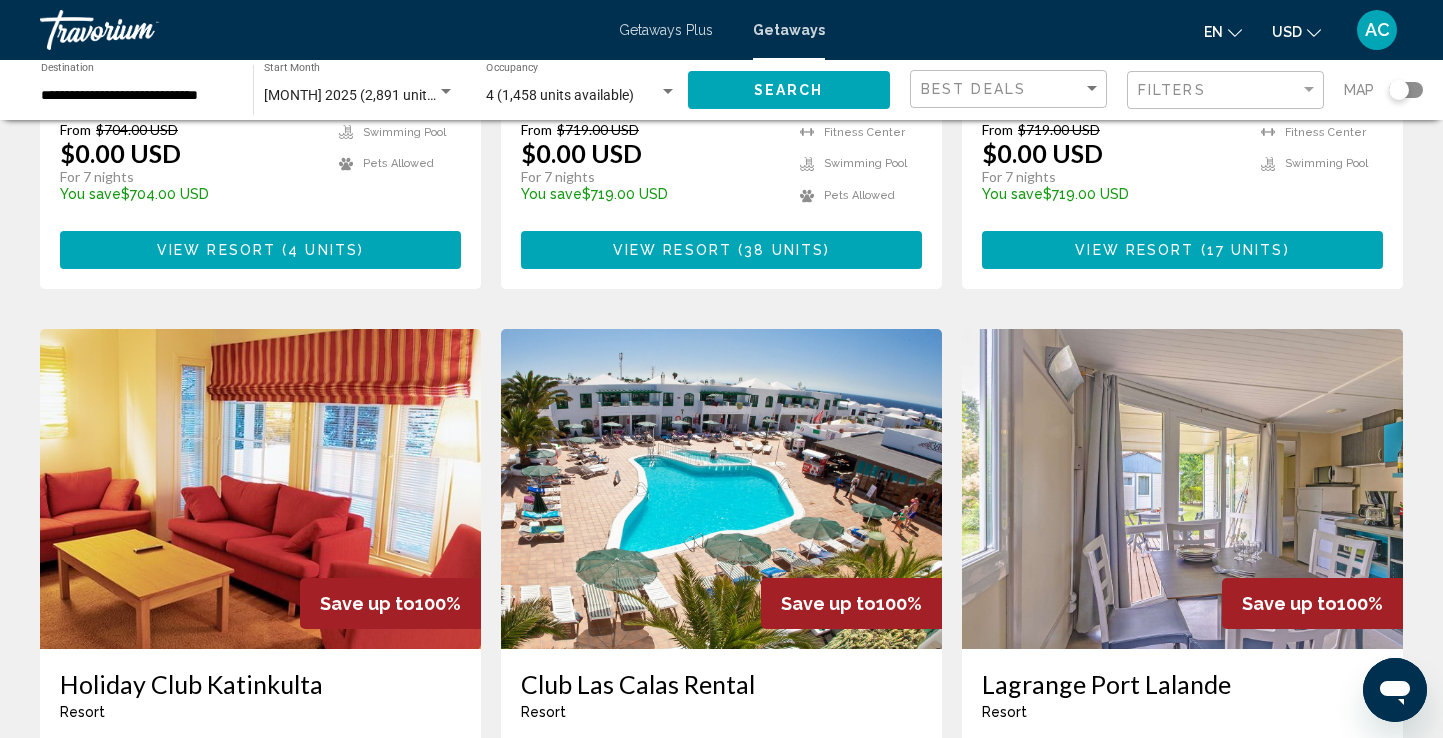 scroll, scrollTop: 1266, scrollLeft: 0, axis: vertical 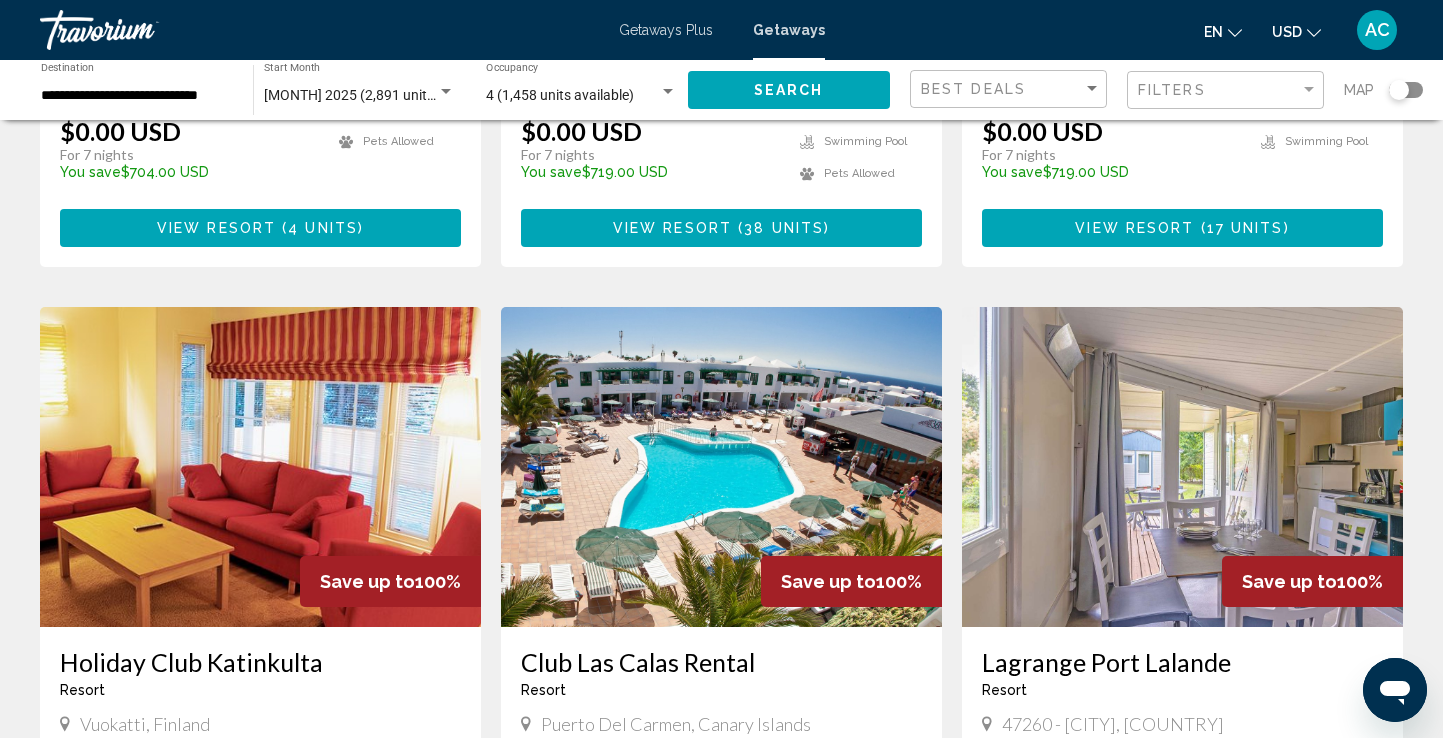 click at bounding box center [1182, 467] 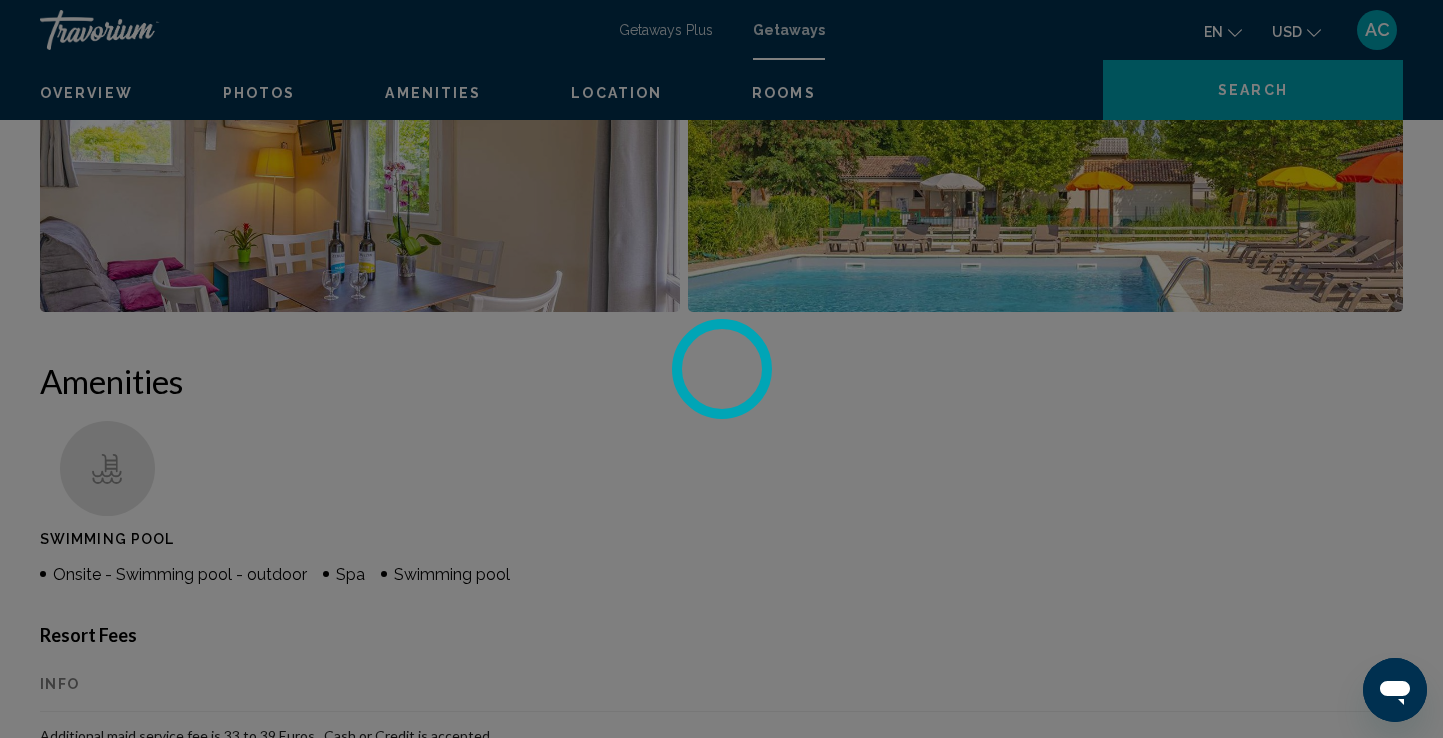 scroll, scrollTop: 0, scrollLeft: 0, axis: both 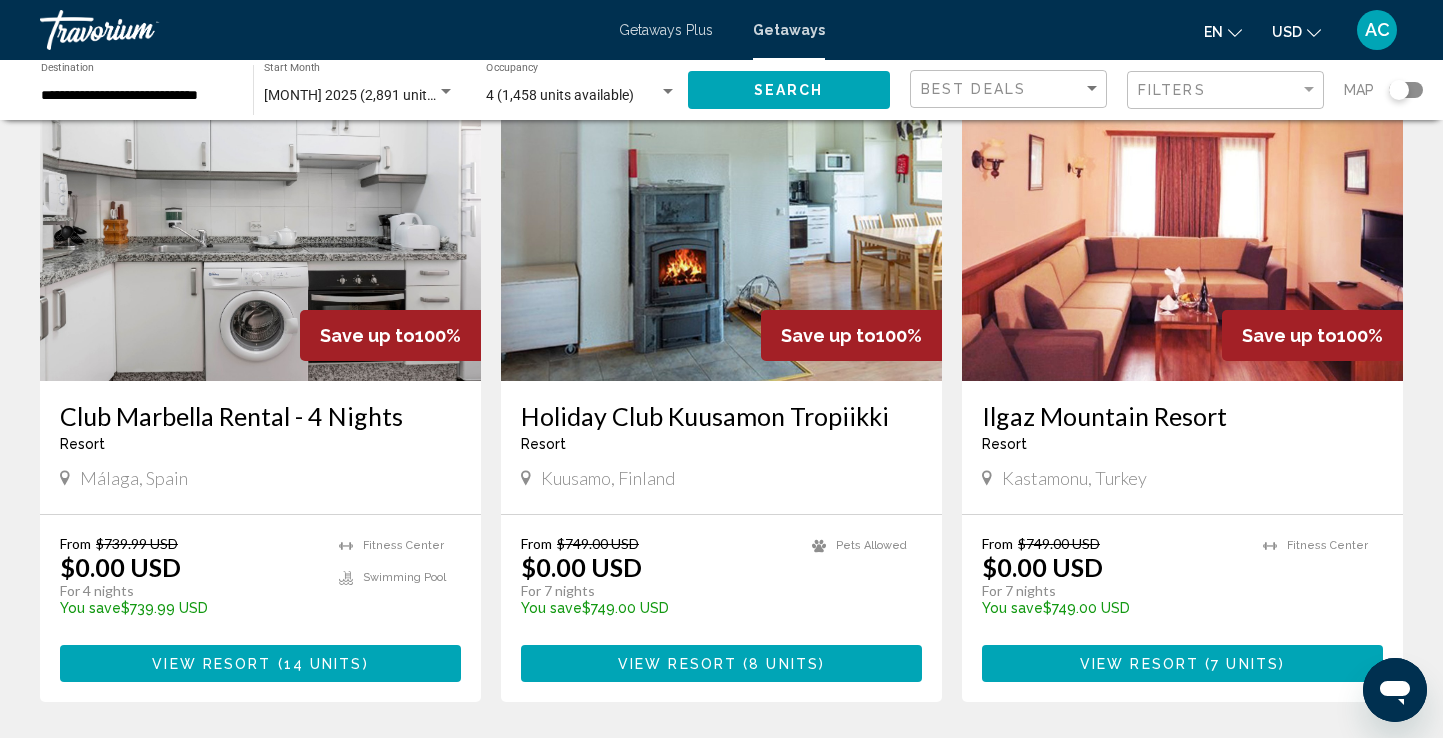 click at bounding box center [721, 221] 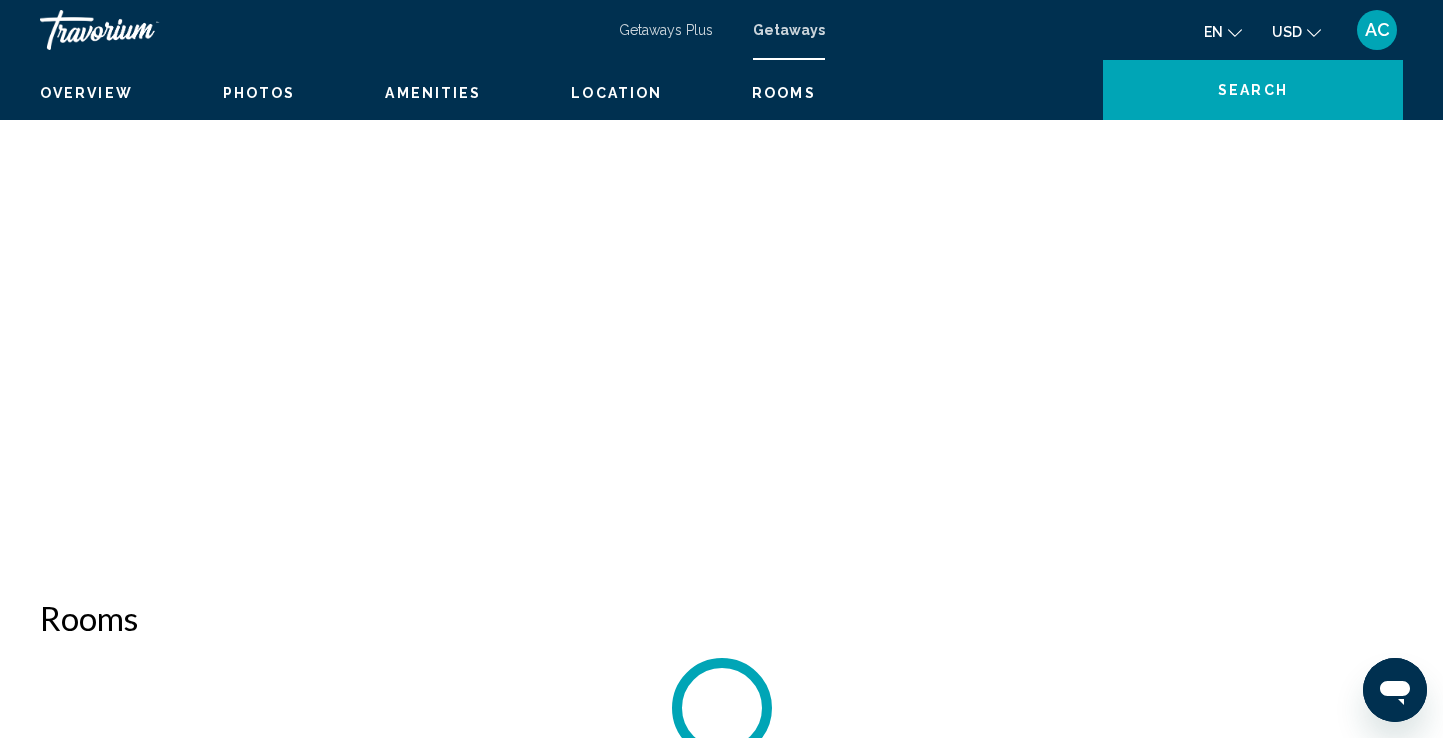 scroll, scrollTop: 0, scrollLeft: 0, axis: both 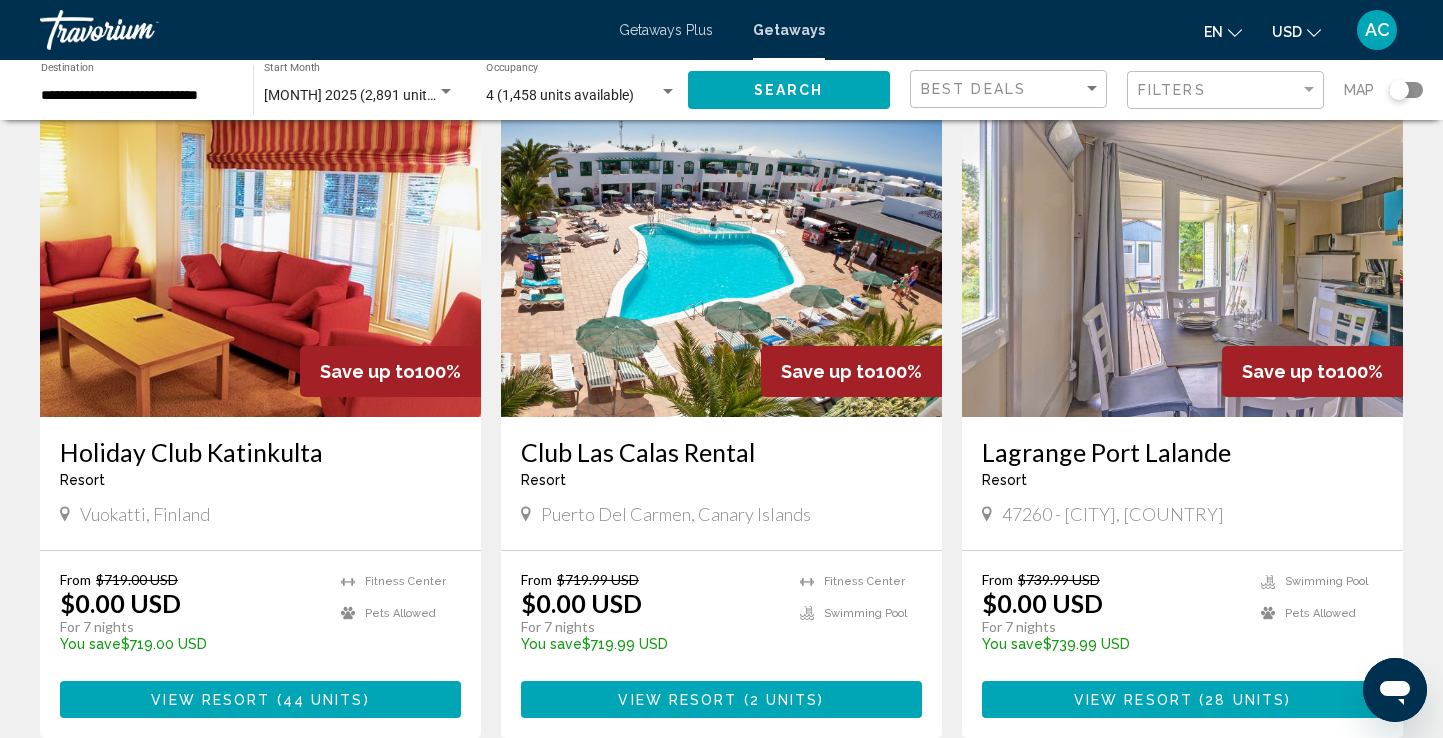 click on "2 units" at bounding box center (784, 700) 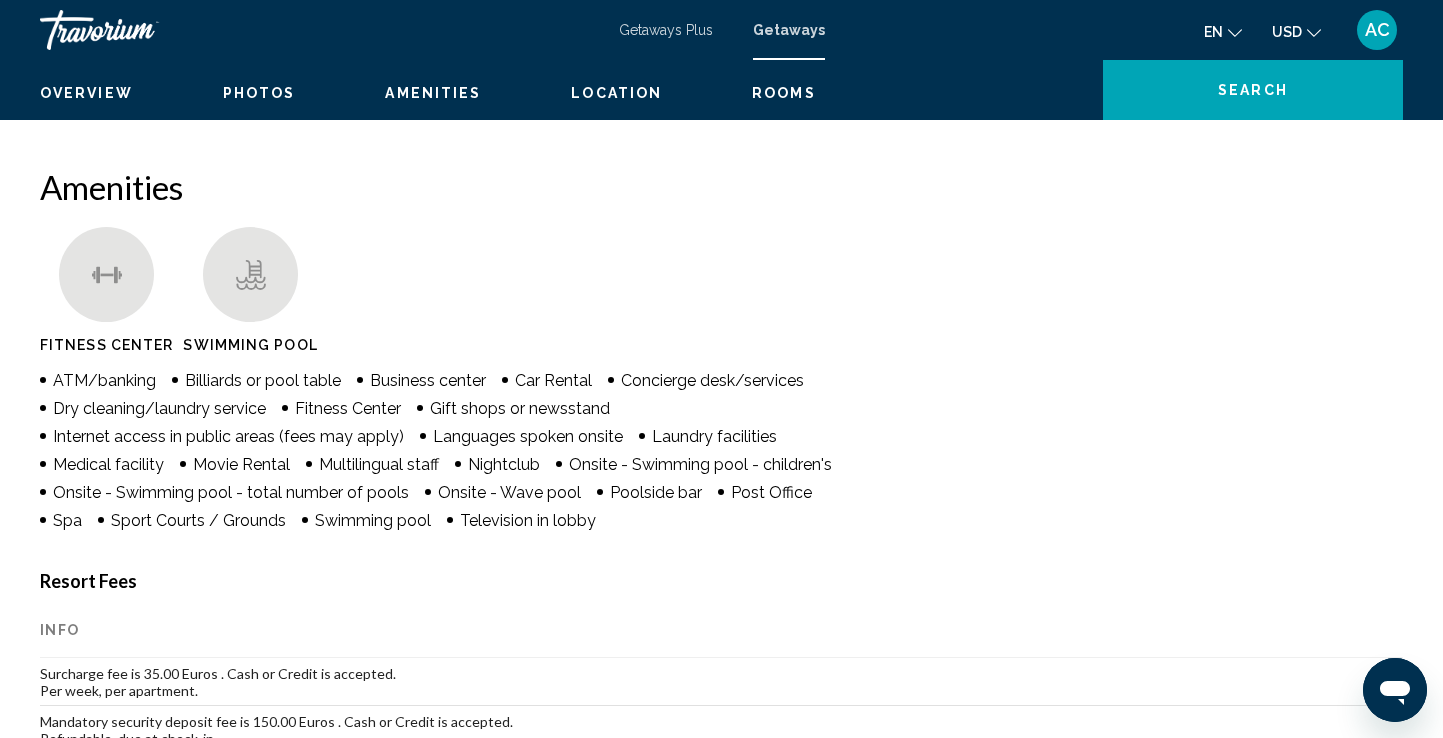 scroll, scrollTop: 0, scrollLeft: 0, axis: both 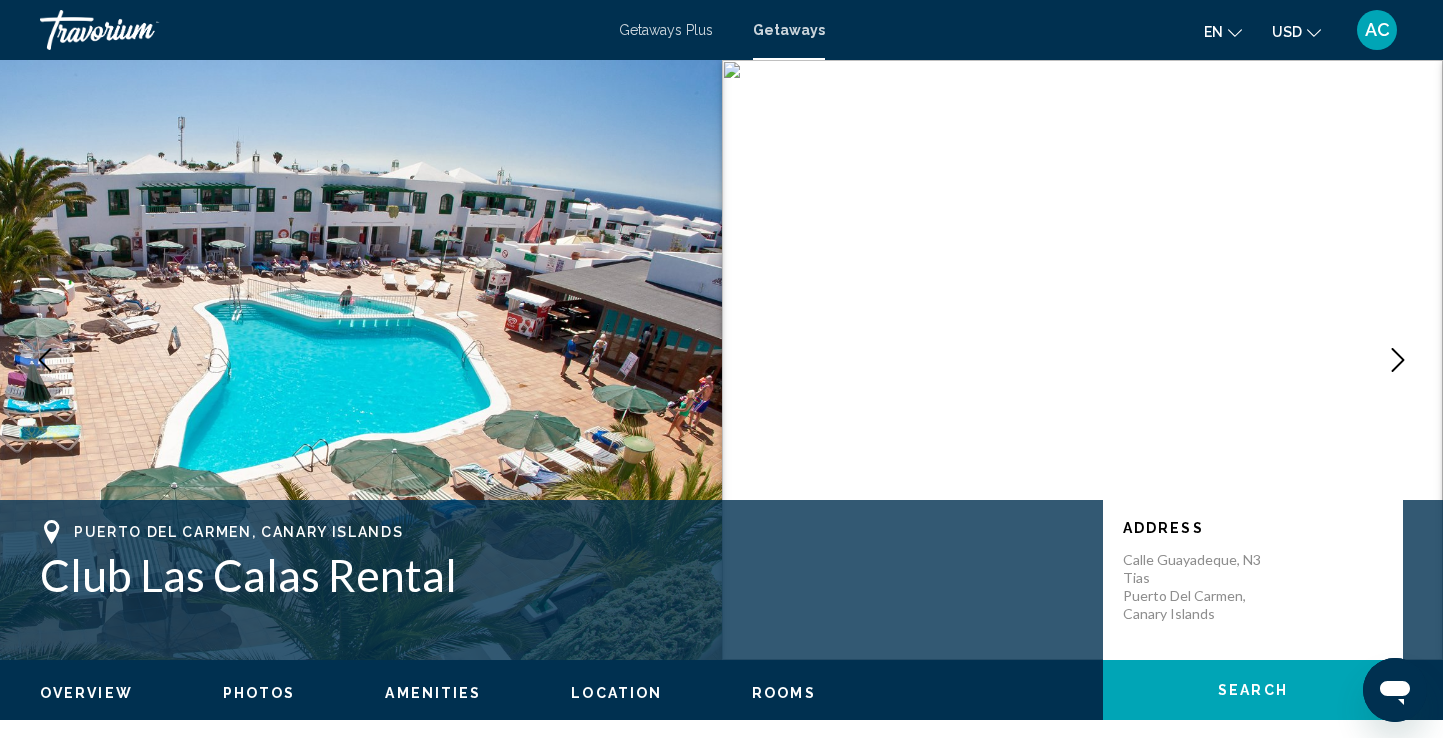 type 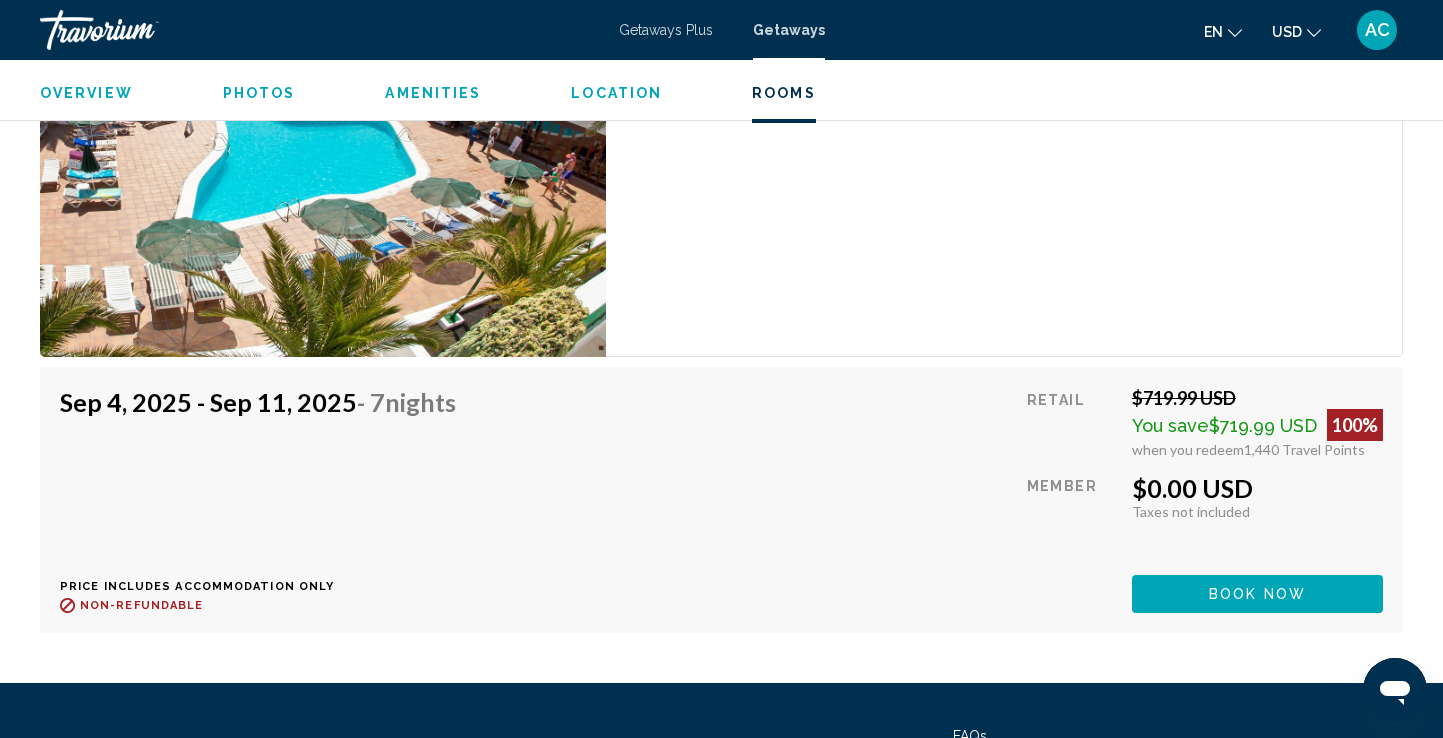 scroll, scrollTop: 3647, scrollLeft: 0, axis: vertical 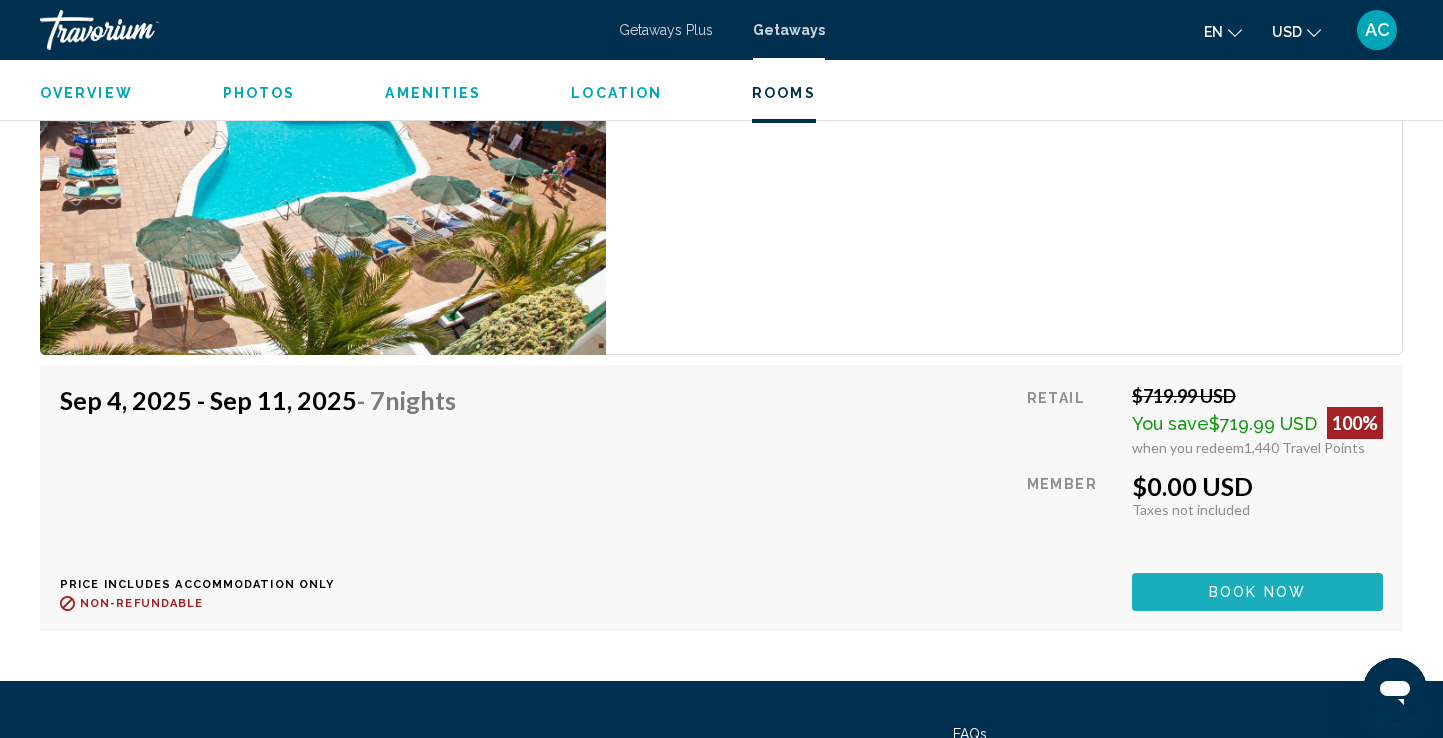 click on "Book now" at bounding box center [1257, 593] 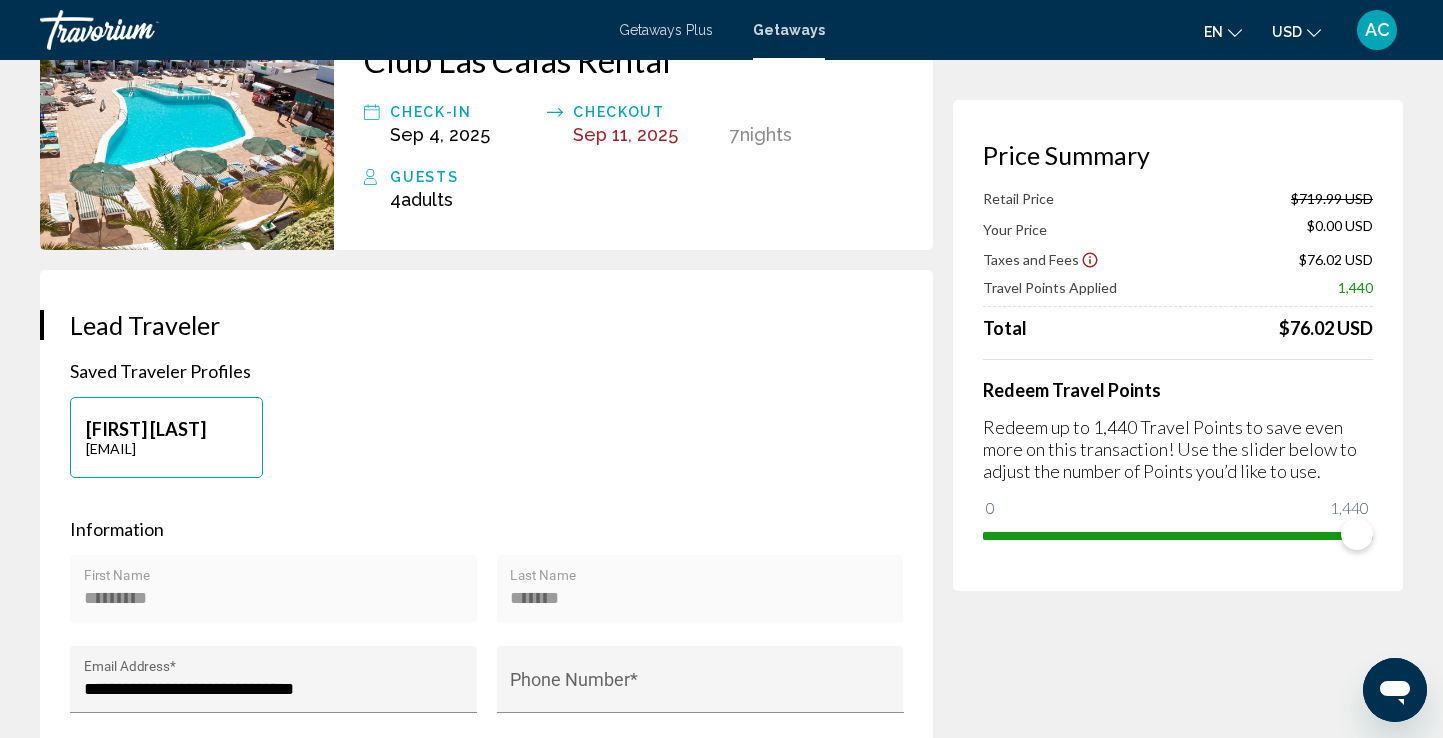 scroll, scrollTop: 178, scrollLeft: 0, axis: vertical 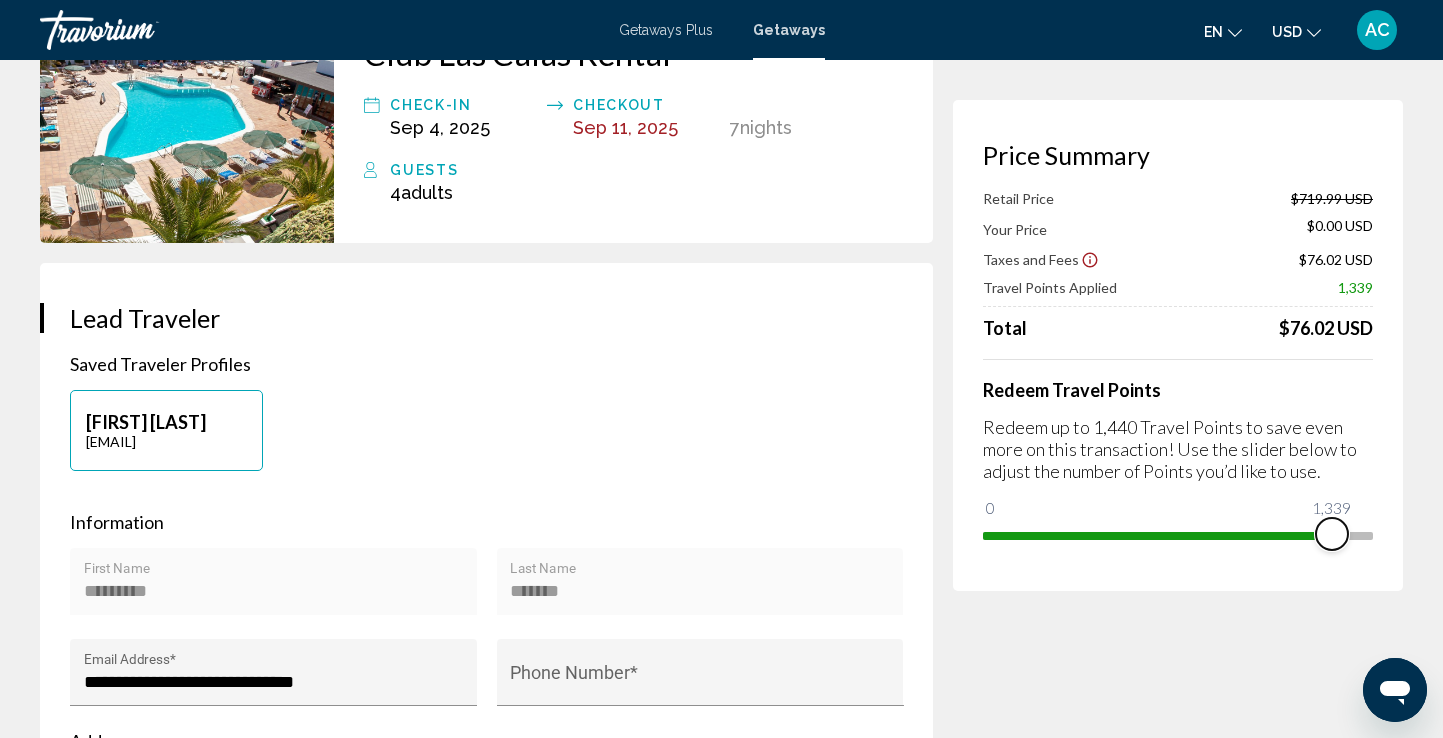 drag, startPoint x: 1361, startPoint y: 548, endPoint x: 1332, endPoint y: 550, distance: 29.068884 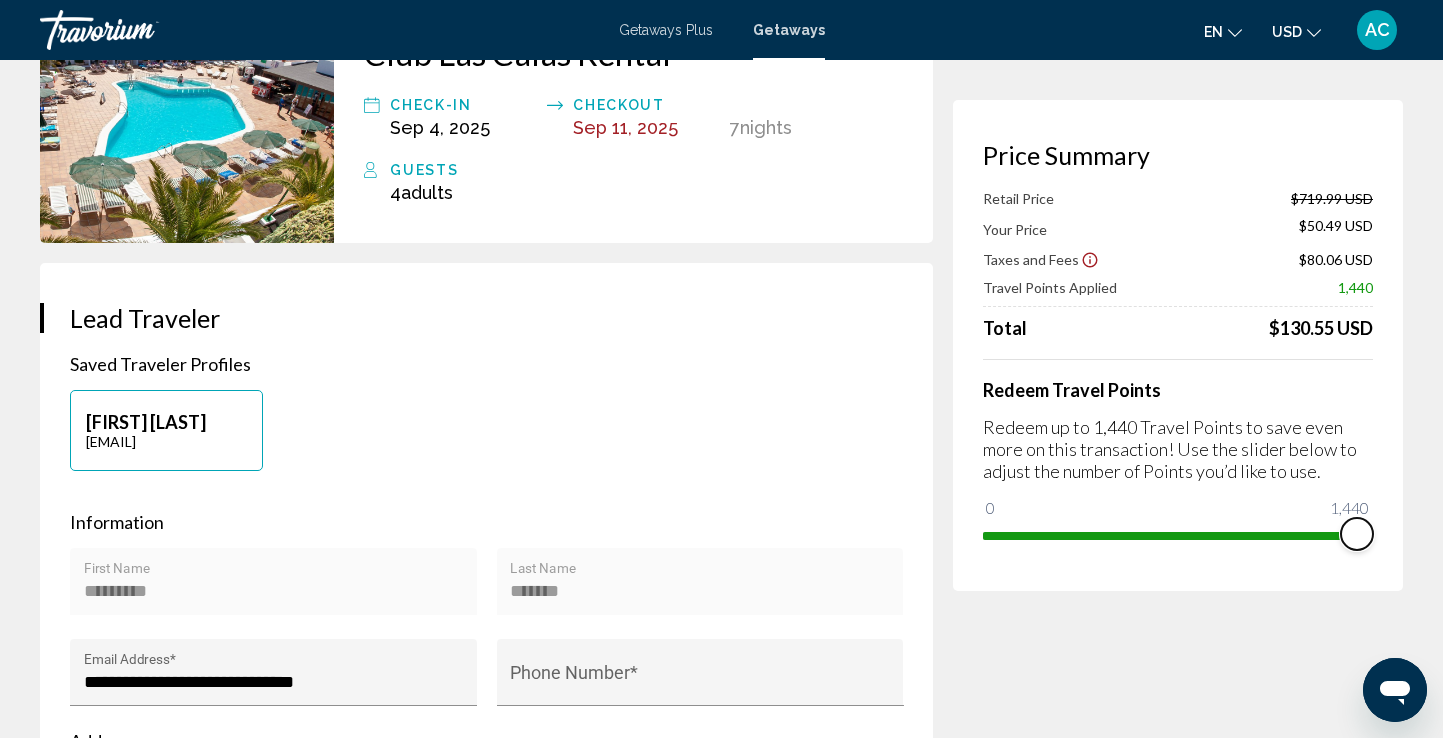 drag, startPoint x: 1331, startPoint y: 540, endPoint x: 1392, endPoint y: 540, distance: 61 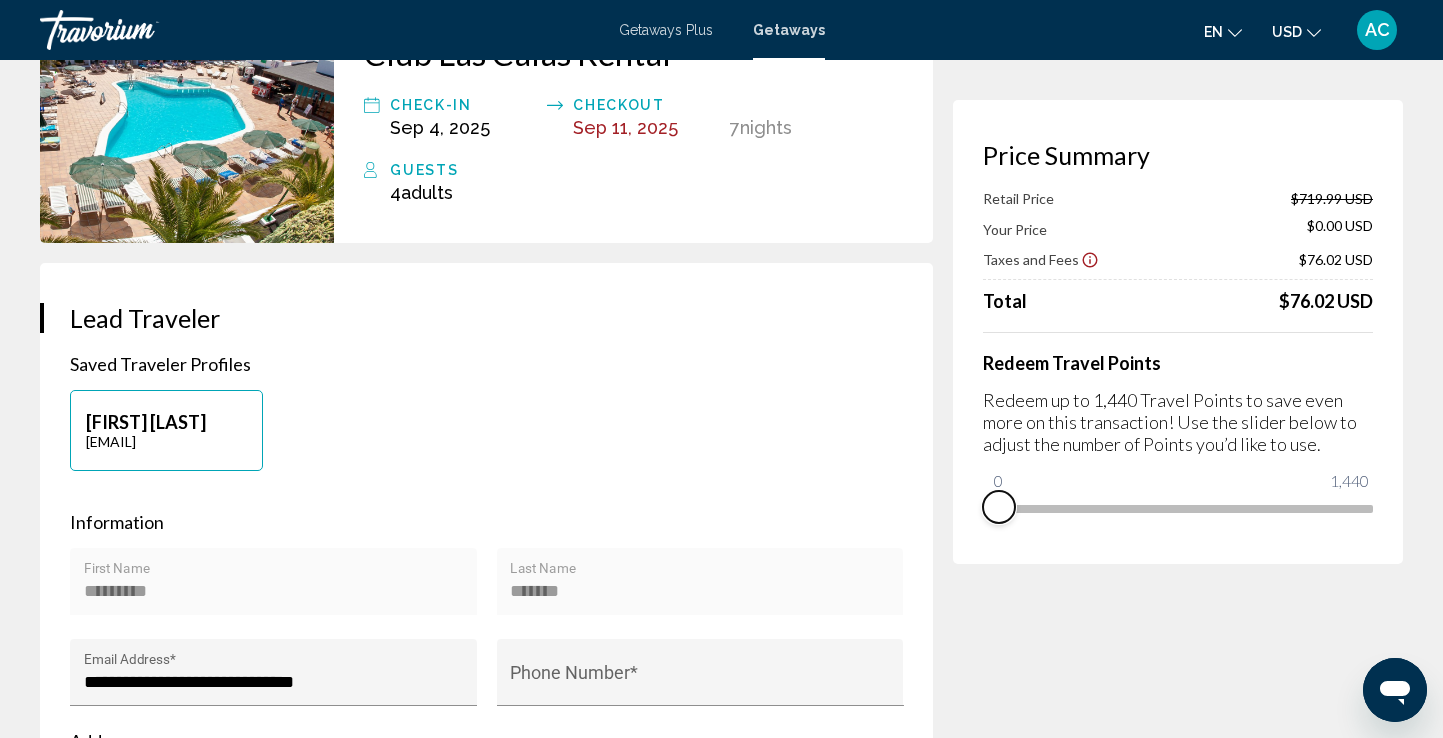 drag, startPoint x: 1356, startPoint y: 531, endPoint x: 968, endPoint y: 529, distance: 388.00516 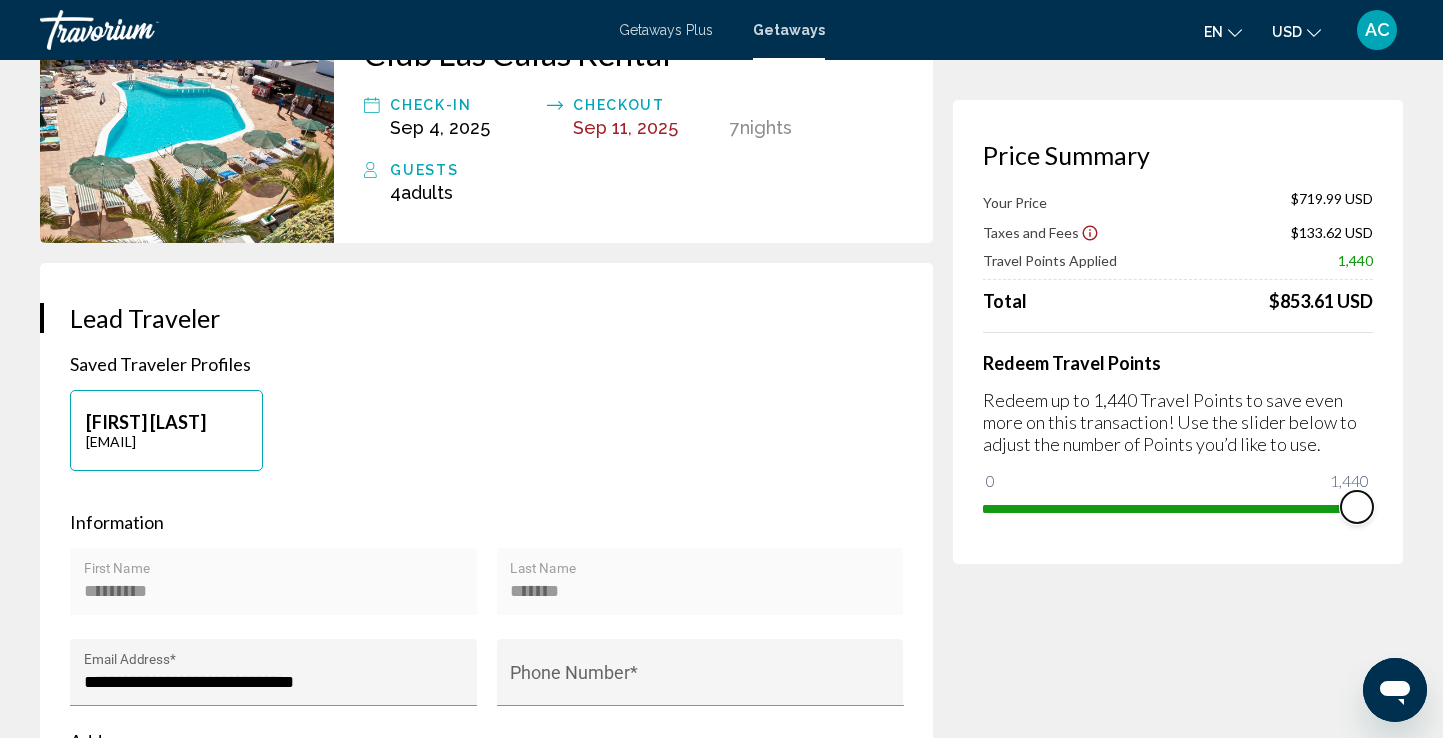 drag, startPoint x: 1002, startPoint y: 480, endPoint x: 1440, endPoint y: 499, distance: 438.4119 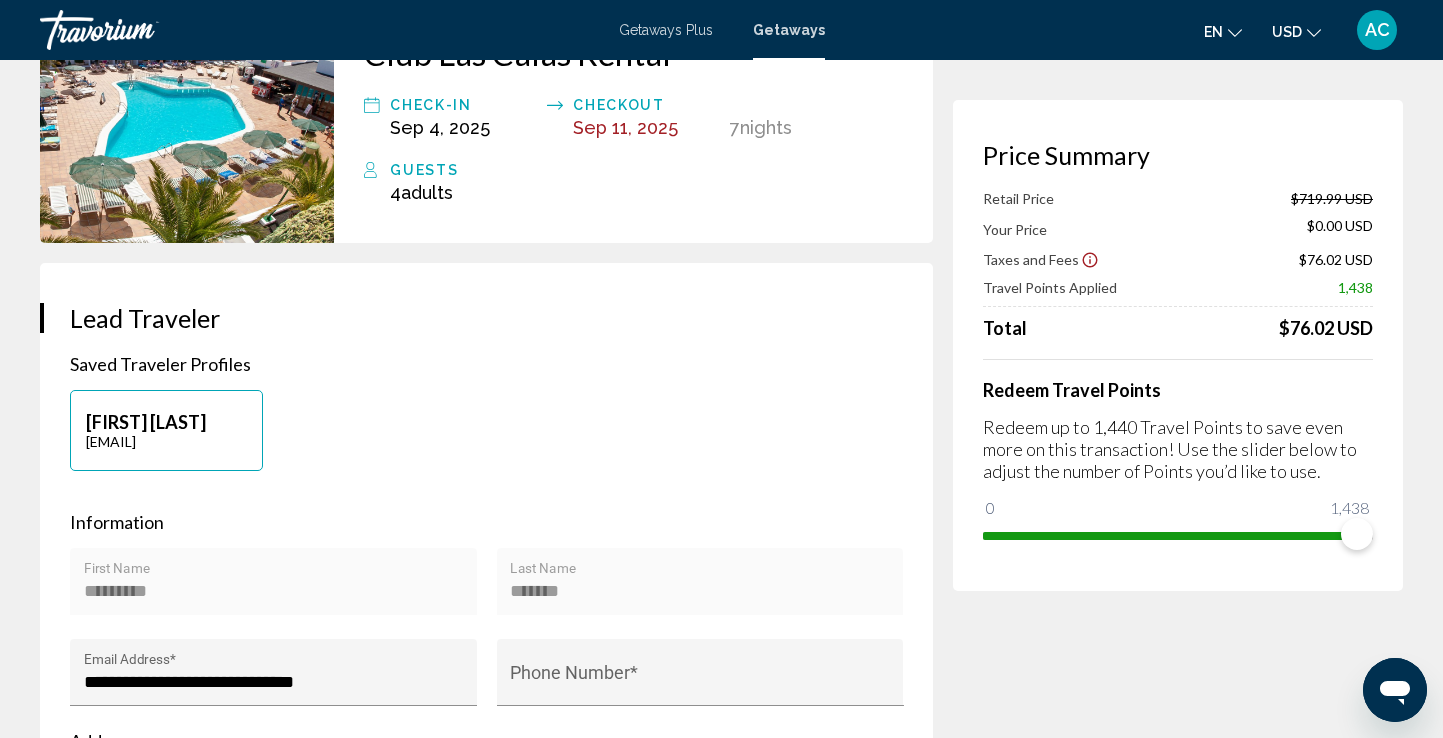 click on "**********" at bounding box center [721, 1991] 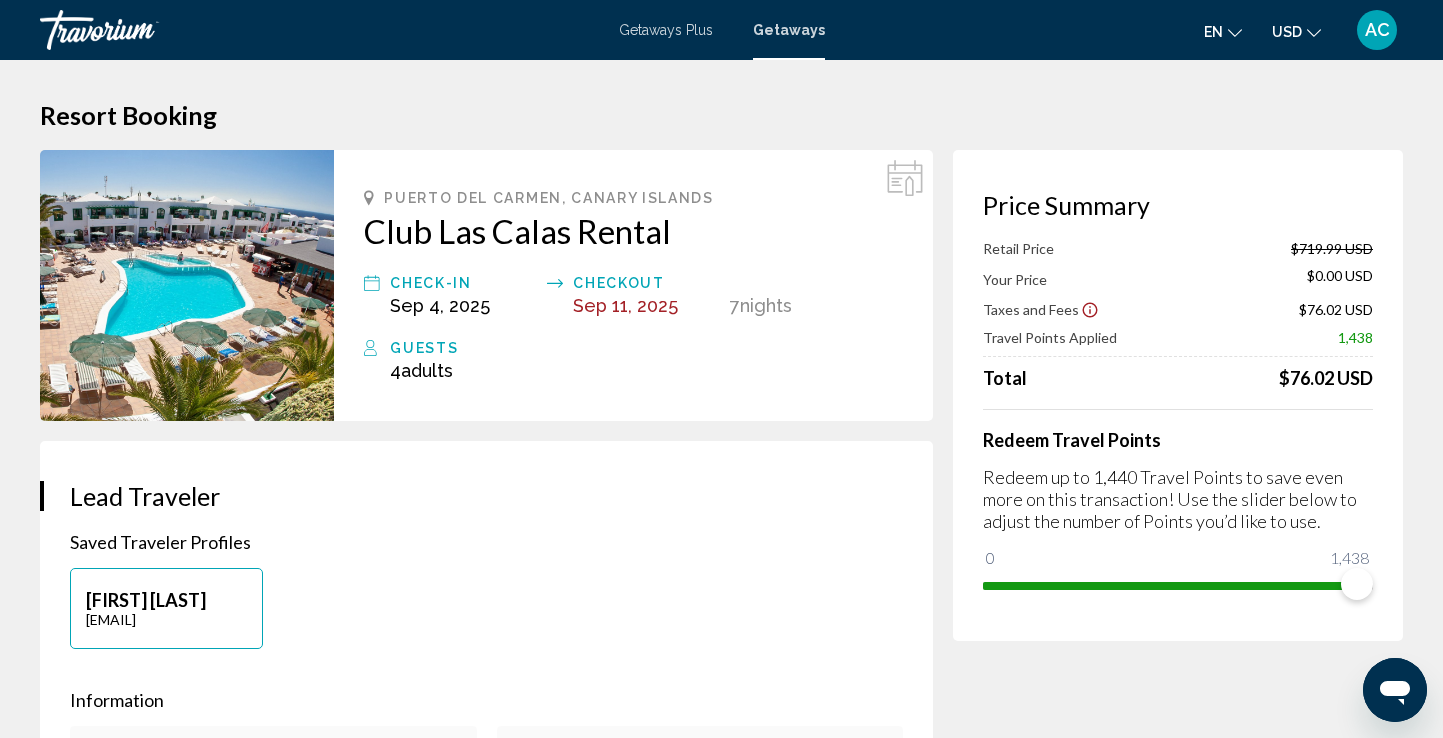 scroll, scrollTop: 0, scrollLeft: 0, axis: both 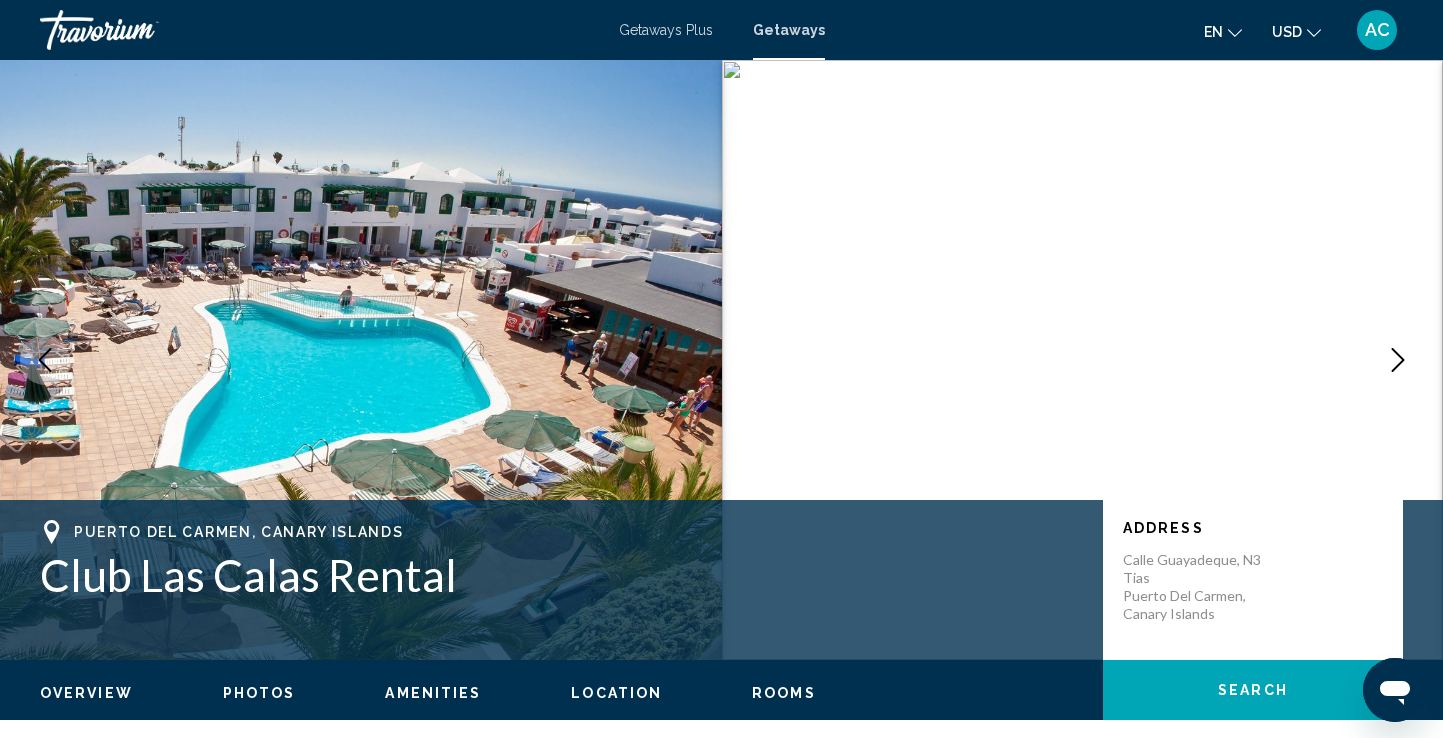 type 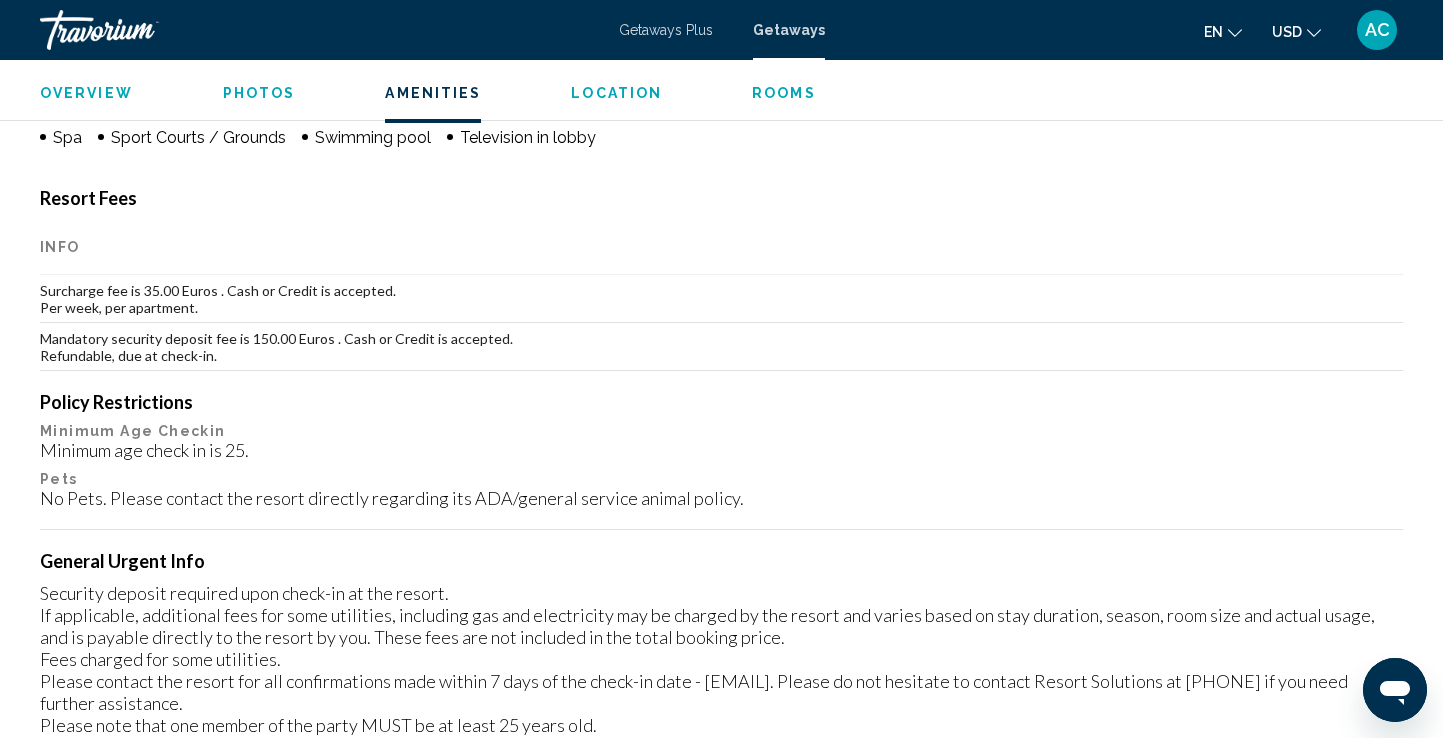 scroll, scrollTop: 1829, scrollLeft: 0, axis: vertical 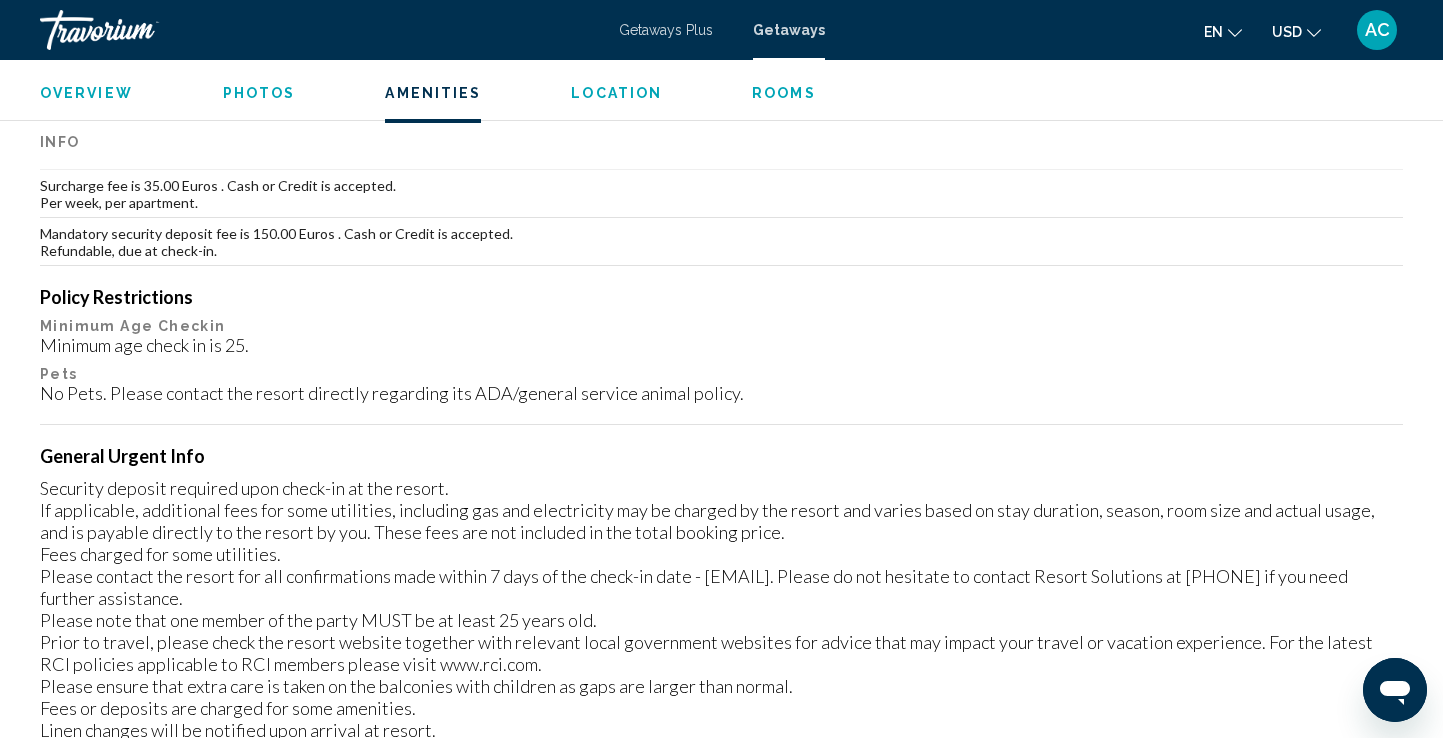click on "Rooms" at bounding box center [784, 93] 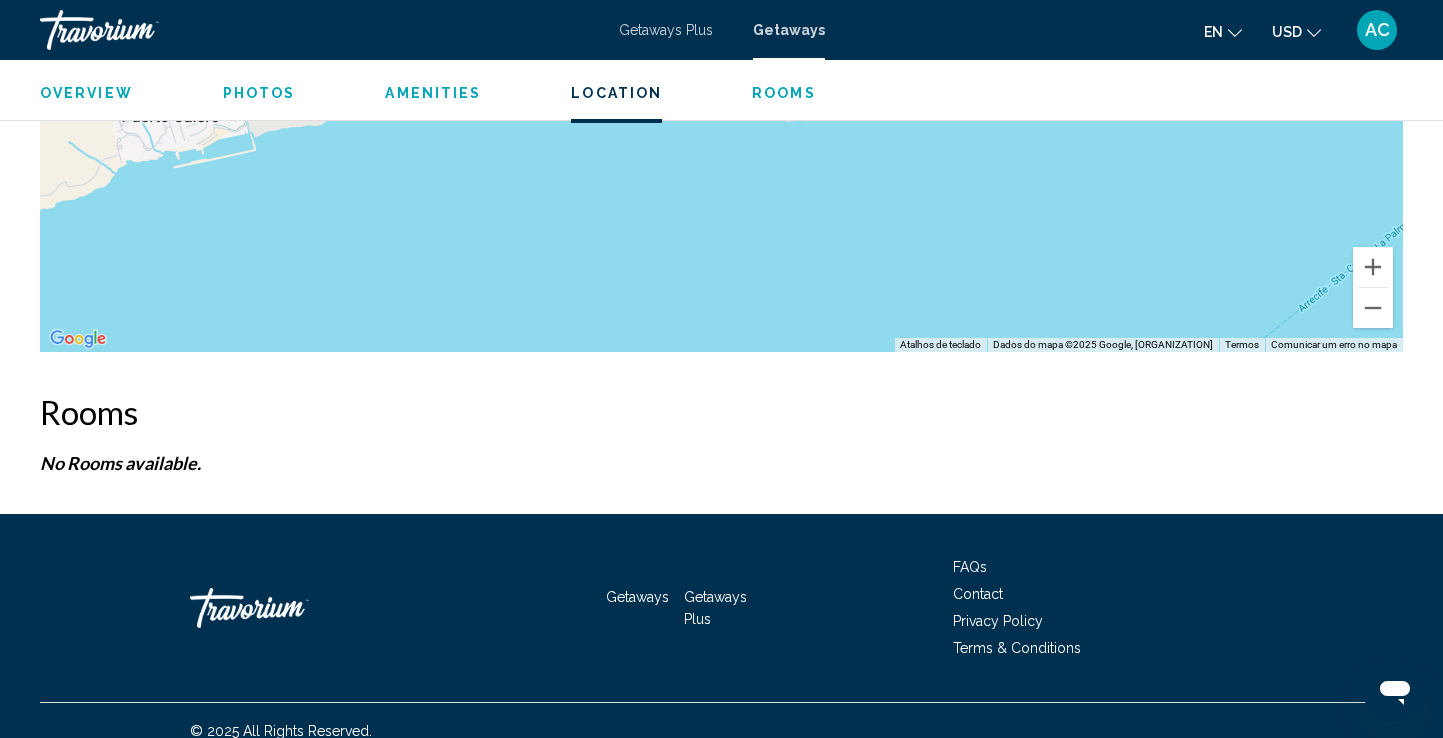 scroll, scrollTop: 3140, scrollLeft: 0, axis: vertical 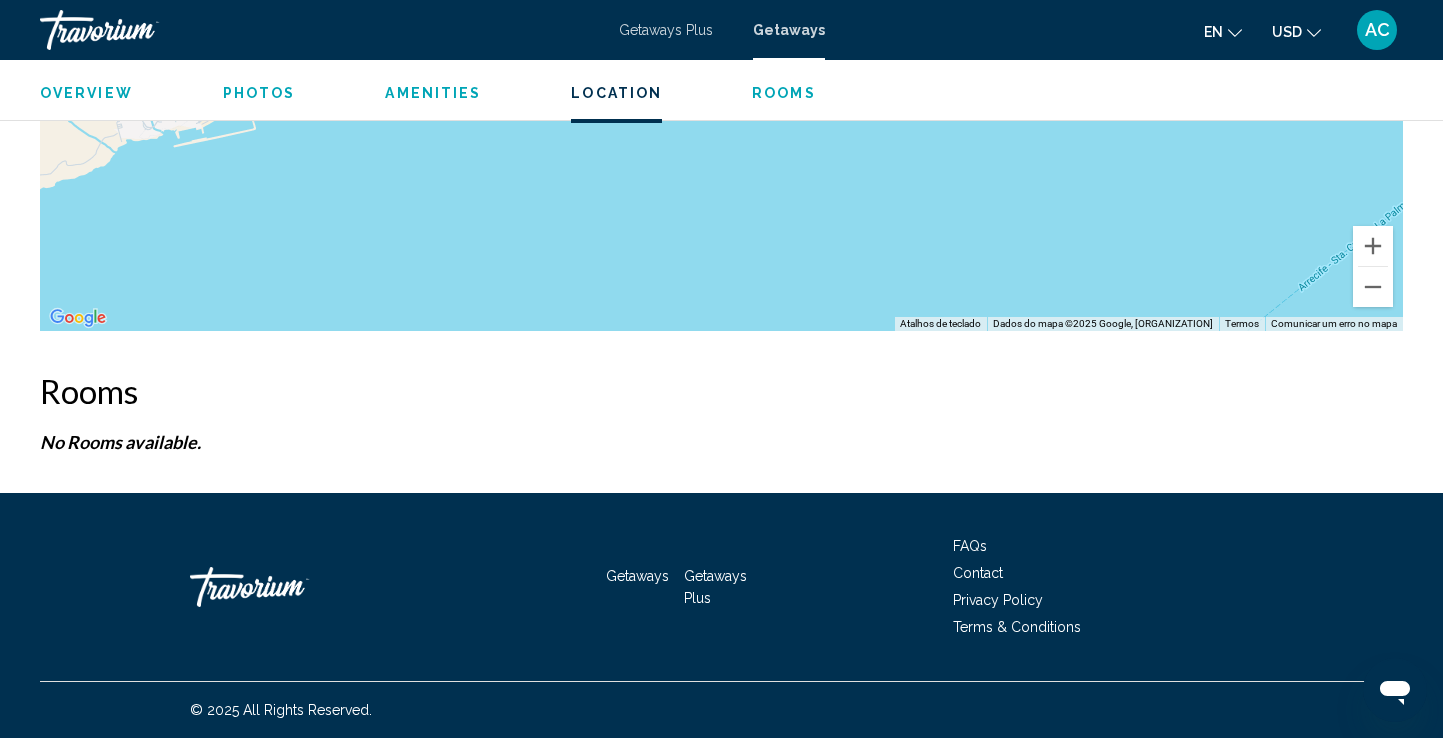 click on "Rooms" at bounding box center (784, 93) 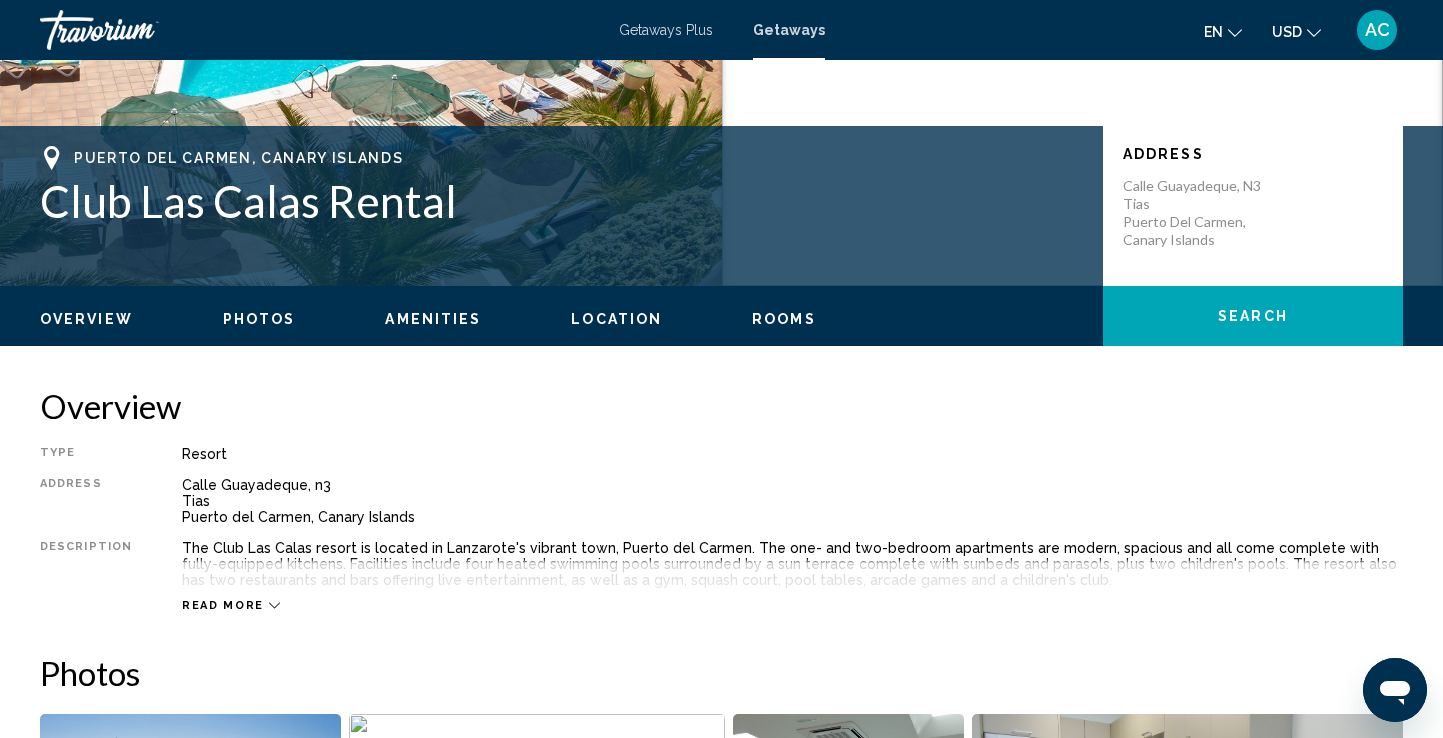 scroll, scrollTop: 369, scrollLeft: 0, axis: vertical 